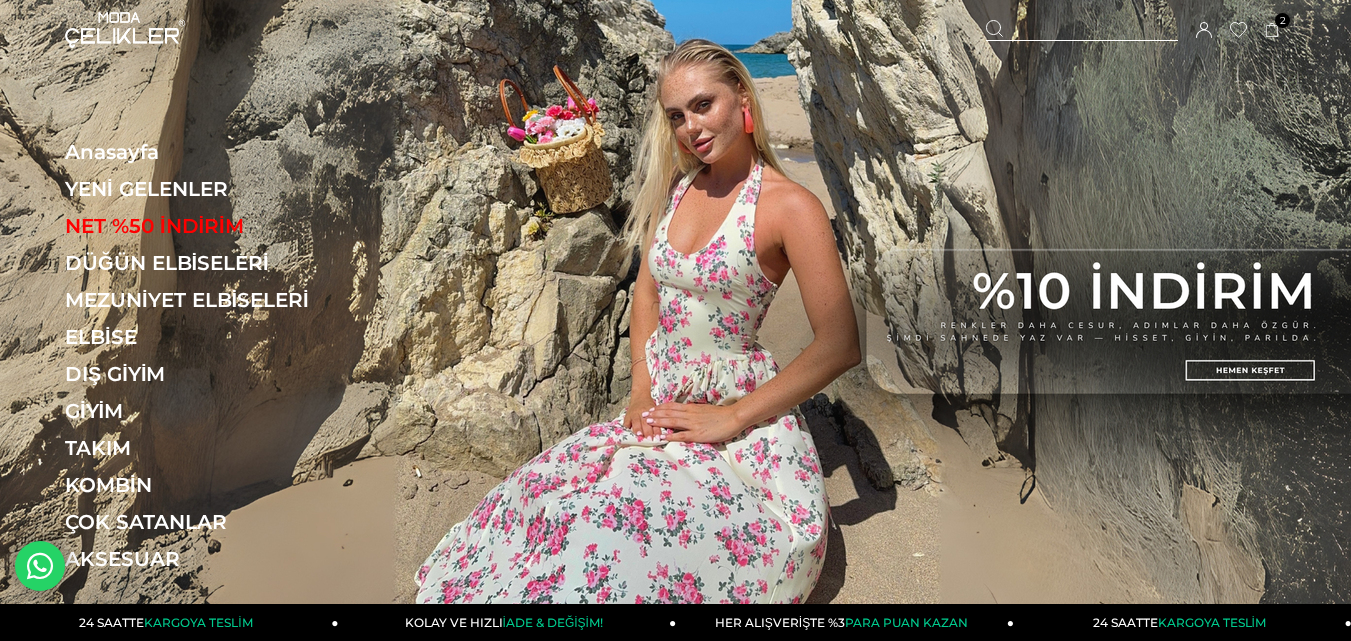 scroll, scrollTop: 0, scrollLeft: 0, axis: both 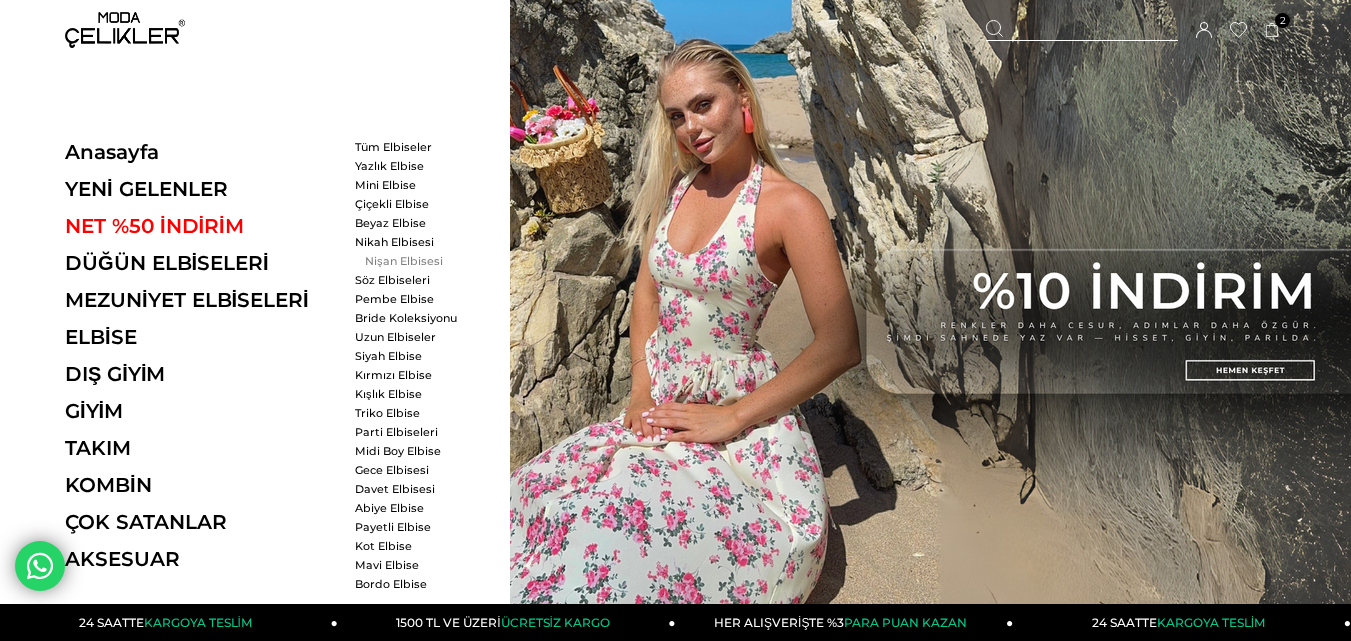 click on "Nişan Elbisesi" at bounding box center [412, 261] 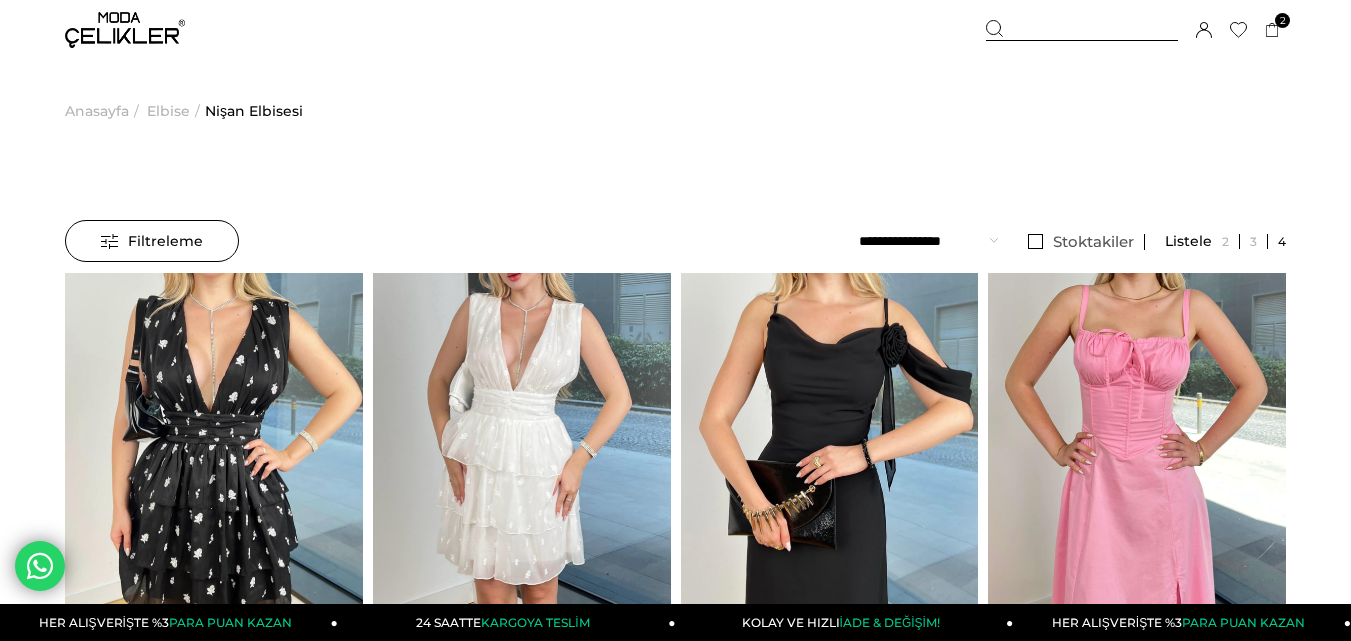 scroll, scrollTop: 0, scrollLeft: 0, axis: both 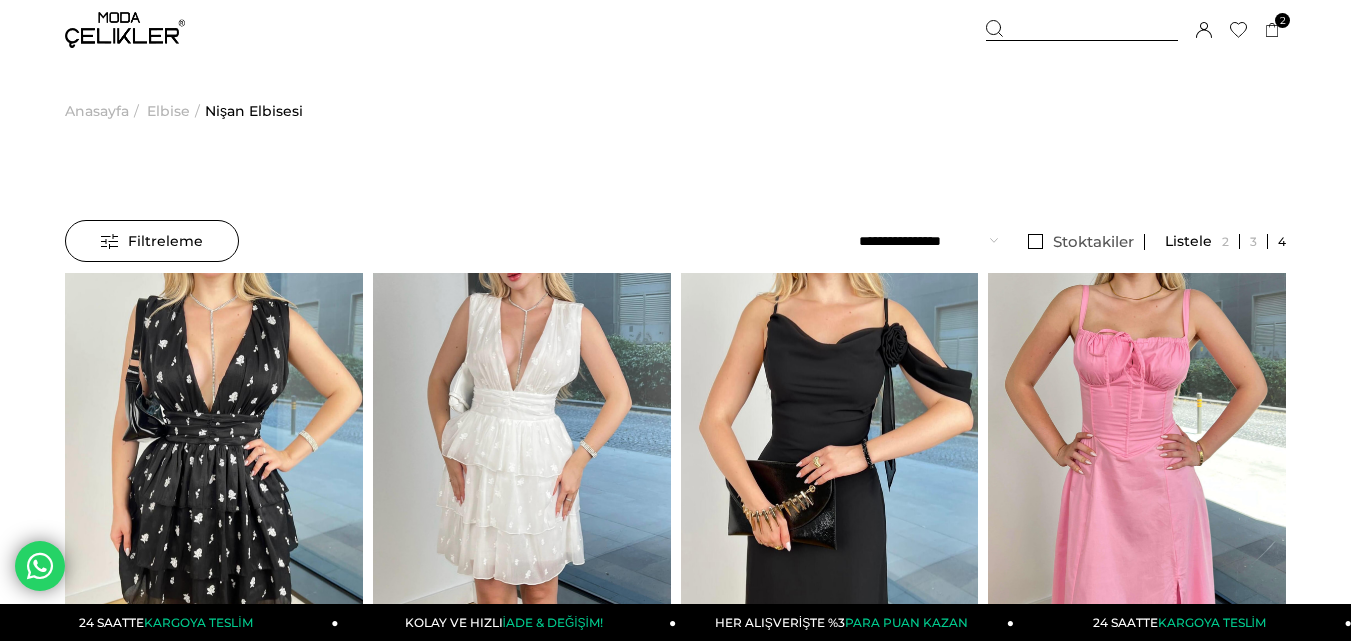 click at bounding box center [1082, 30] 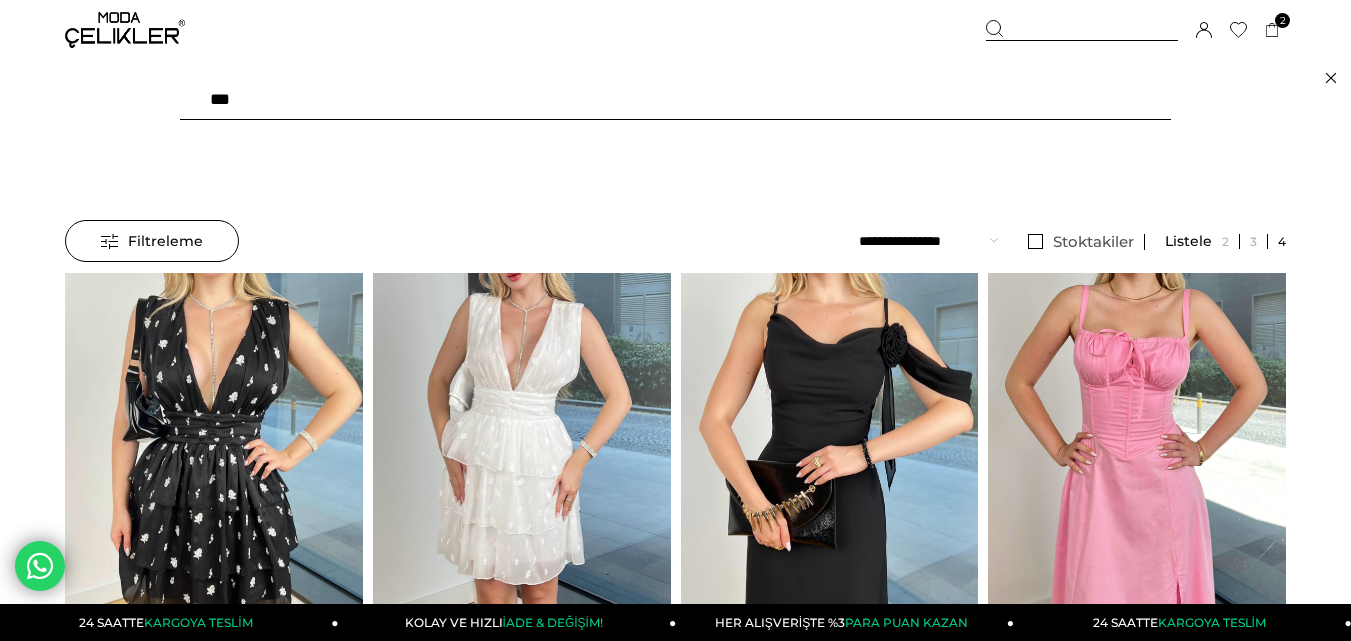 type on "****" 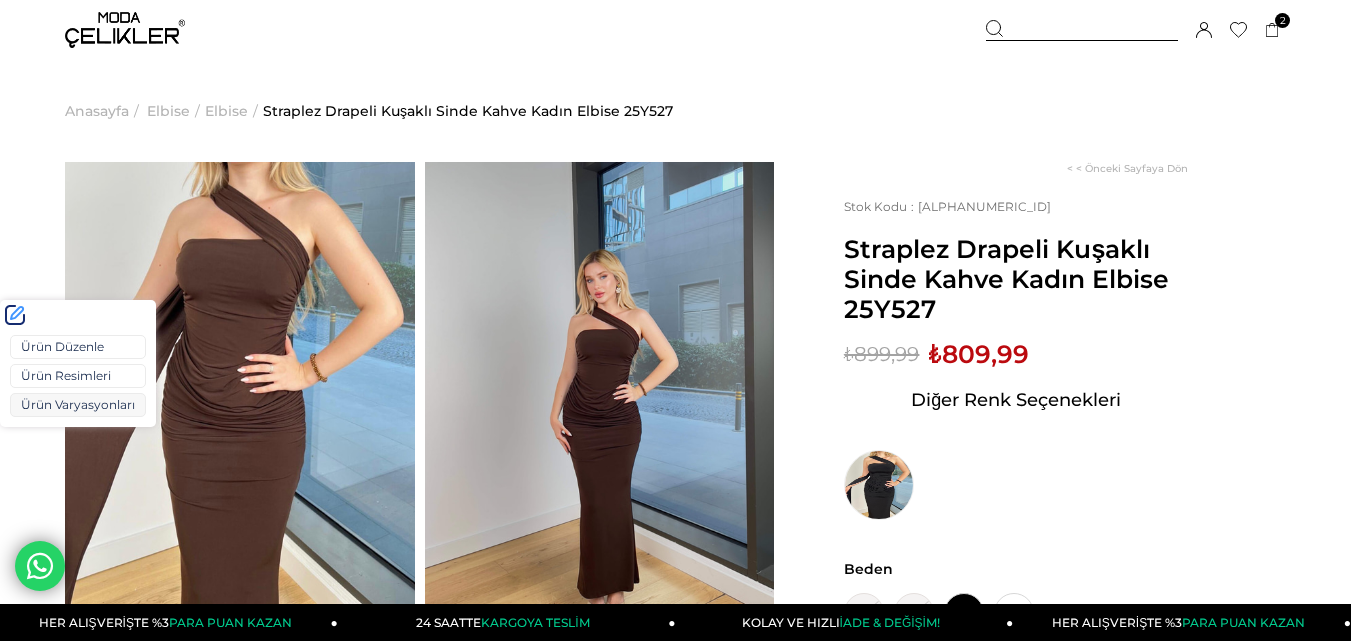 scroll, scrollTop: 0, scrollLeft: 0, axis: both 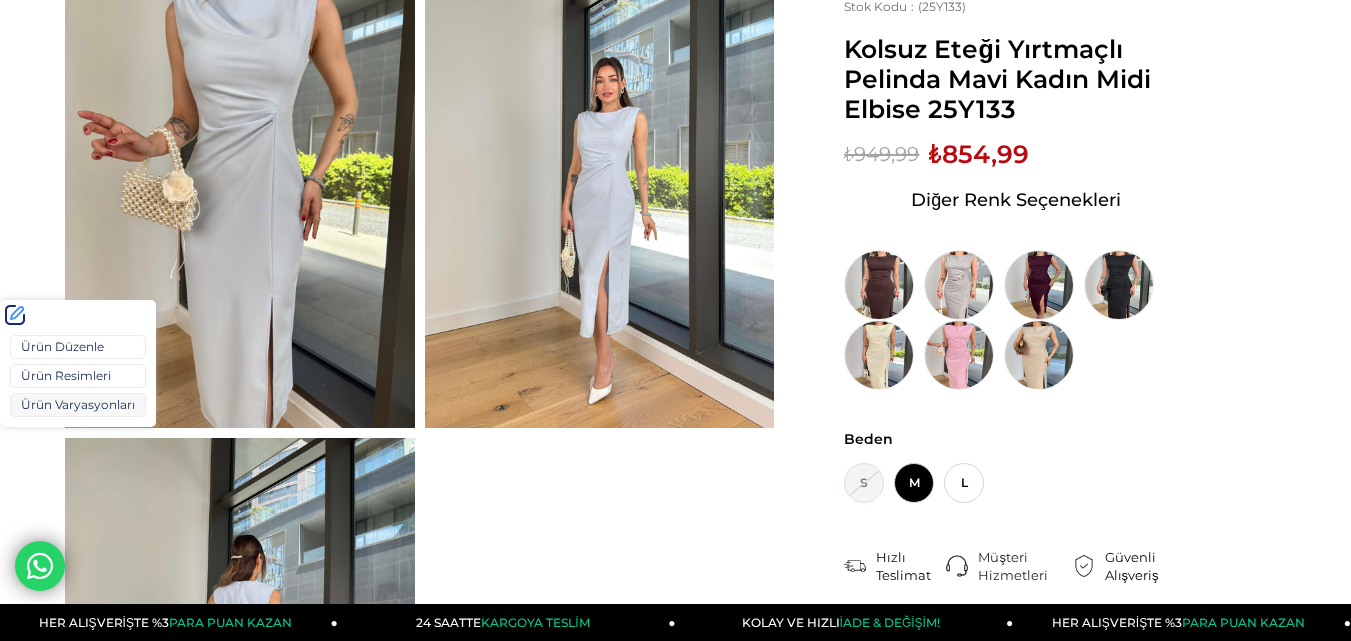 click on "Ürün Varyasyonları" at bounding box center (78, 405) 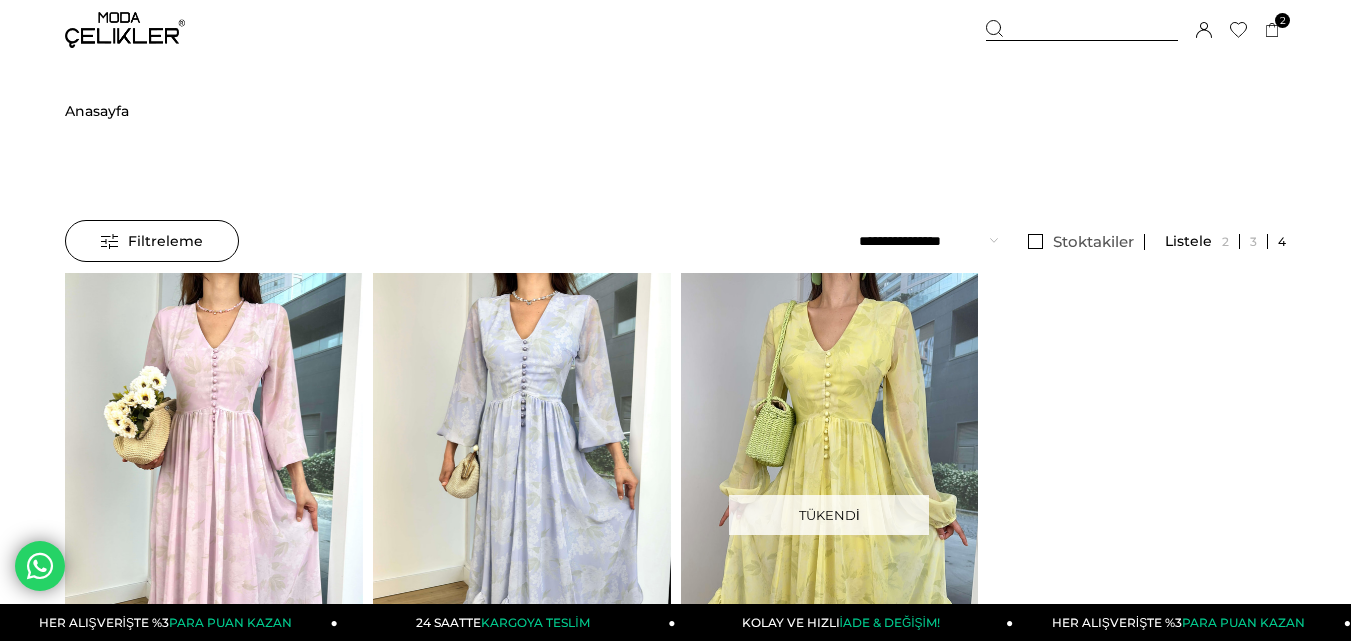 scroll, scrollTop: 0, scrollLeft: 0, axis: both 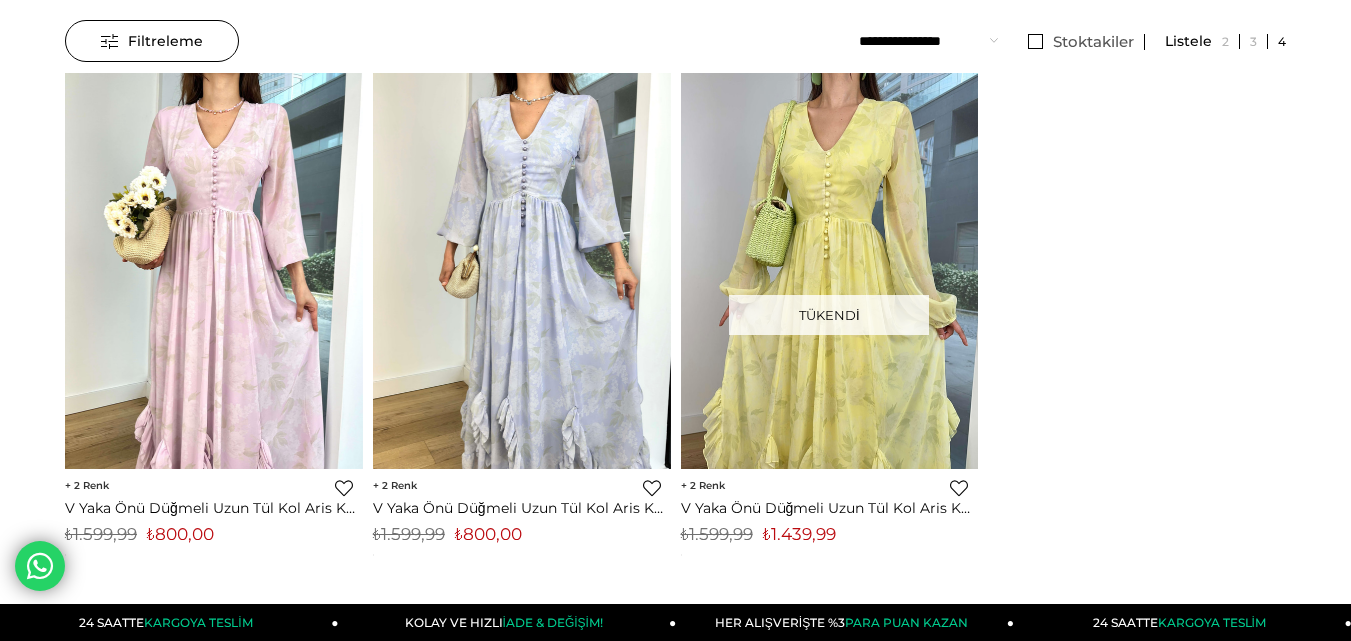 click on "₺800,00" at bounding box center [488, 534] 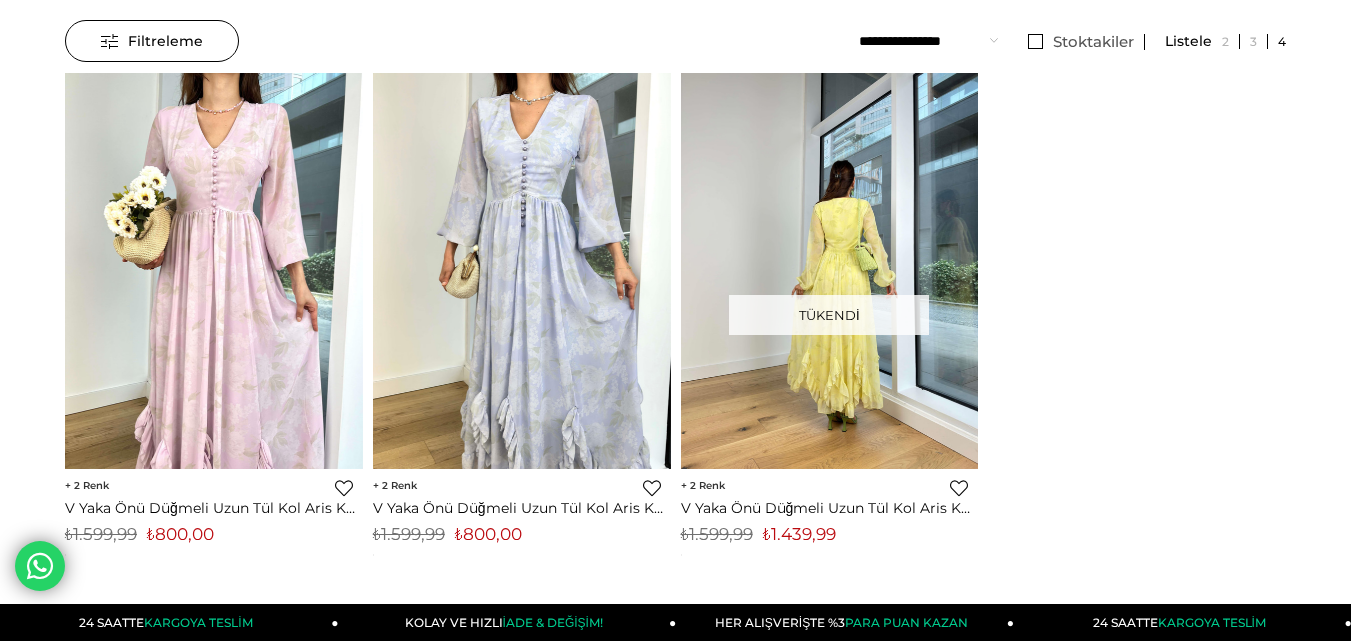 copy on "800,00" 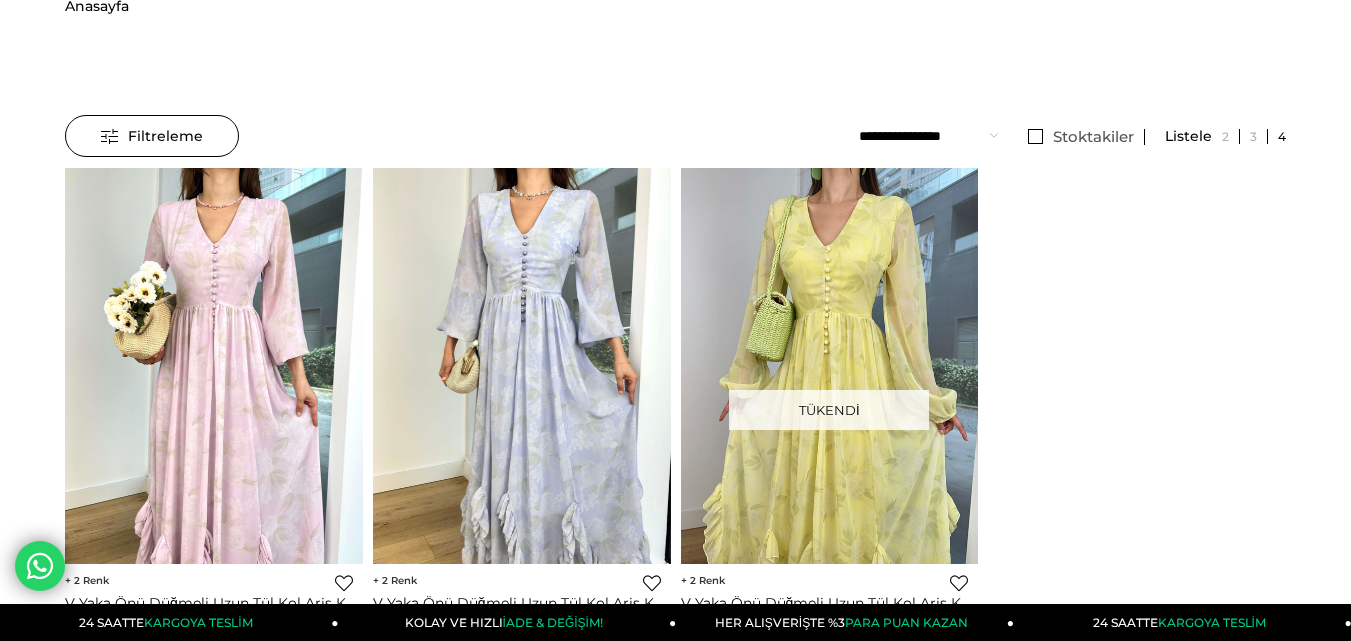 scroll, scrollTop: 0, scrollLeft: 0, axis: both 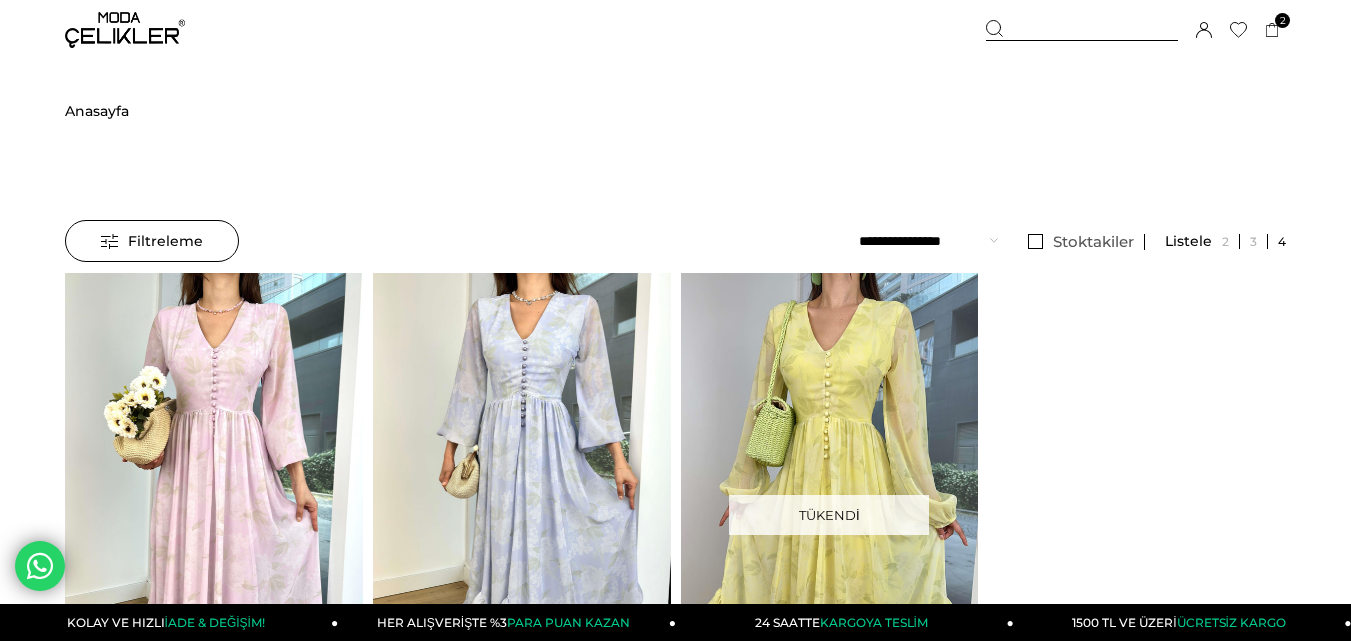 click at bounding box center [1082, 30] 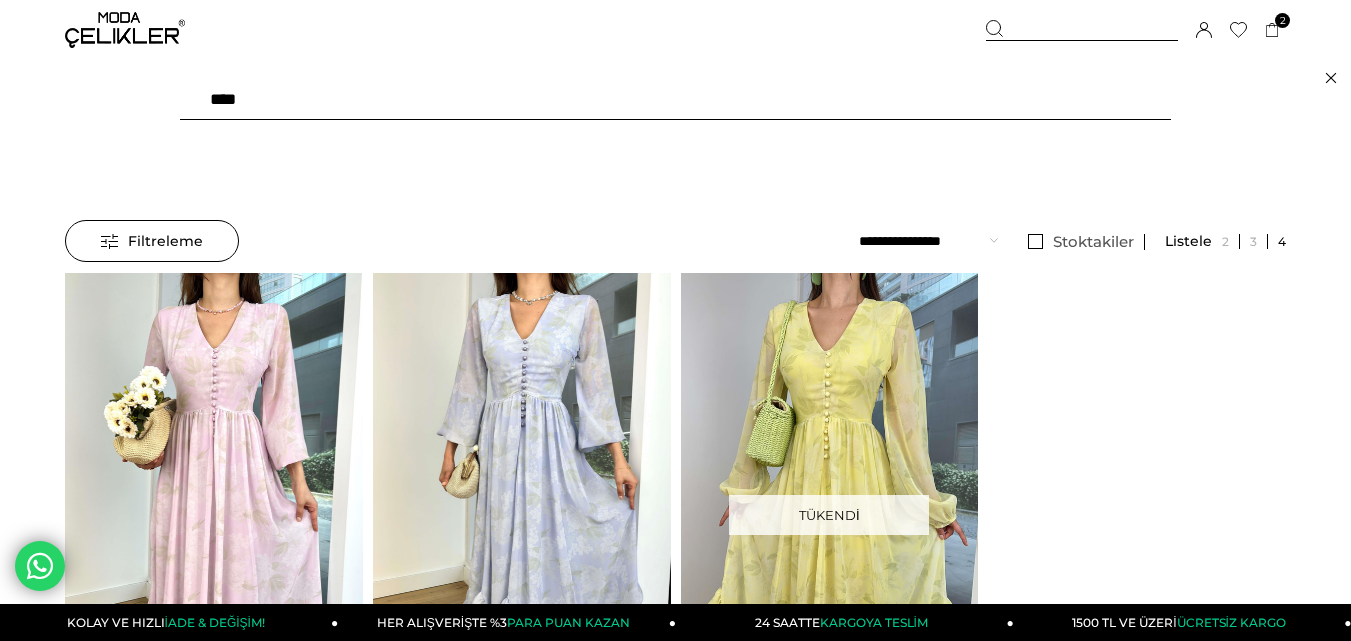 click on "****" at bounding box center [675, 100] 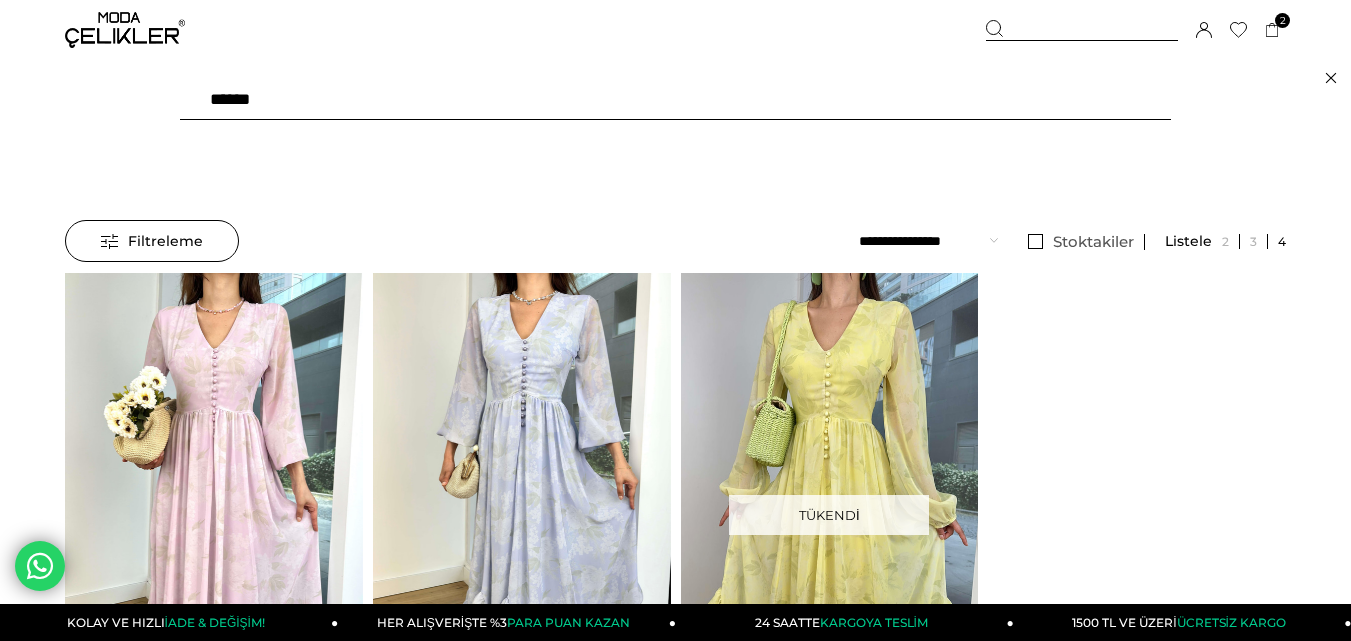 type on "******" 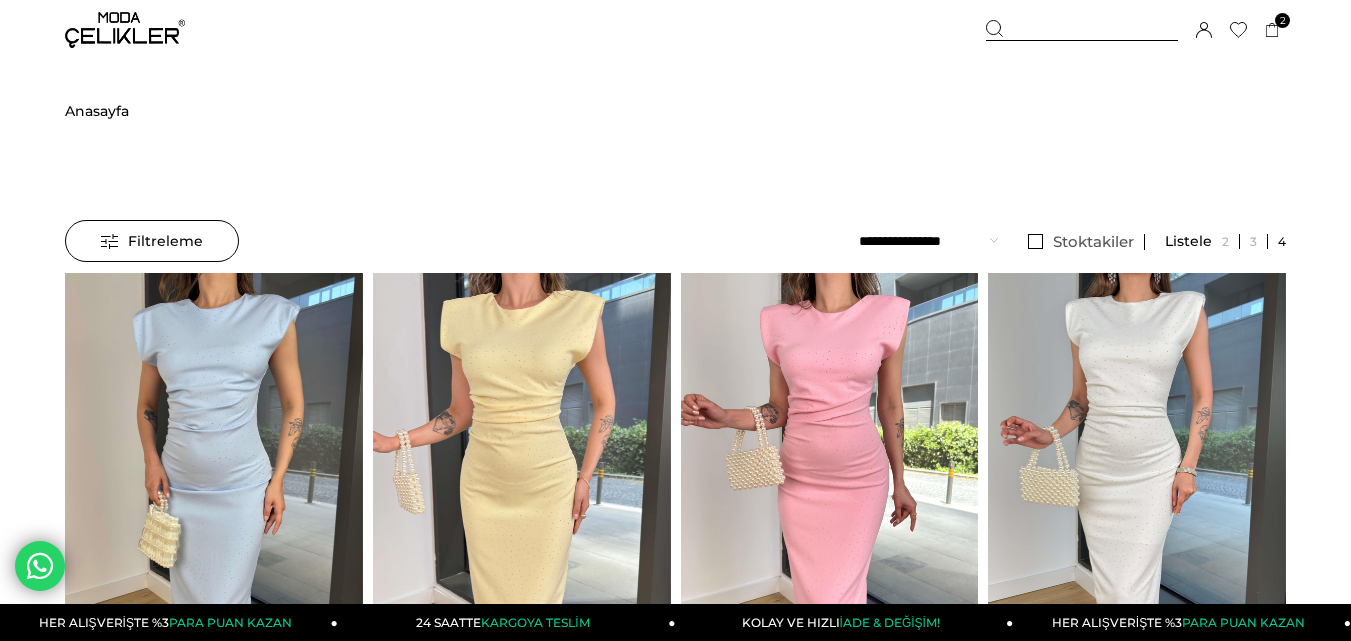 scroll, scrollTop: 0, scrollLeft: 0, axis: both 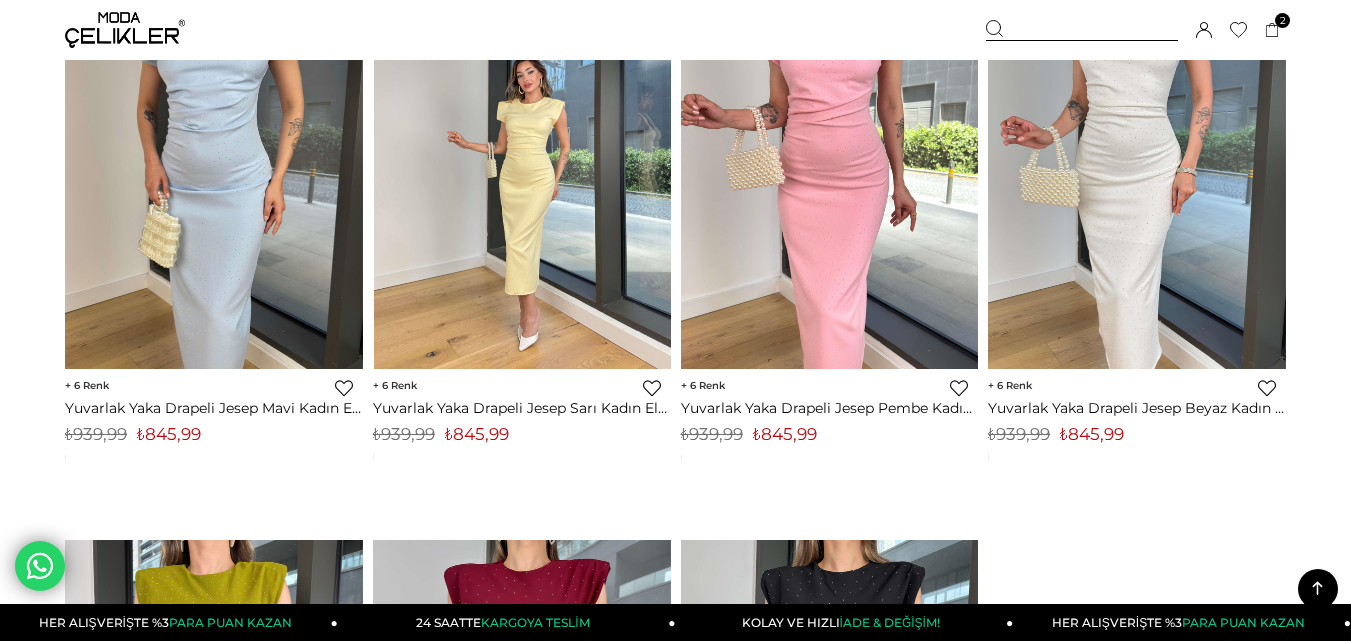 click on "₺845,99" at bounding box center [477, 434] 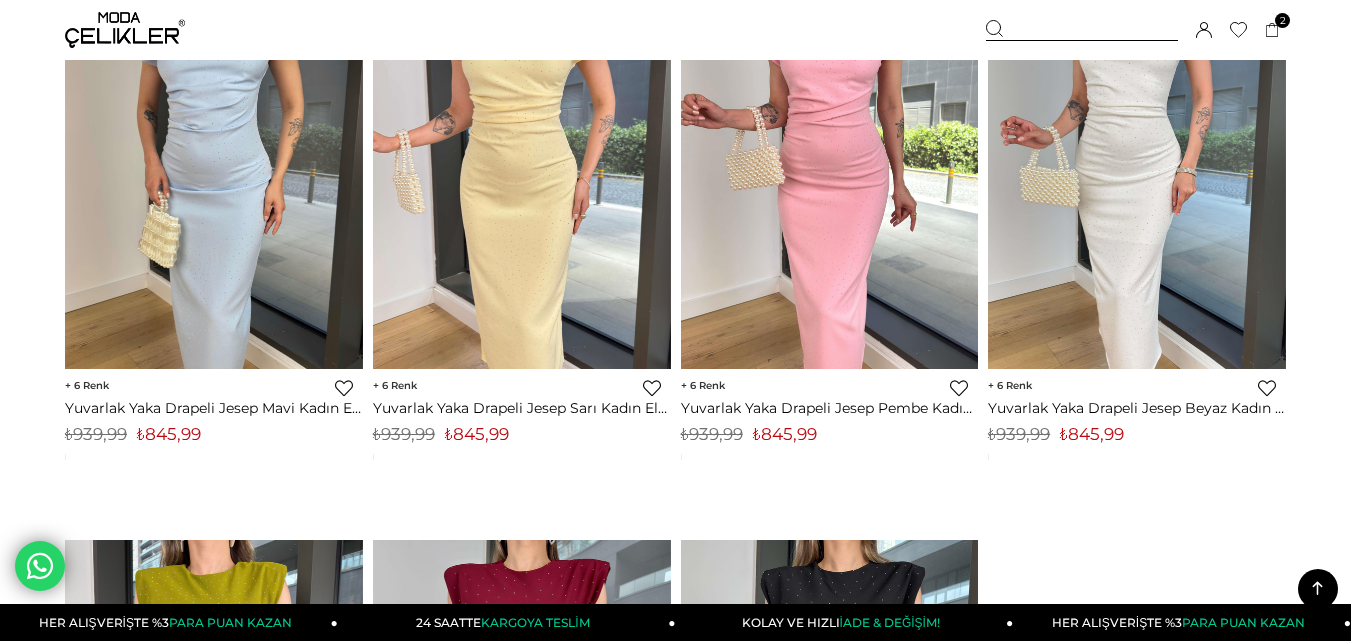click on "₺845,99" at bounding box center (477, 434) 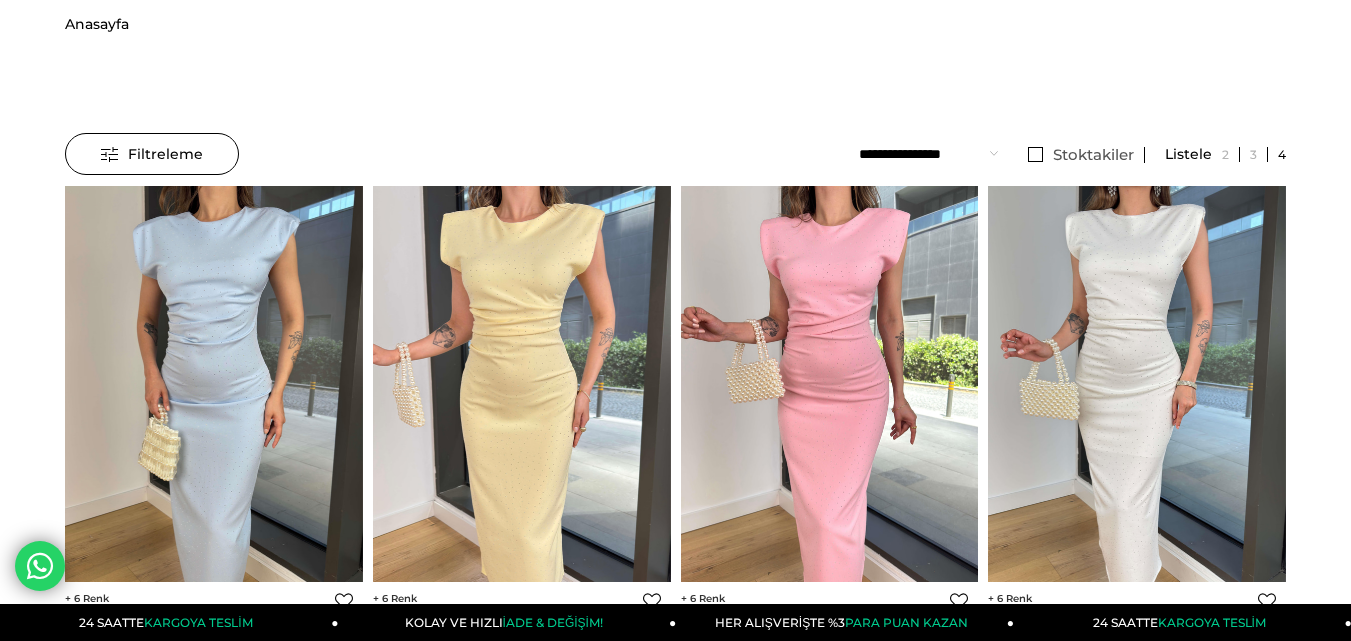 scroll, scrollTop: 0, scrollLeft: 0, axis: both 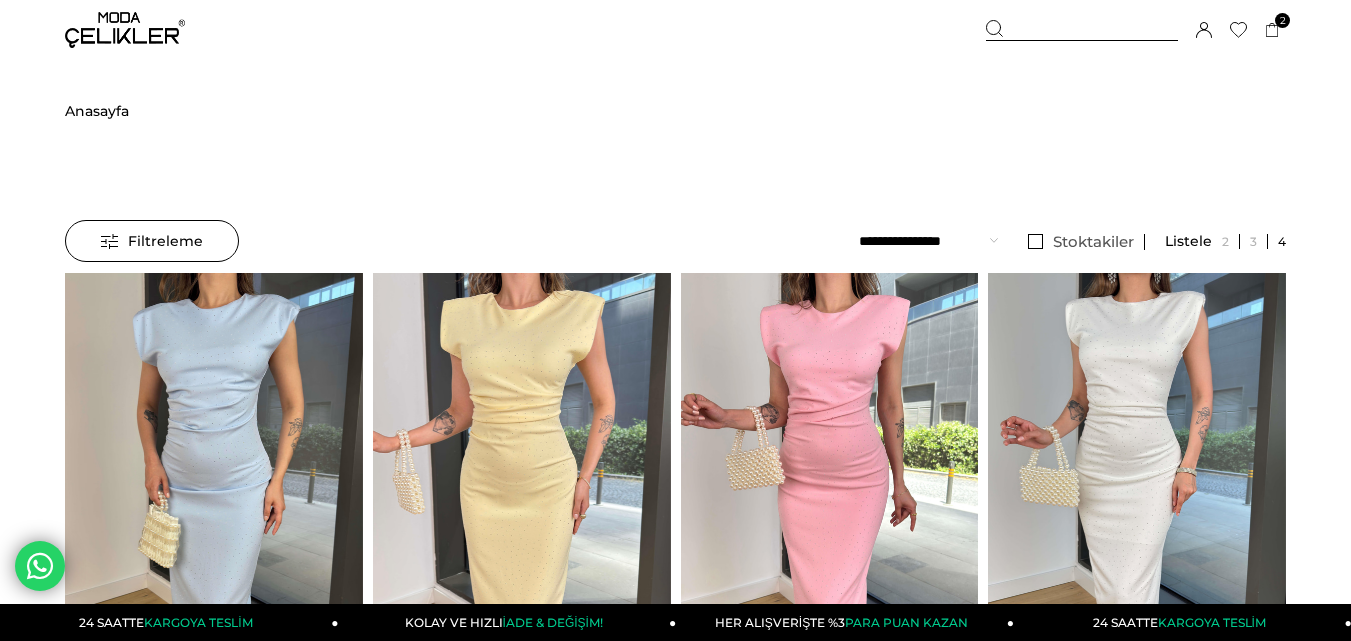 click at bounding box center (1082, 30) 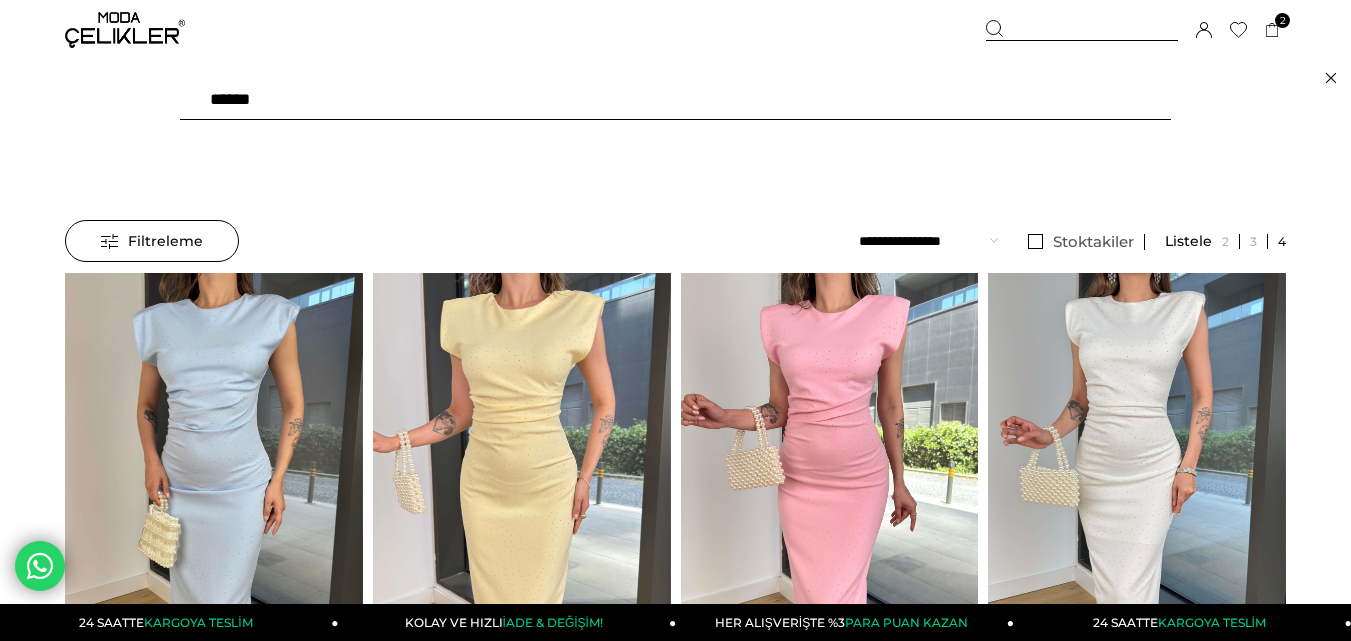 click on "******" at bounding box center (675, 100) 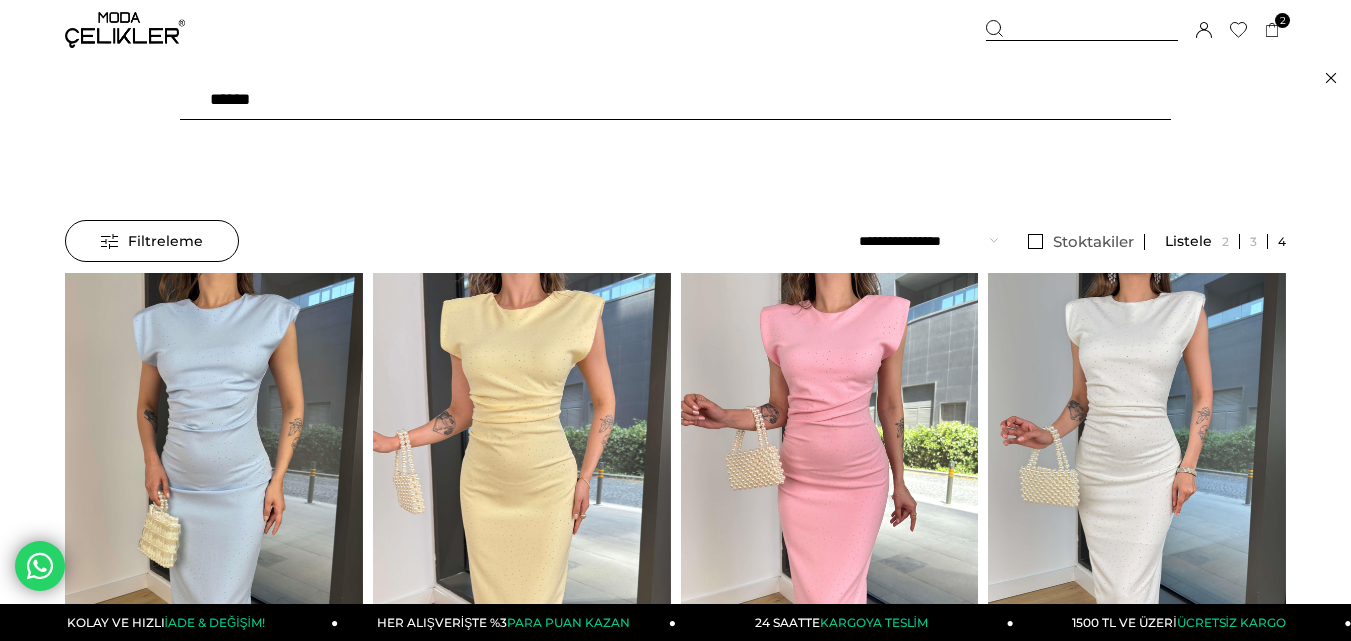 type on "******" 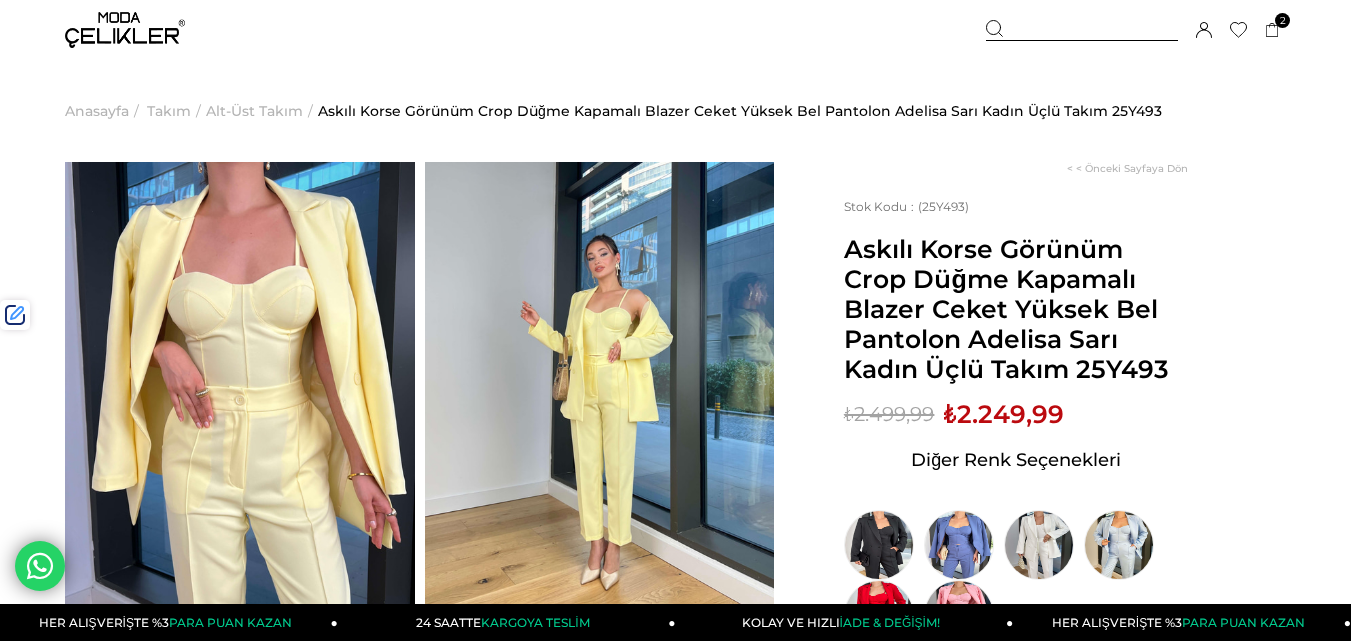 scroll, scrollTop: 0, scrollLeft: 0, axis: both 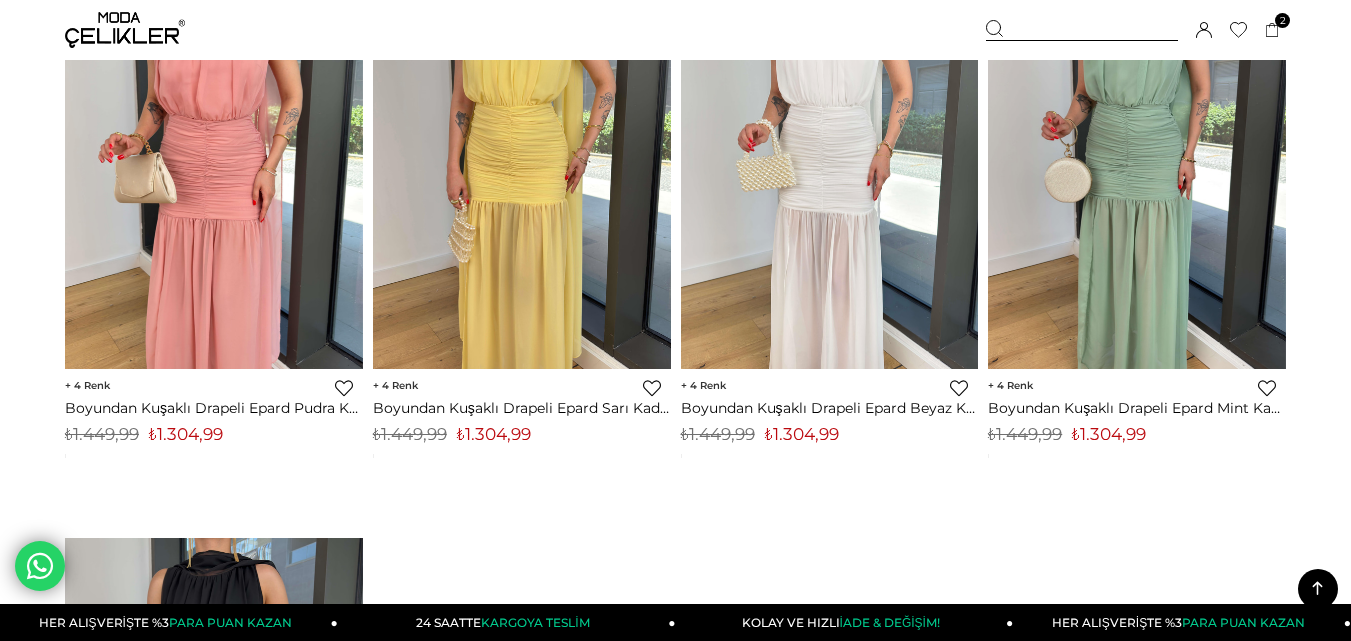 click on "₺1.304,99" at bounding box center [494, 434] 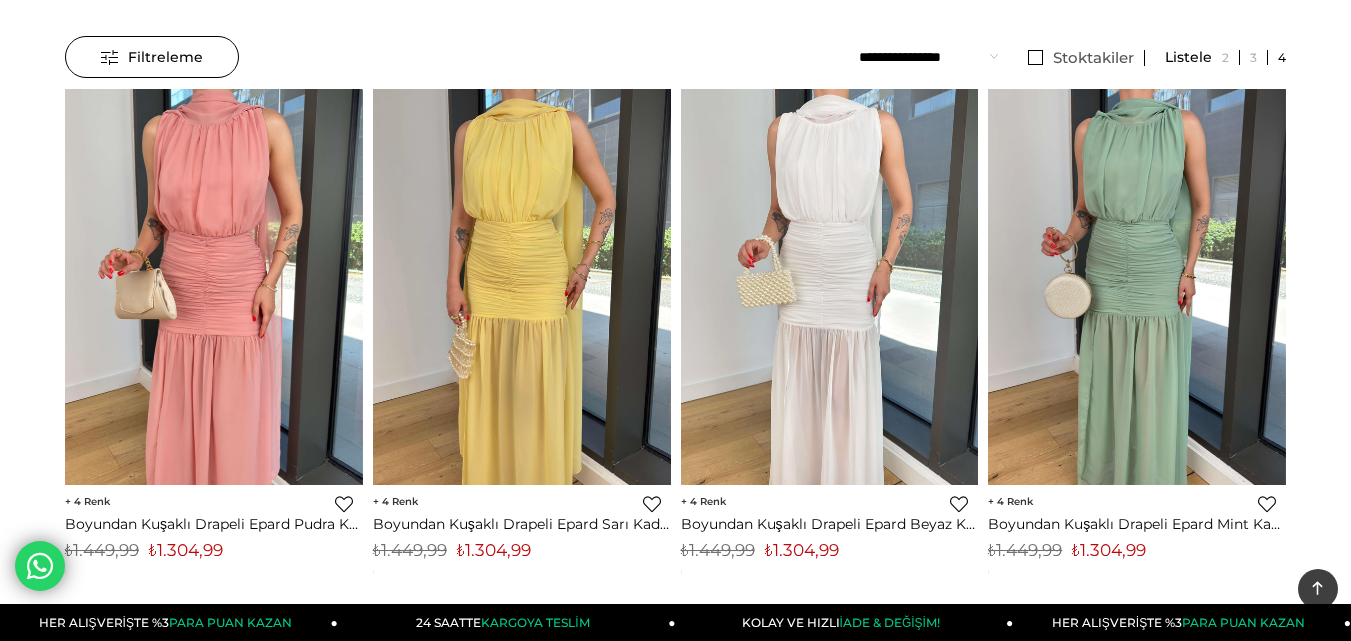 scroll, scrollTop: 0, scrollLeft: 0, axis: both 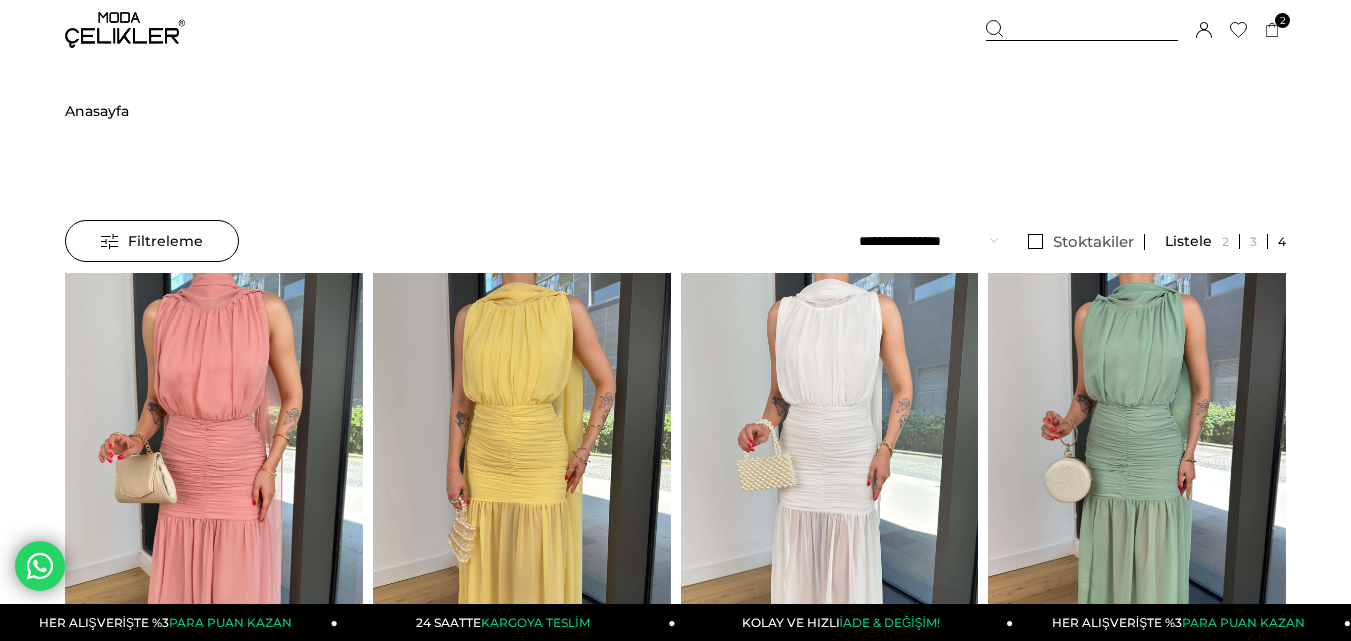 click at bounding box center [1082, 30] 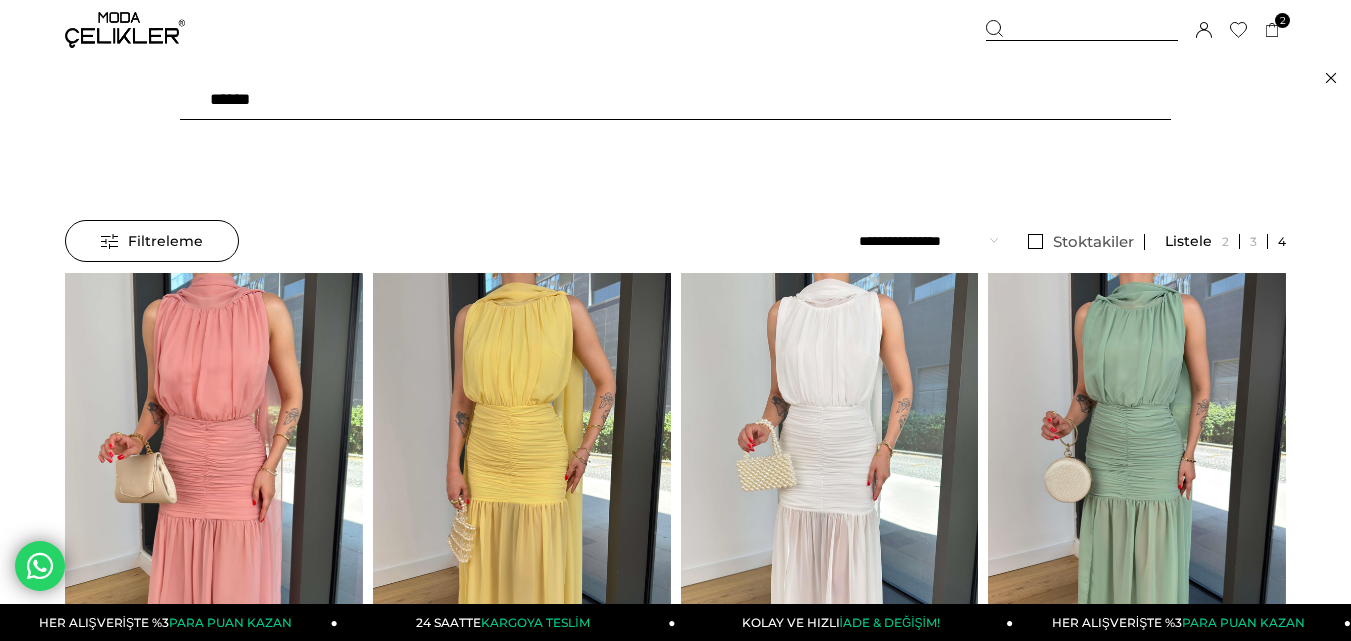 click on "******" at bounding box center [675, 100] 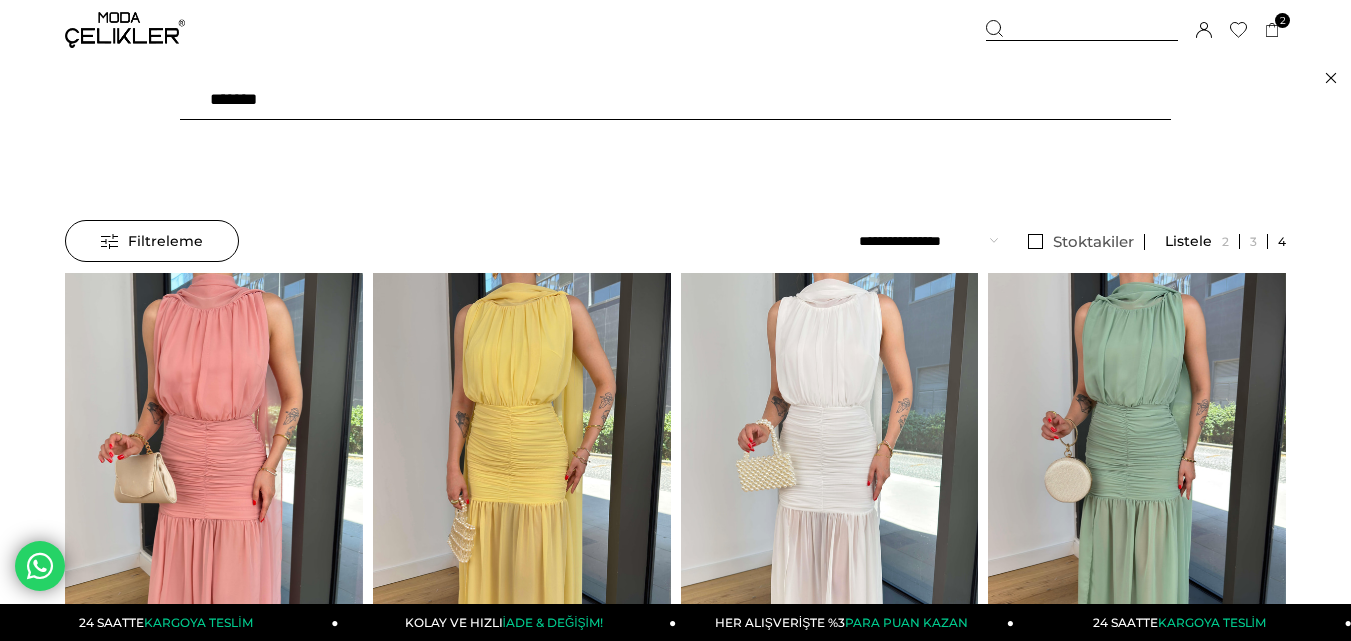 type on "*******" 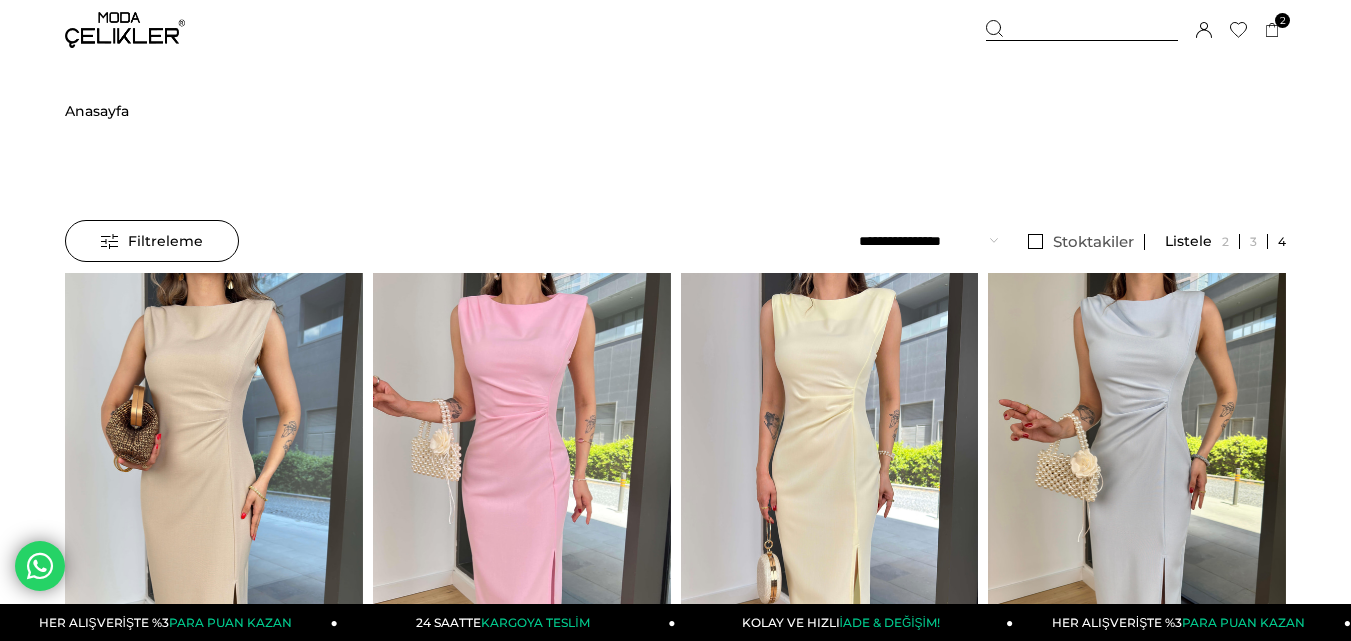 scroll, scrollTop: 0, scrollLeft: 0, axis: both 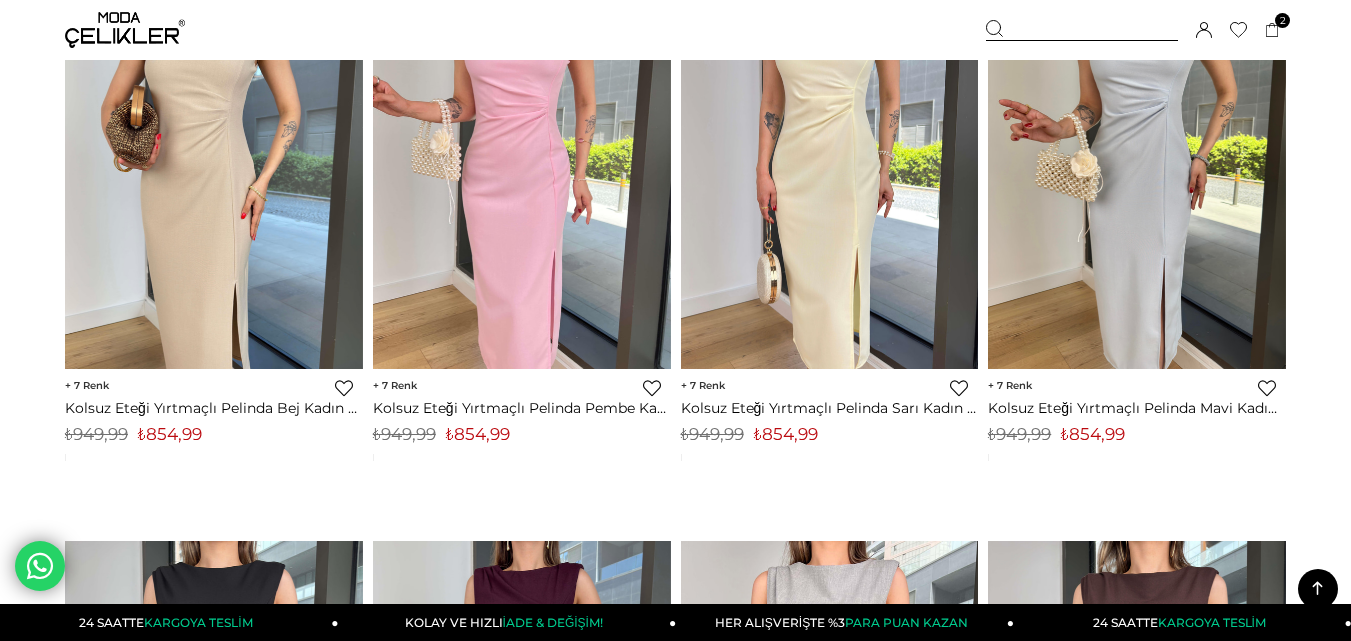 click on "₺854,99" at bounding box center (478, 434) 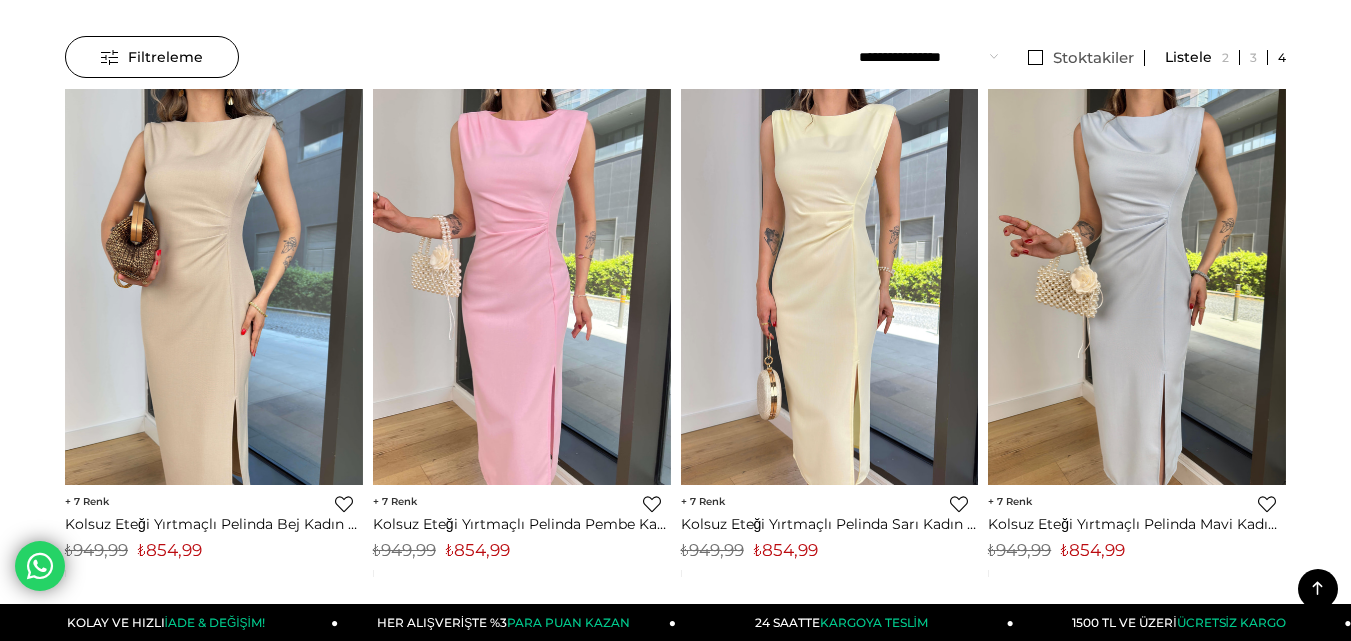 scroll, scrollTop: 0, scrollLeft: 0, axis: both 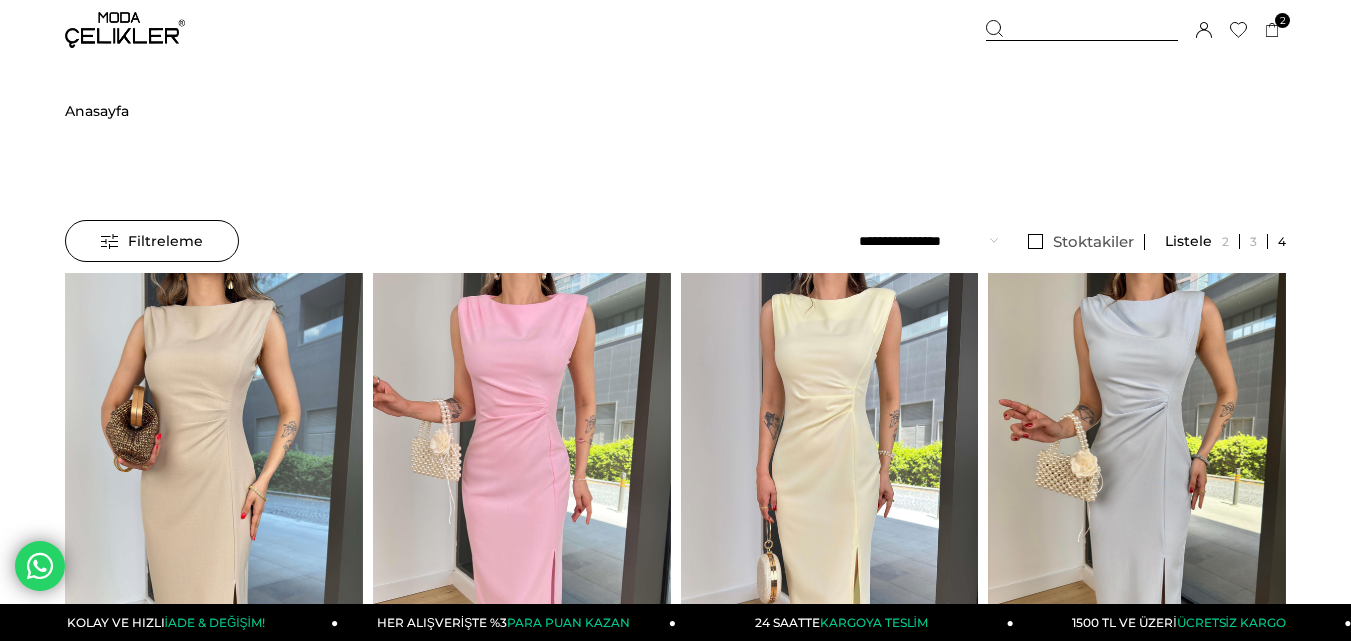 drag, startPoint x: 1050, startPoint y: 27, endPoint x: 561, endPoint y: 49, distance: 489.49463 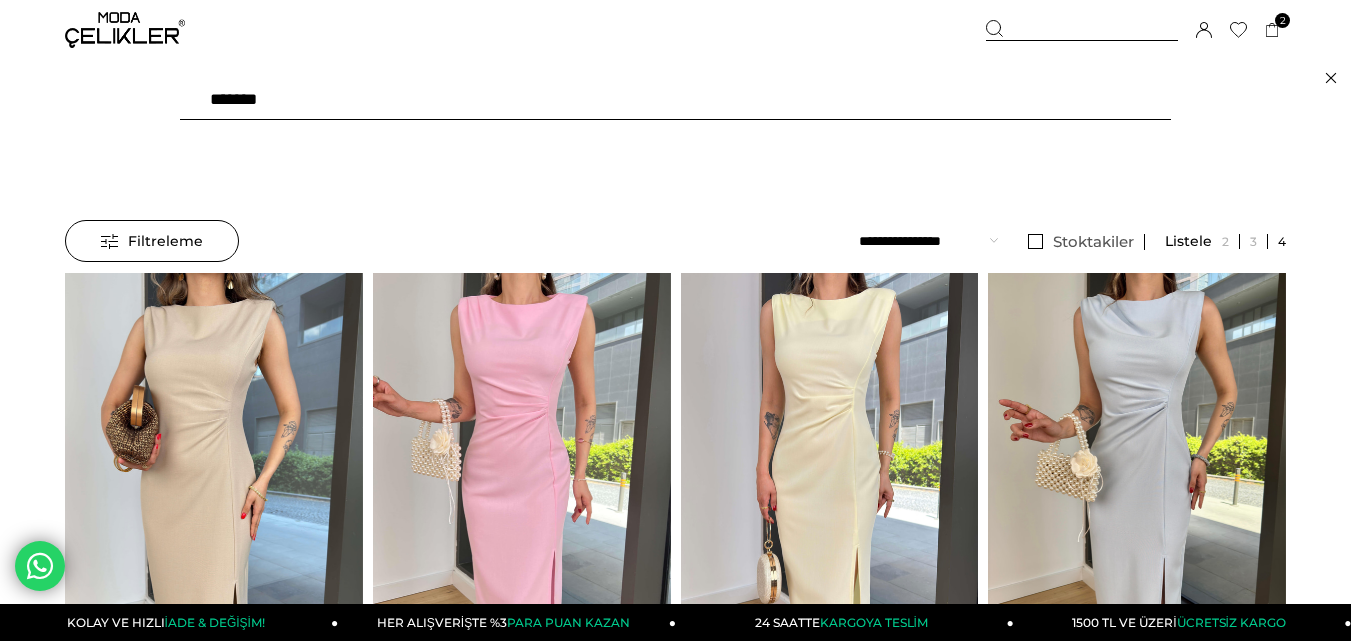 click on "*******" at bounding box center (675, 100) 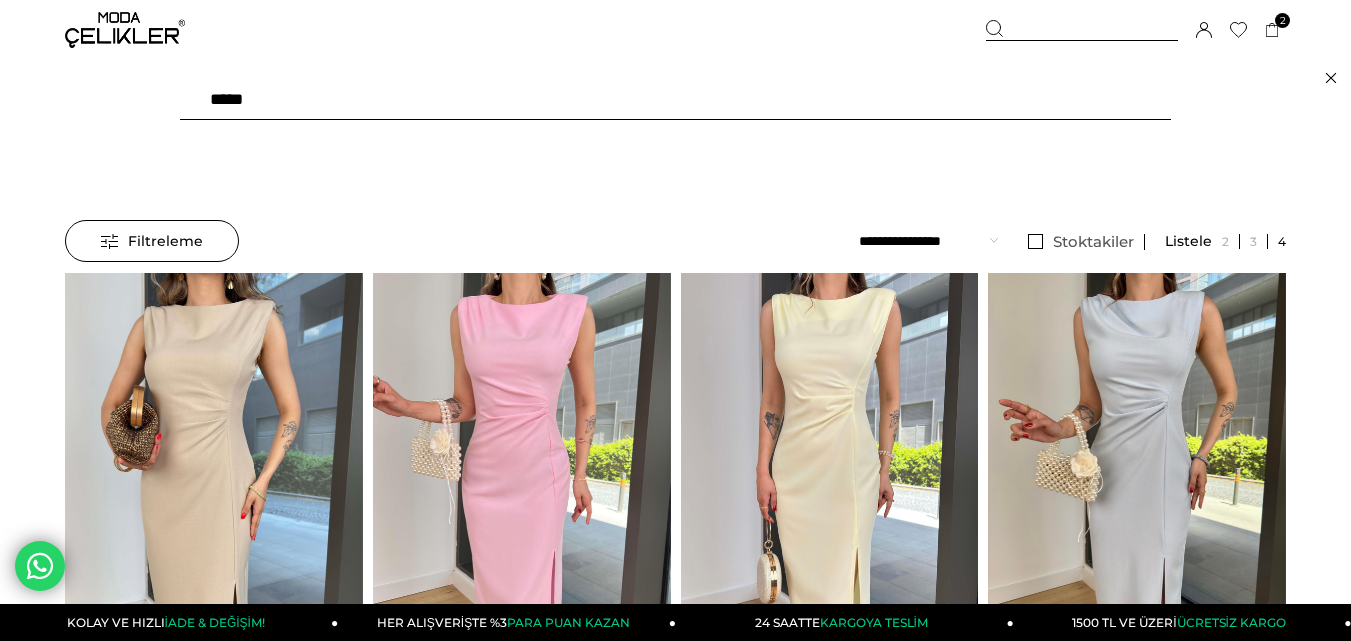 type on "****" 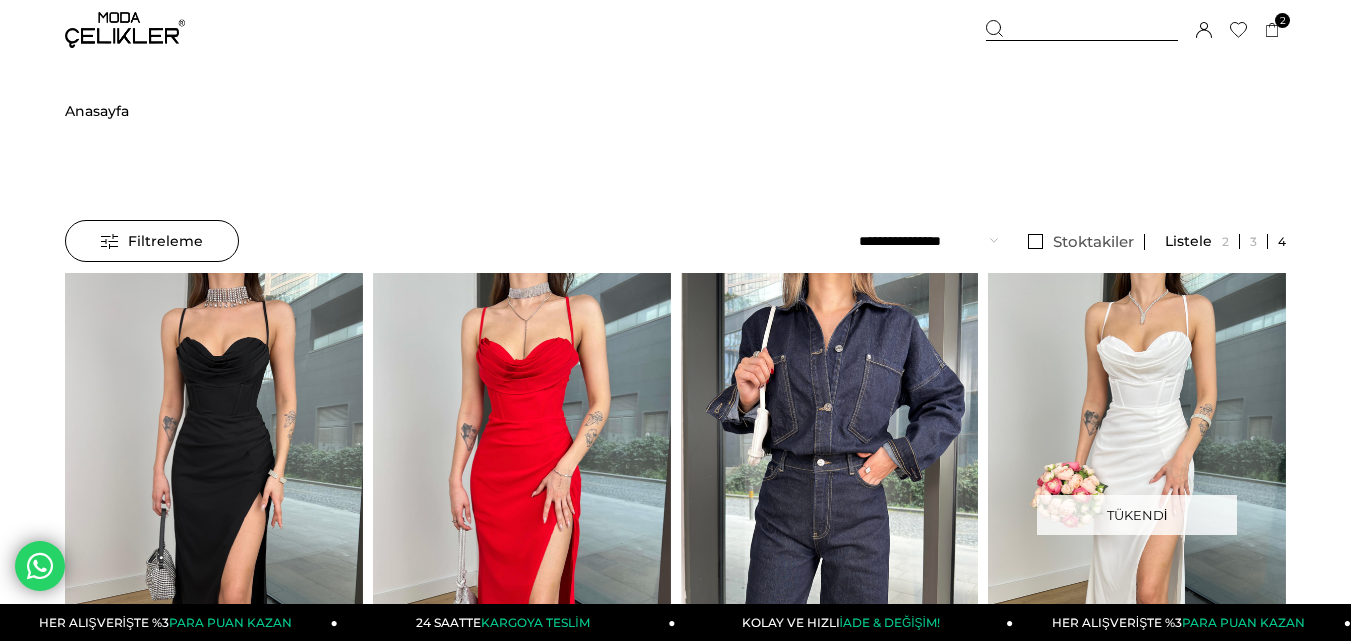 scroll, scrollTop: 0, scrollLeft: 0, axis: both 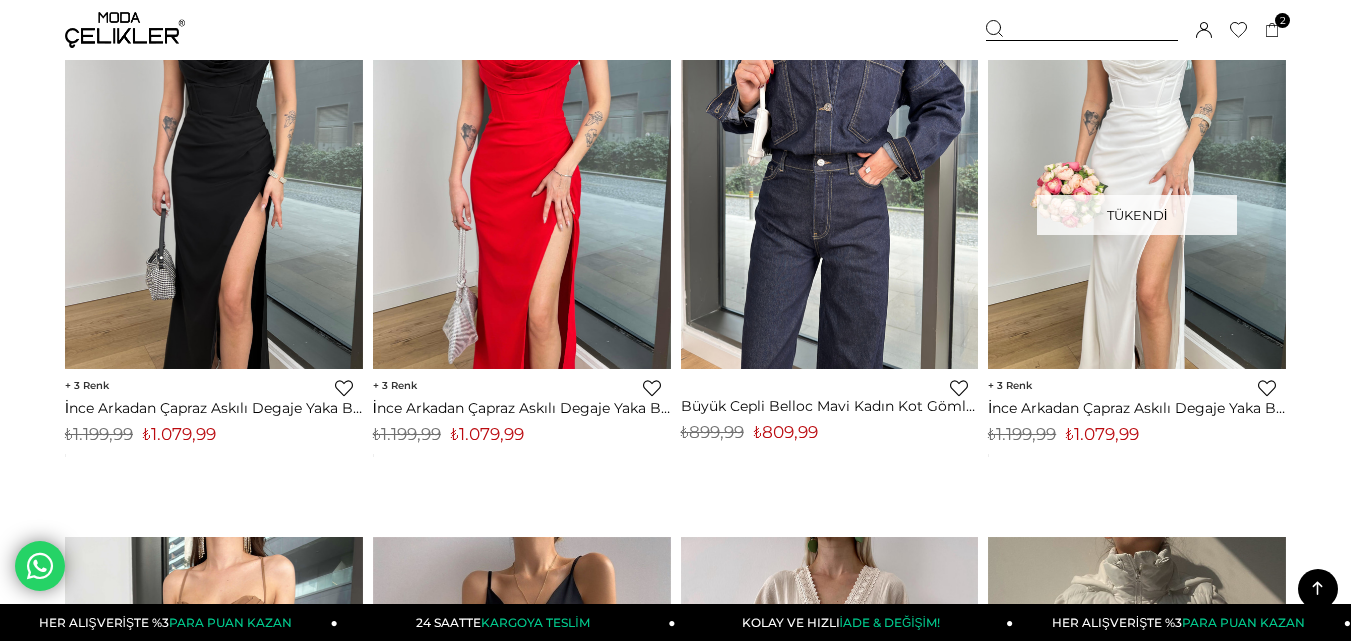 click on "₺1.079,99" at bounding box center [487, 434] 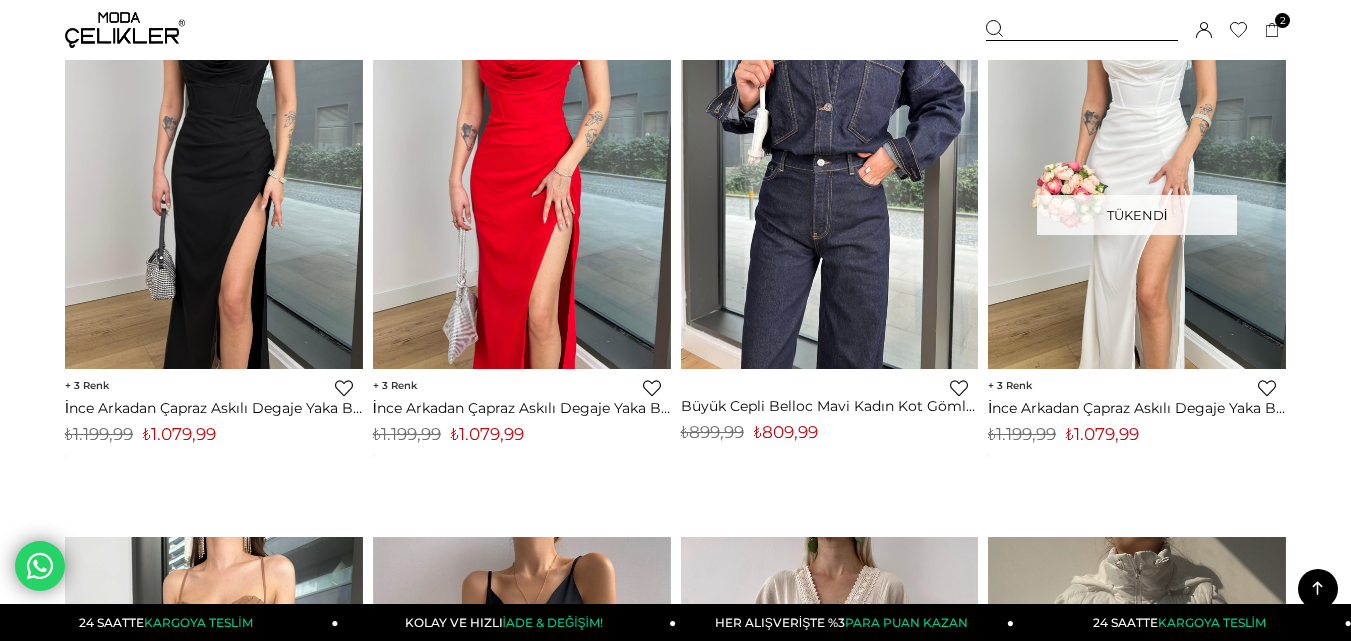 click on "₺1.079,99" at bounding box center (487, 434) 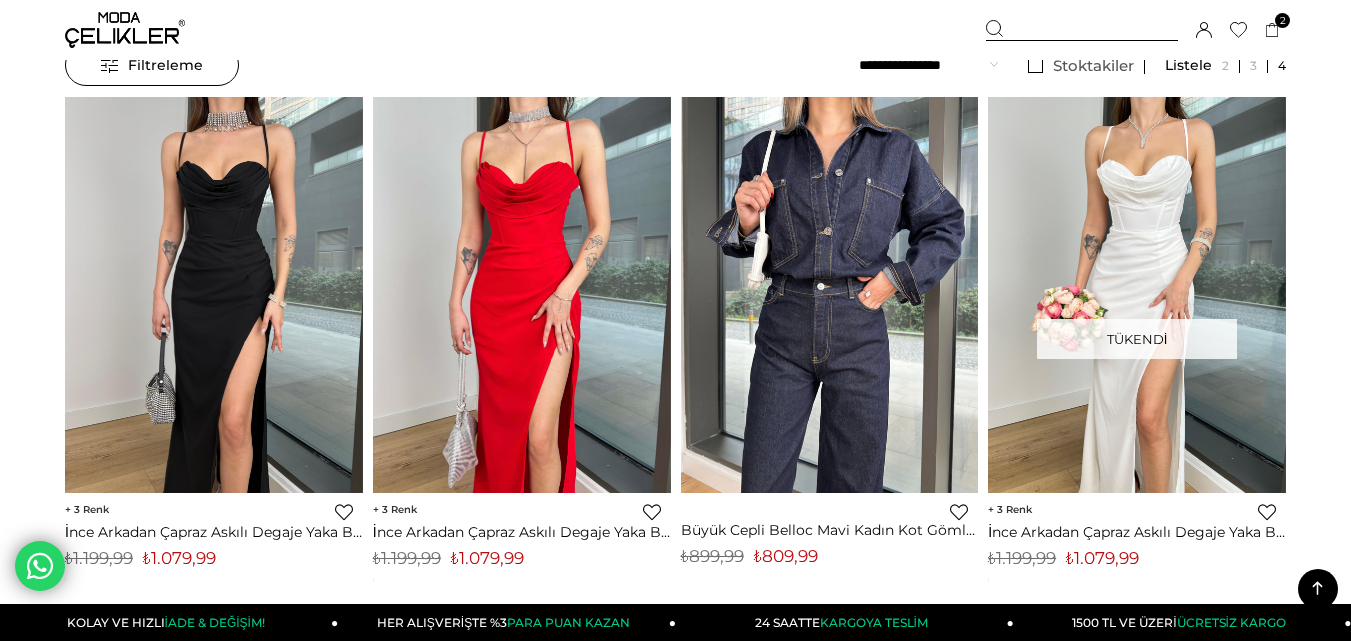 scroll, scrollTop: 0, scrollLeft: 0, axis: both 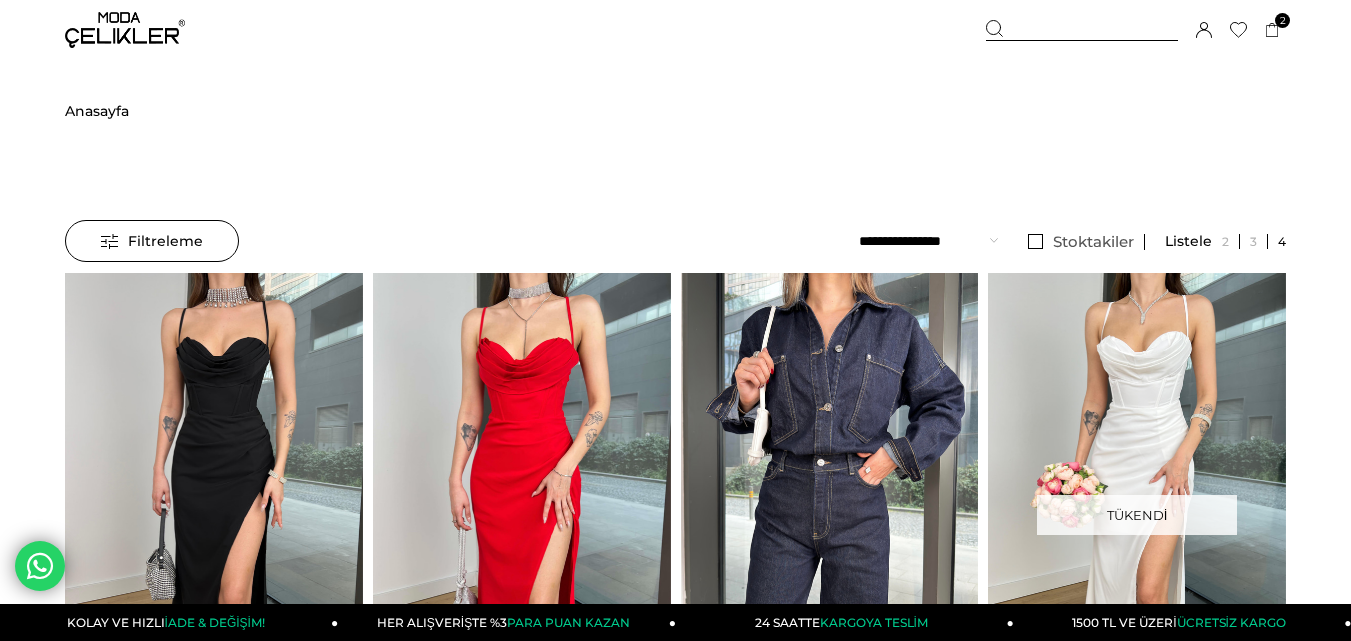 click at bounding box center [1082, 30] 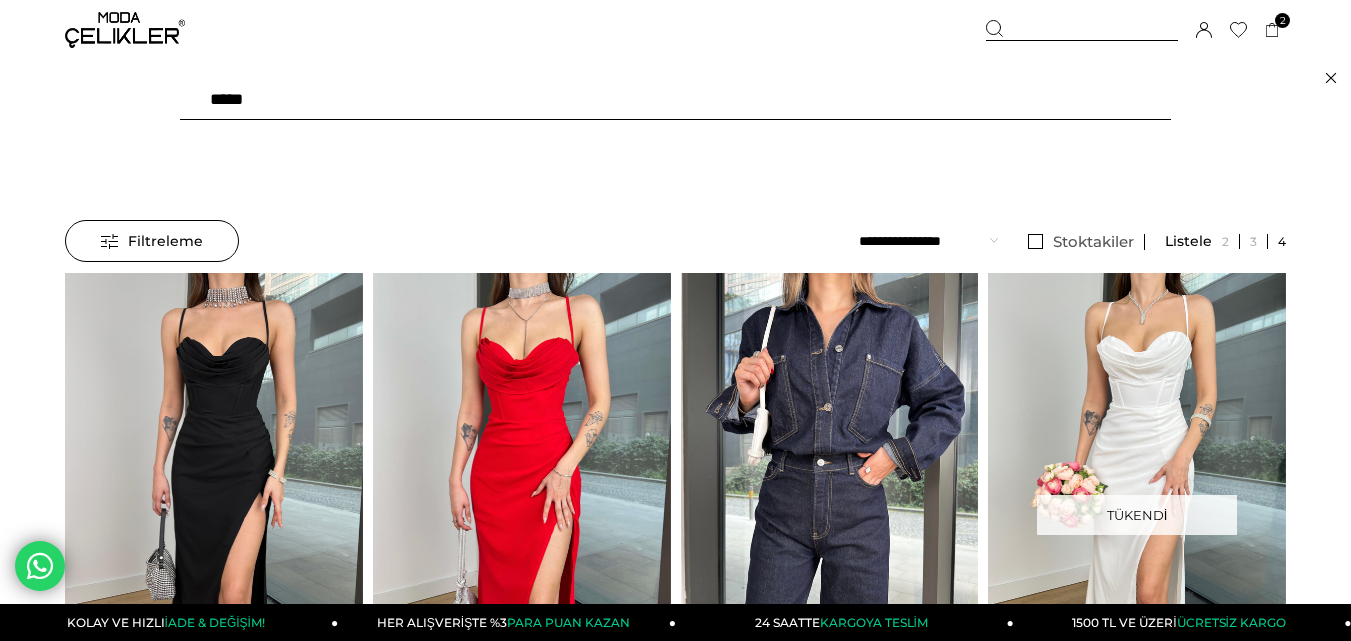 click on "****" at bounding box center [675, 100] 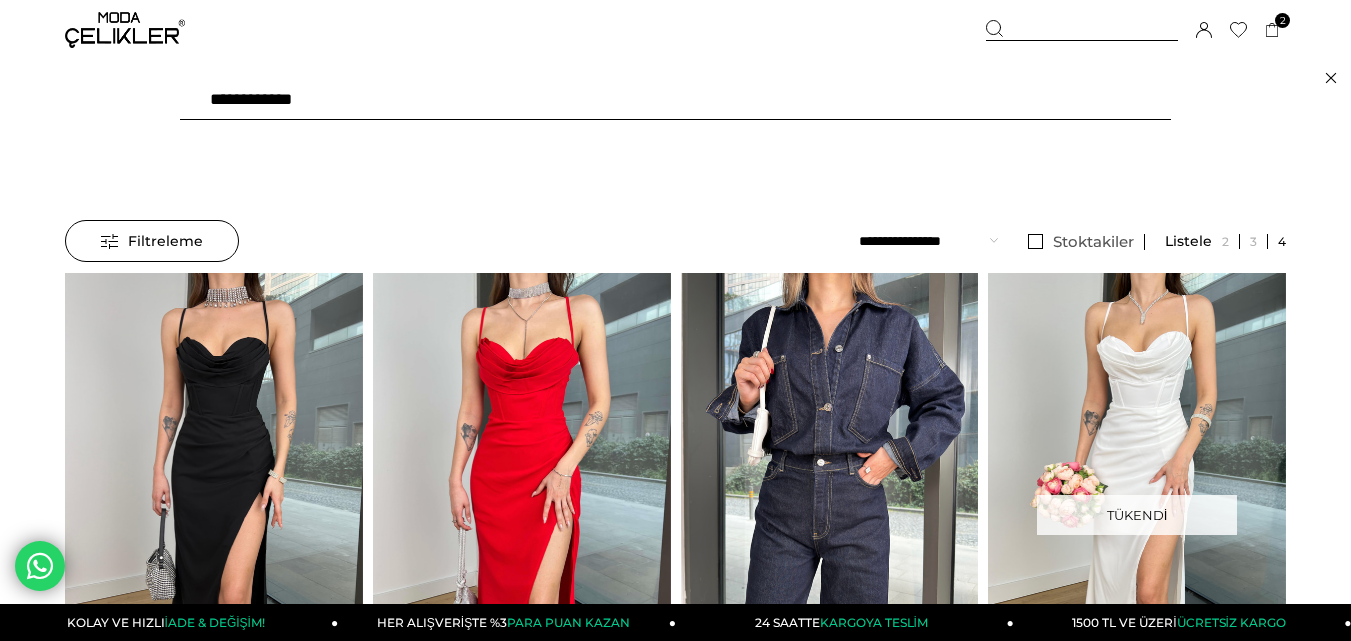 click on "**********" at bounding box center [675, 100] 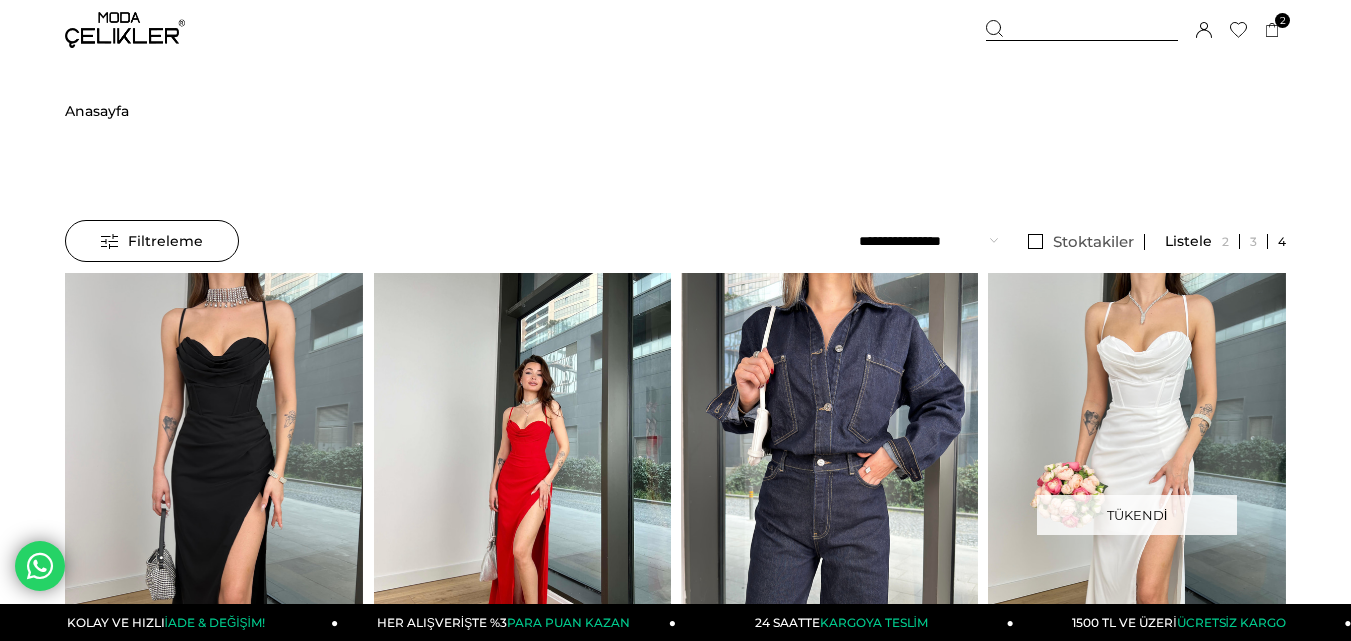 type on "*******" 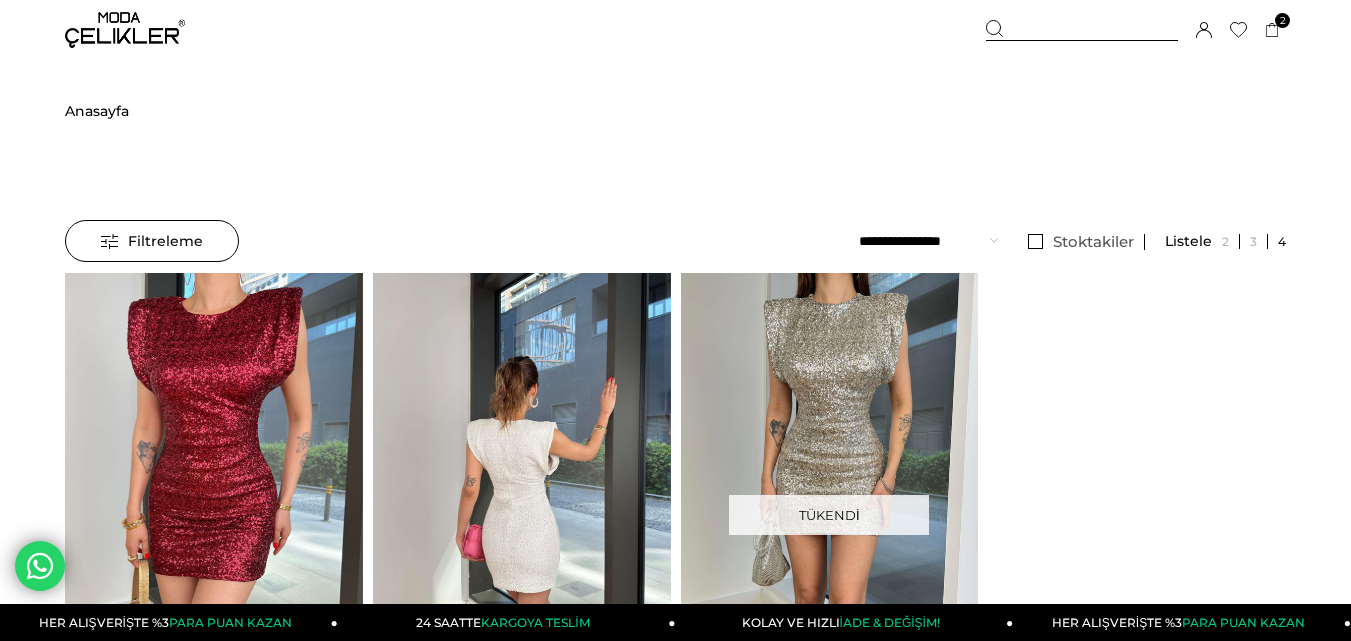 scroll, scrollTop: 0, scrollLeft: 0, axis: both 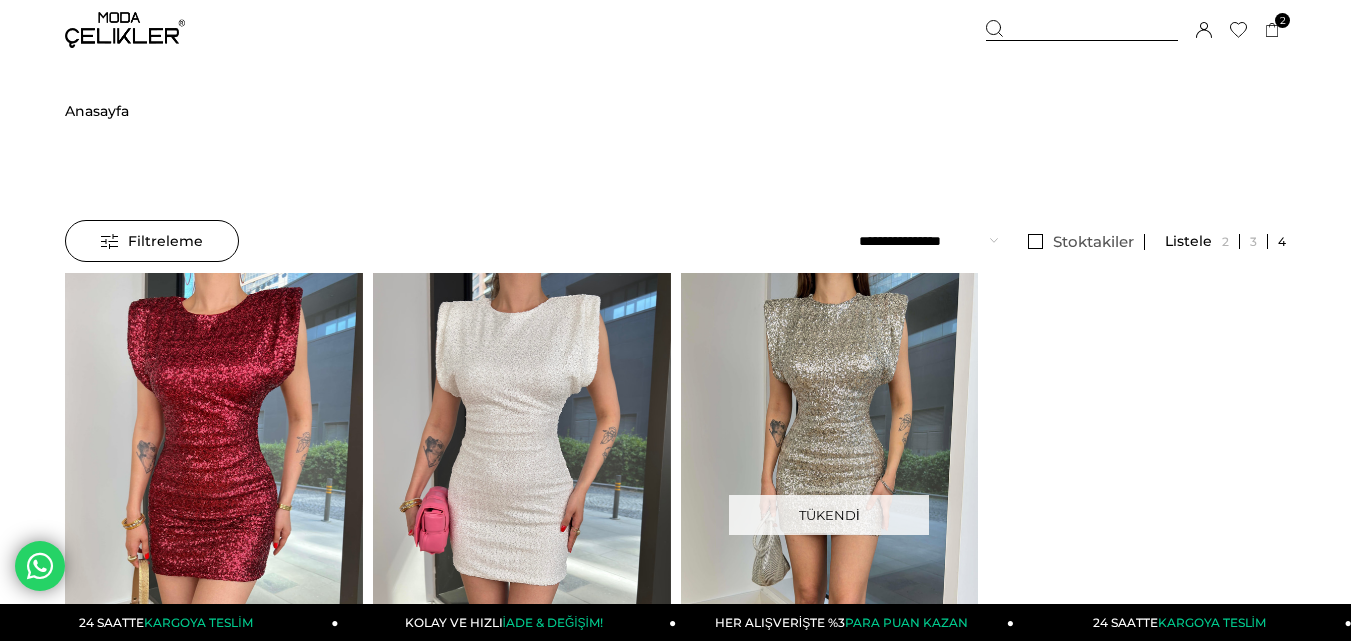 click at bounding box center [1082, 30] 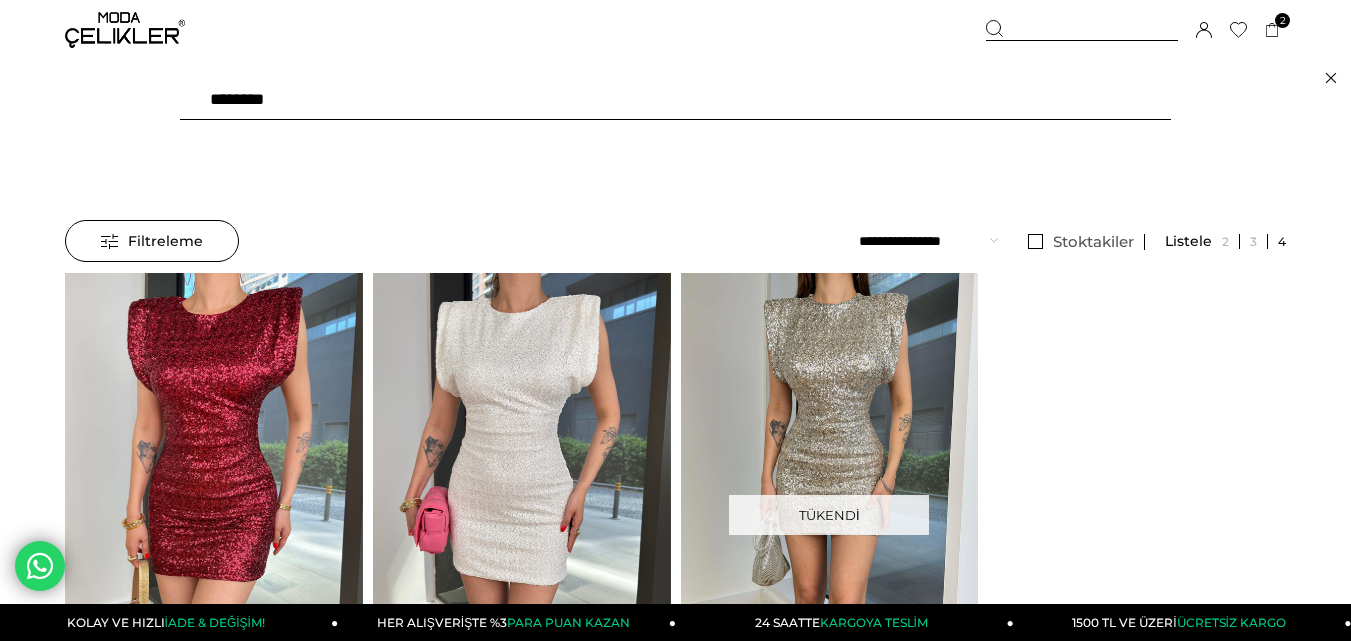 click on "*******" at bounding box center (675, 100) 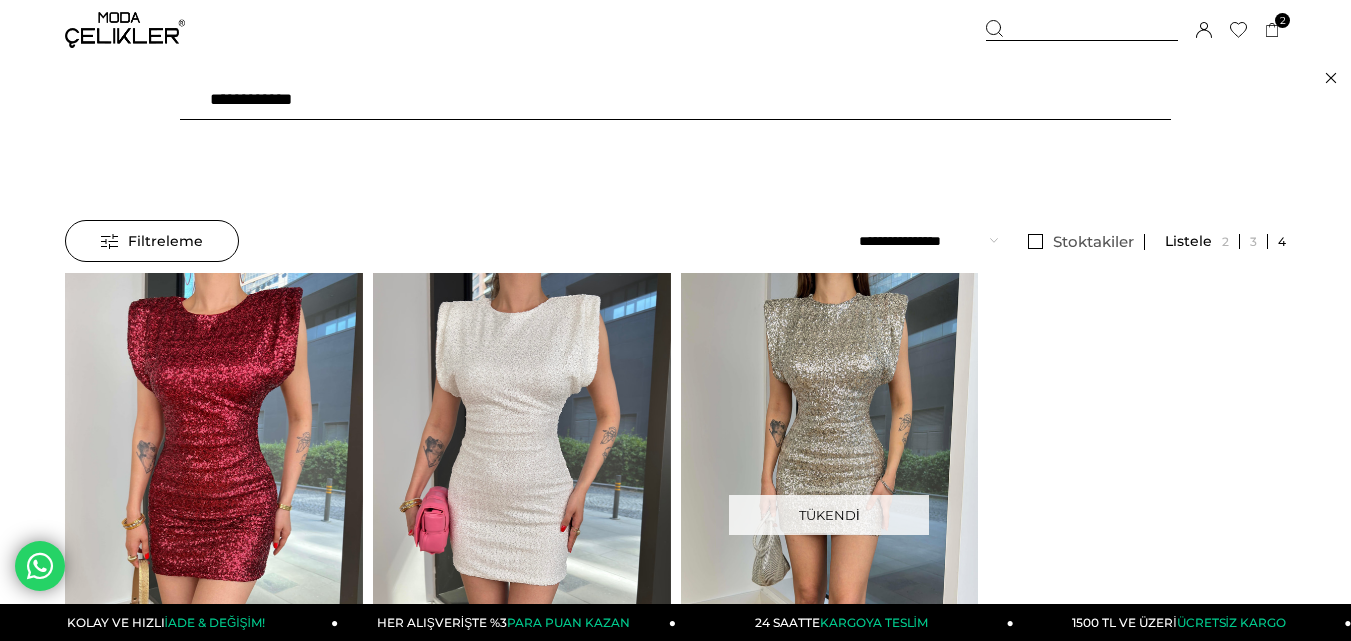 drag, startPoint x: 274, startPoint y: 100, endPoint x: 124, endPoint y: 131, distance: 153.16985 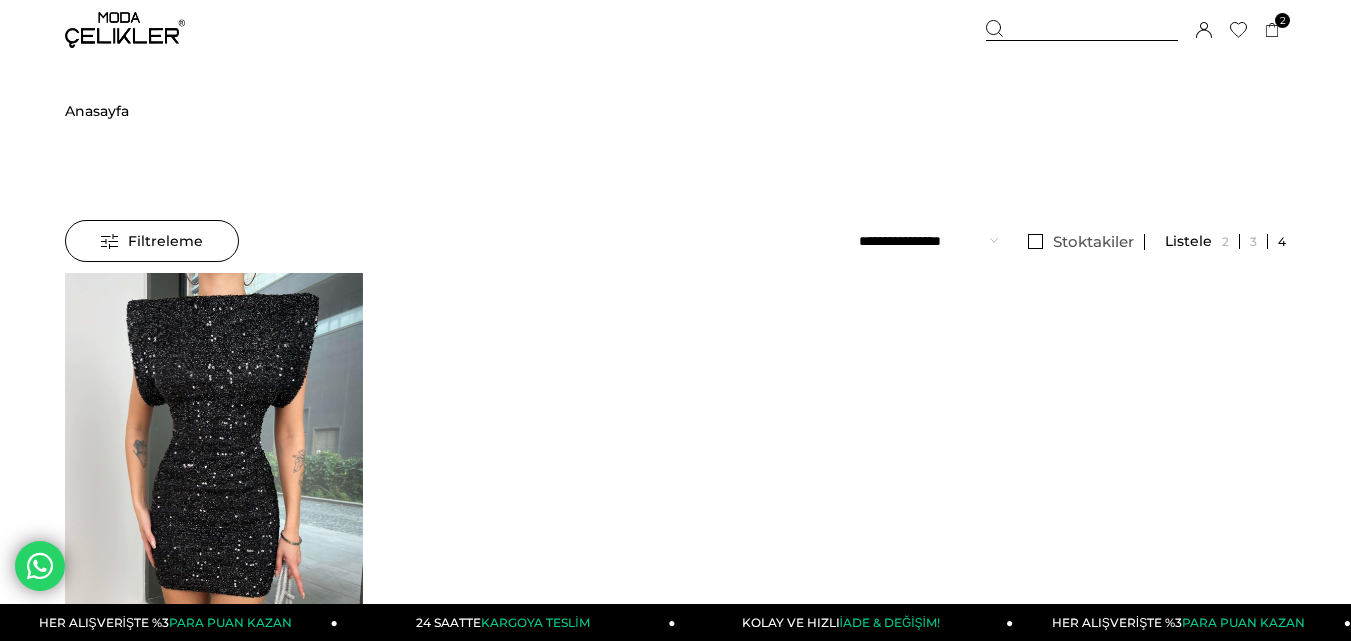 scroll, scrollTop: 0, scrollLeft: 0, axis: both 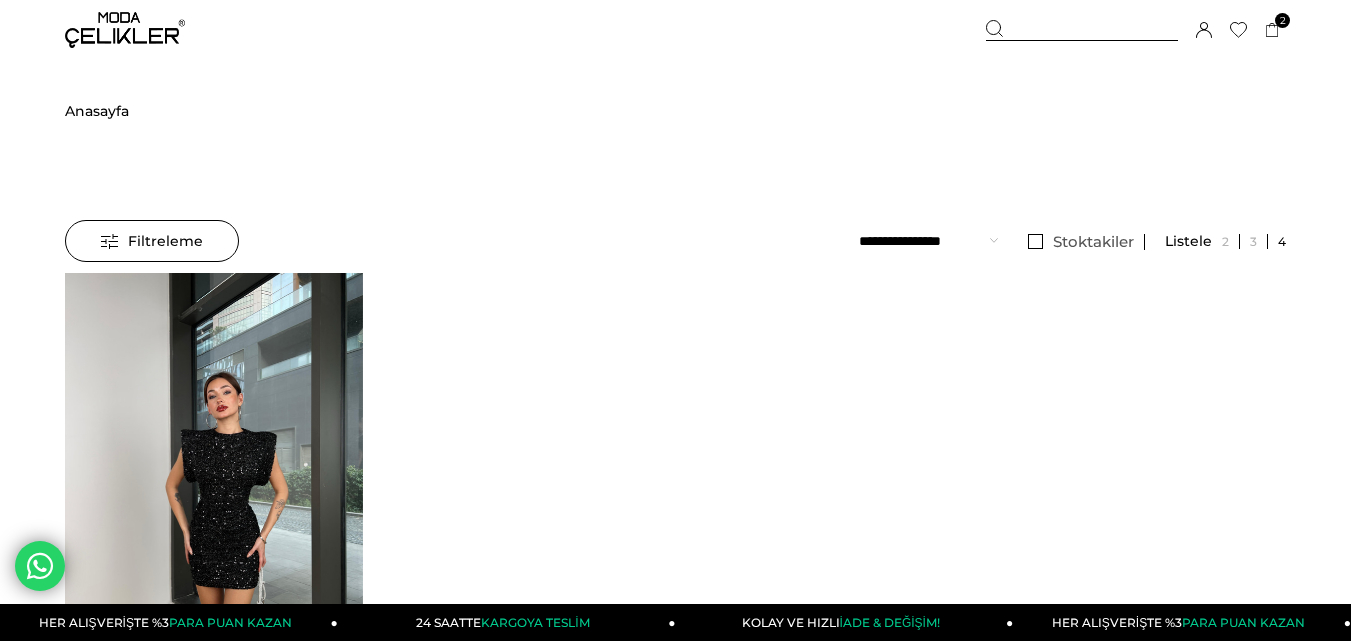 click at bounding box center (214, 471) 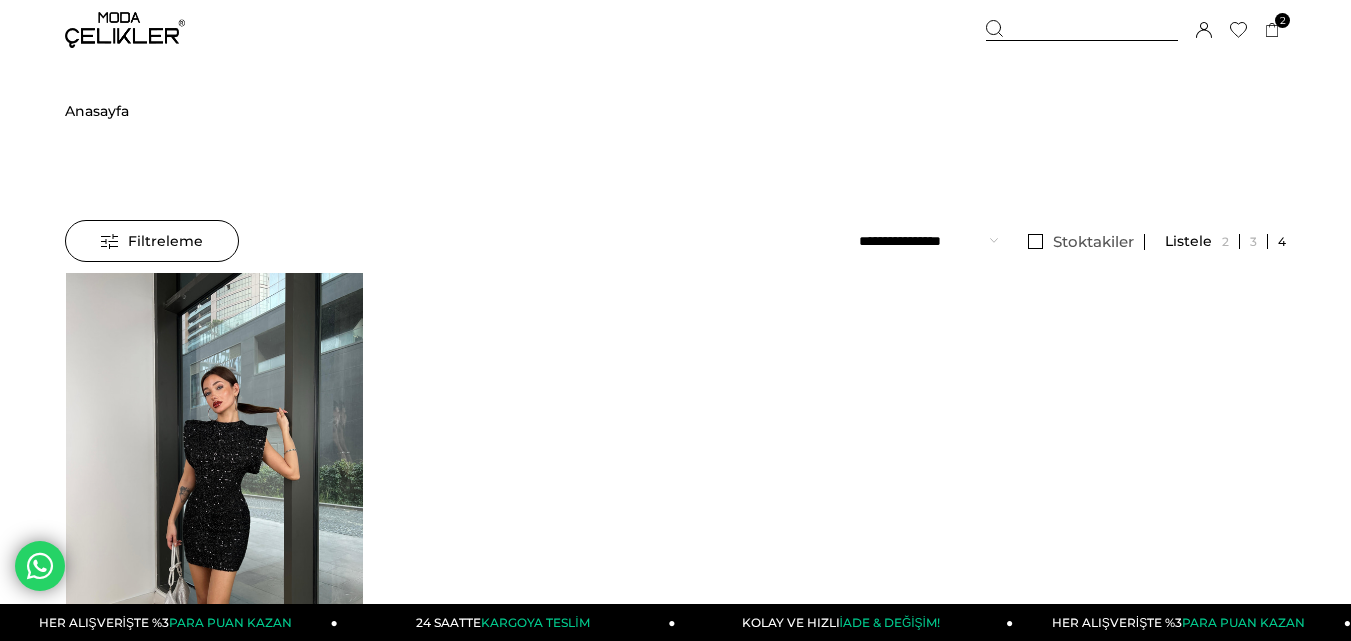 click at bounding box center [215, 471] 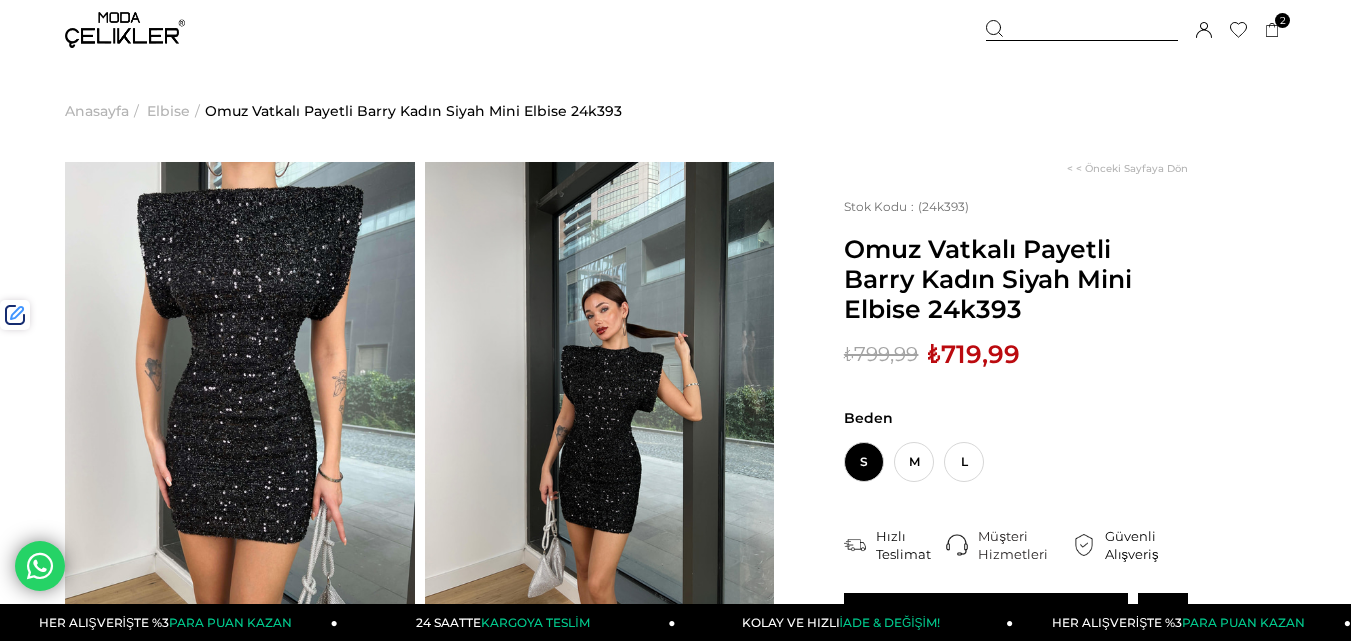 scroll, scrollTop: 0, scrollLeft: 0, axis: both 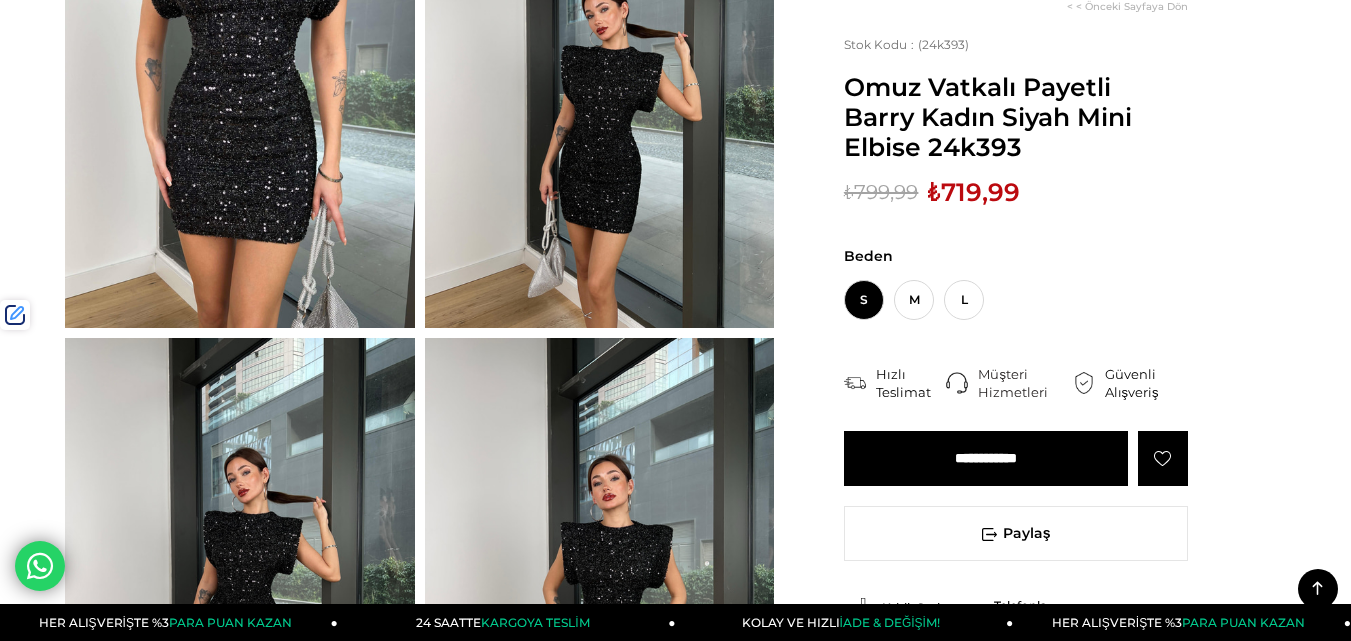 click on "₺719,99" at bounding box center [974, 192] 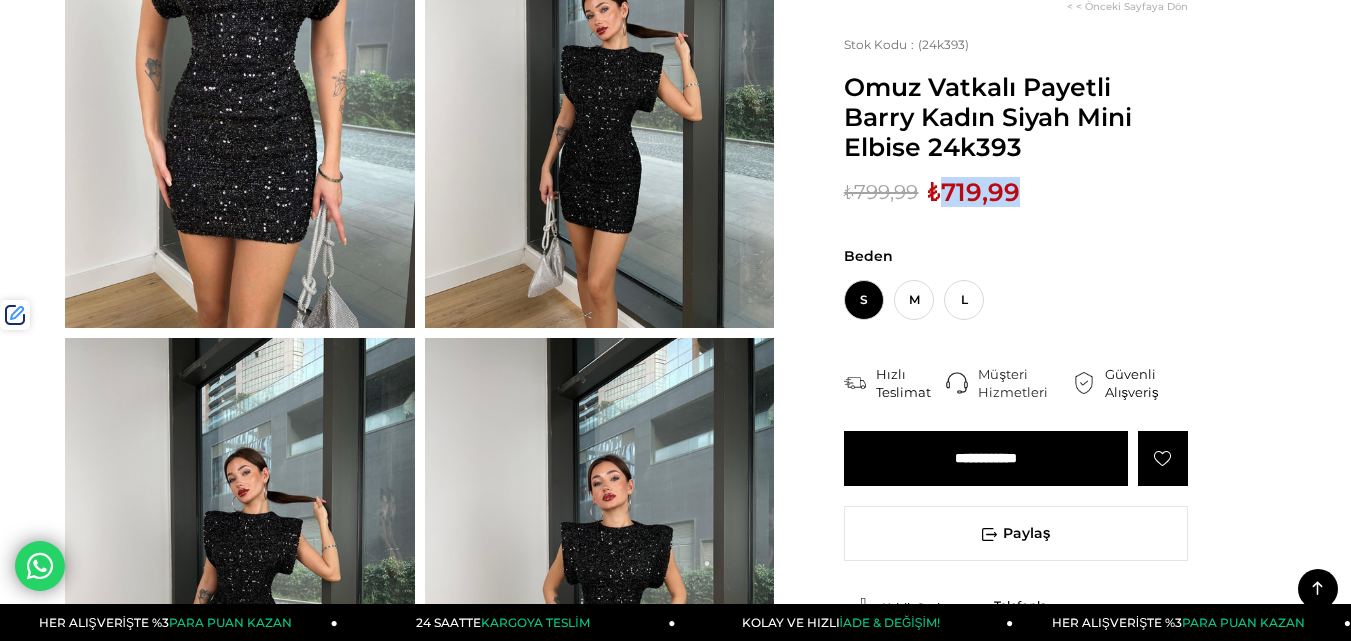 click on "₺719,99" at bounding box center [974, 192] 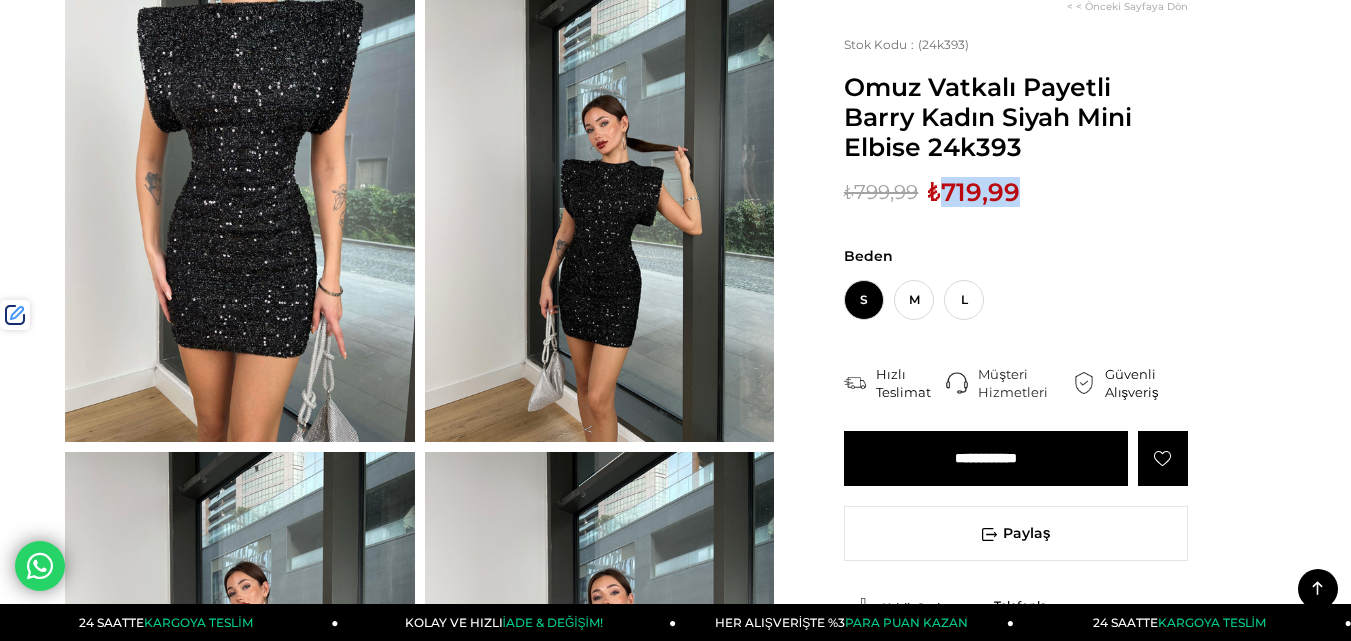 scroll, scrollTop: 0, scrollLeft: 0, axis: both 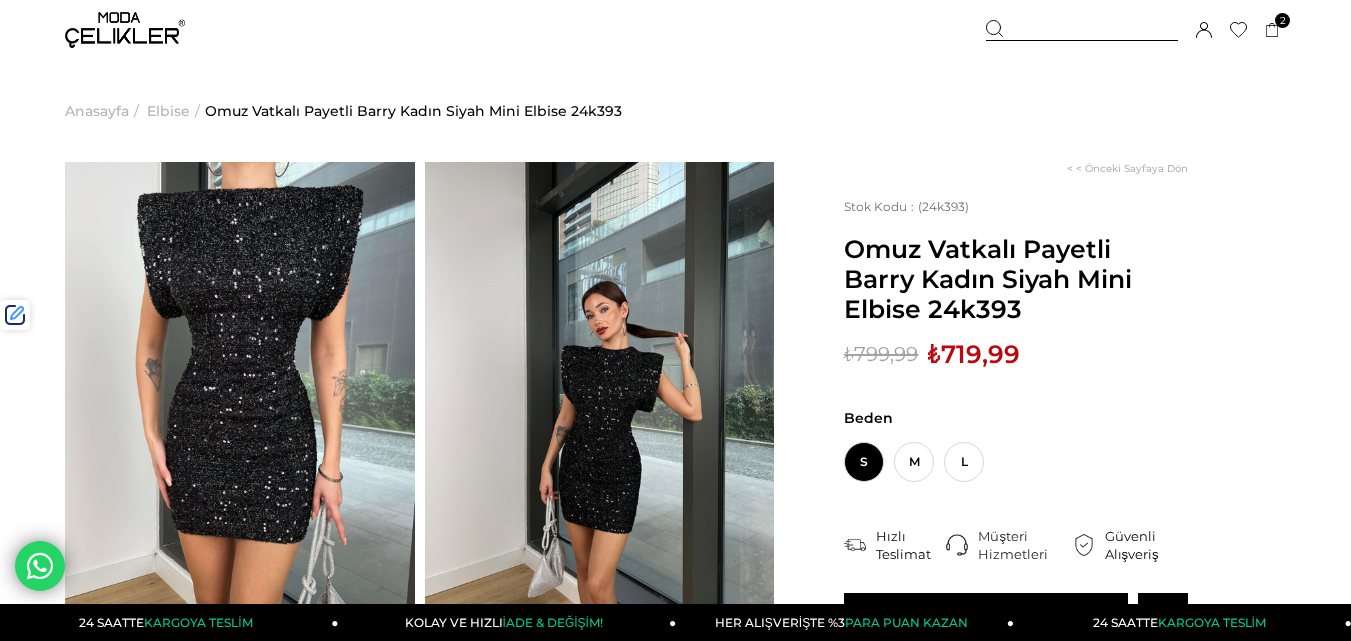 click at bounding box center [1082, 30] 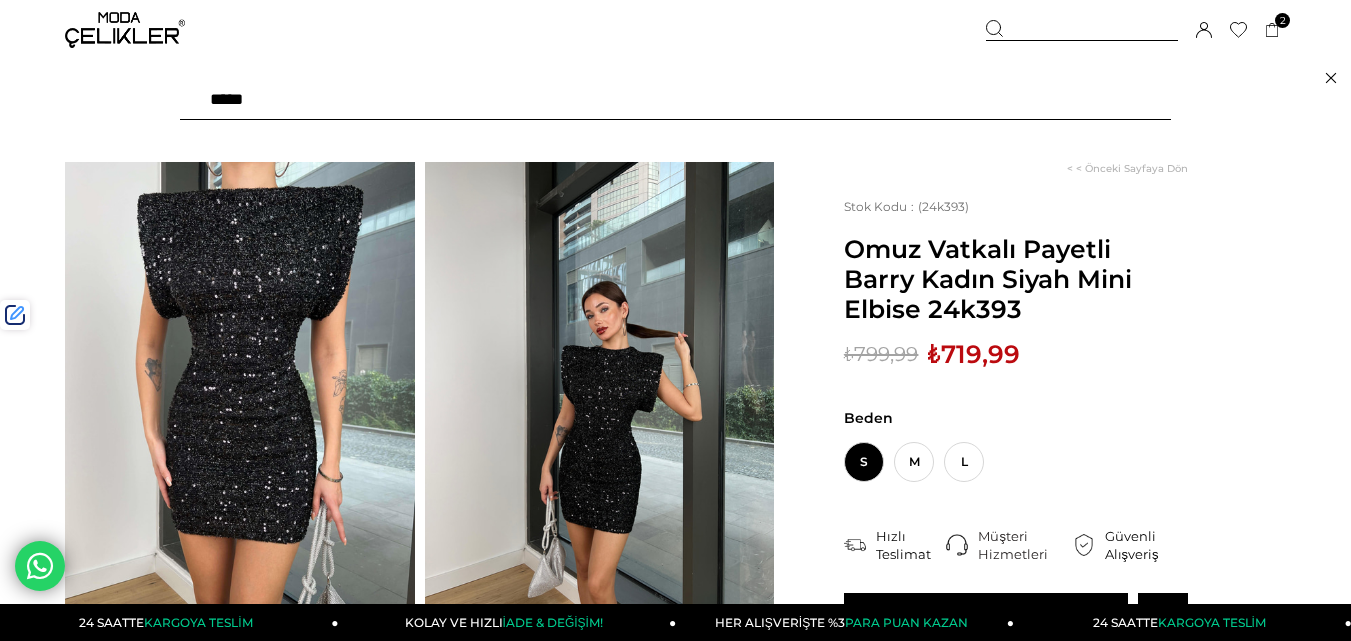 click at bounding box center (675, 100) 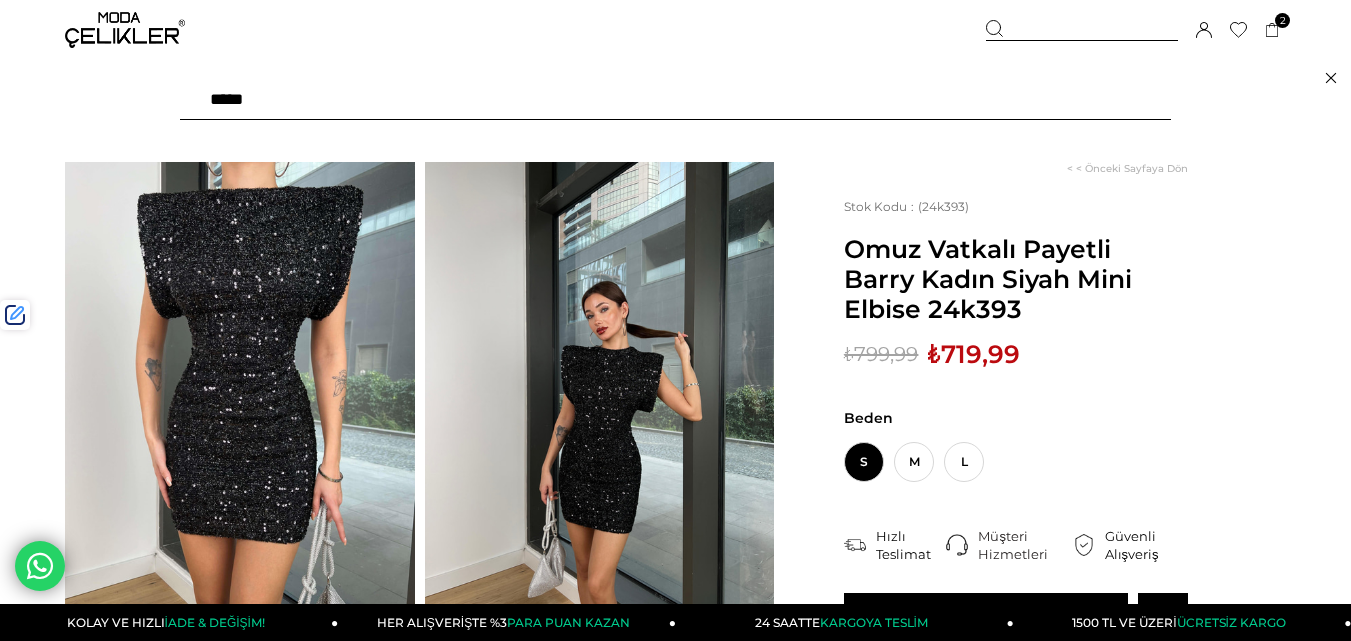 click at bounding box center (675, 100) 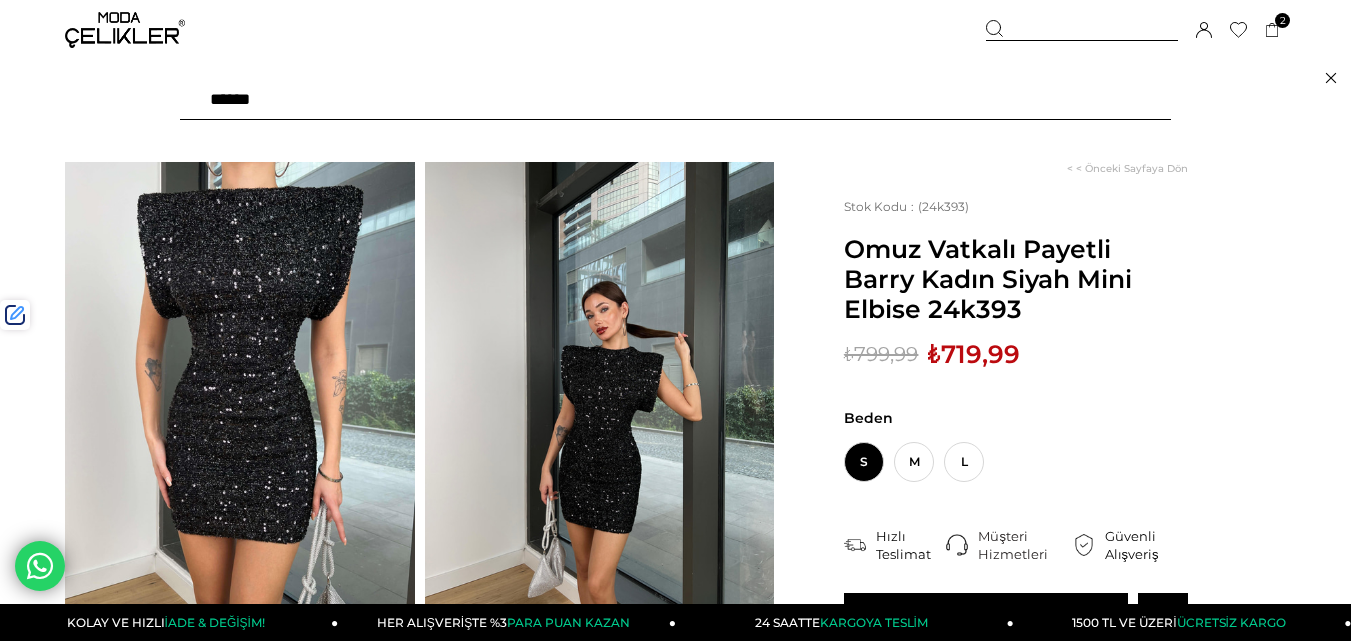 type on "*******" 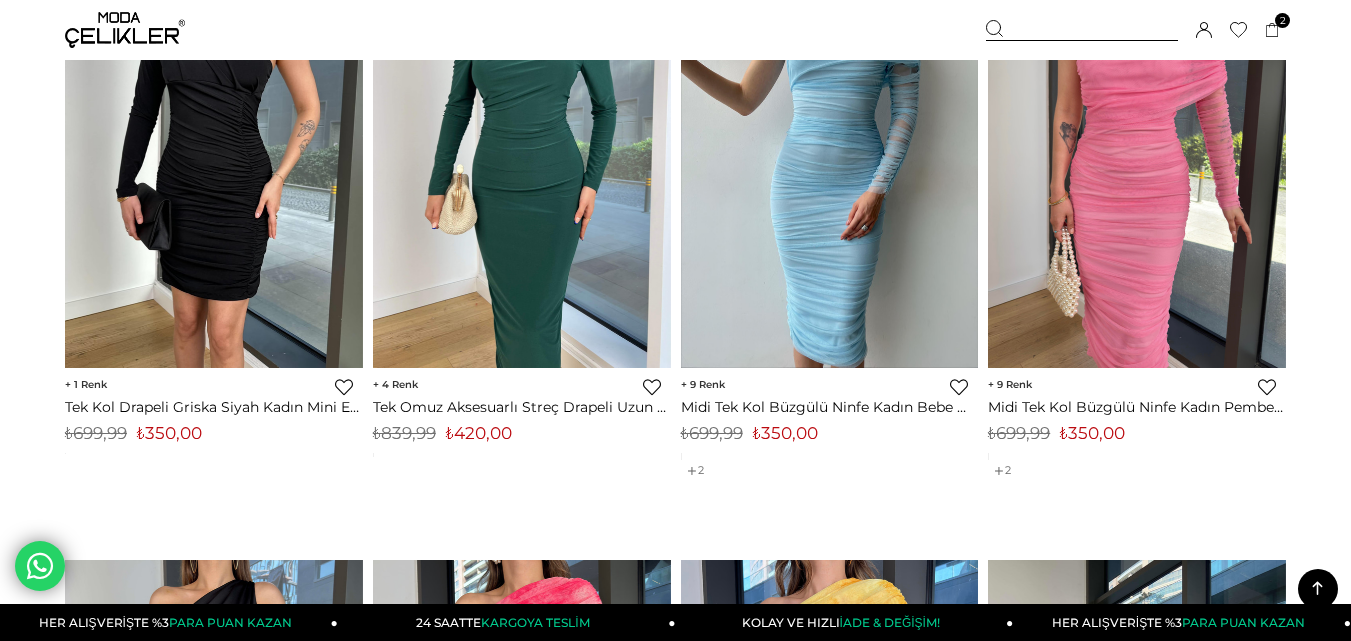 scroll, scrollTop: 2799, scrollLeft: 0, axis: vertical 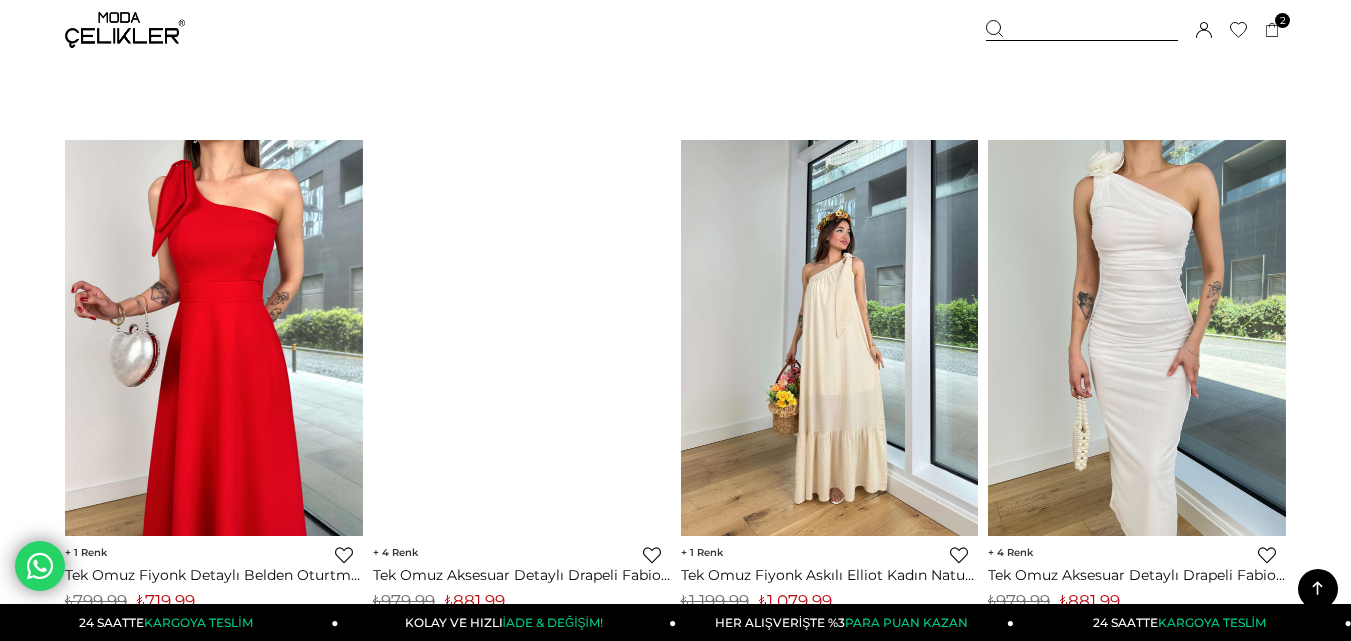click at bounding box center [830, 338] 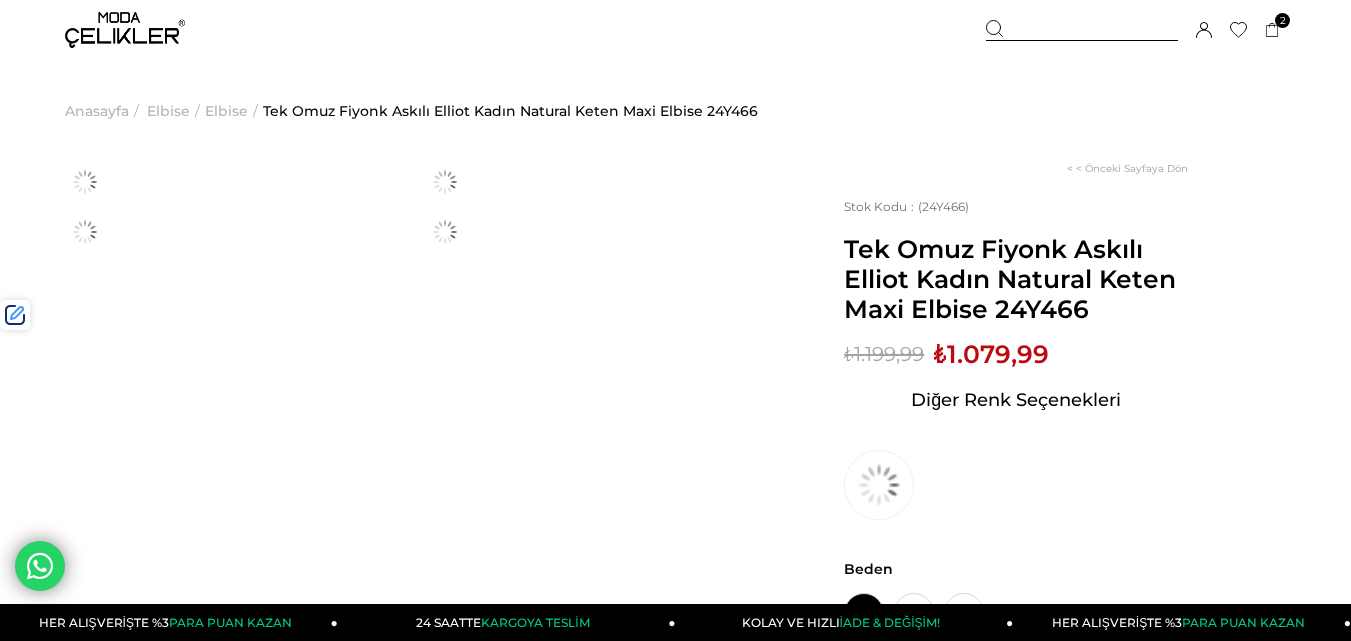 scroll, scrollTop: 0, scrollLeft: 0, axis: both 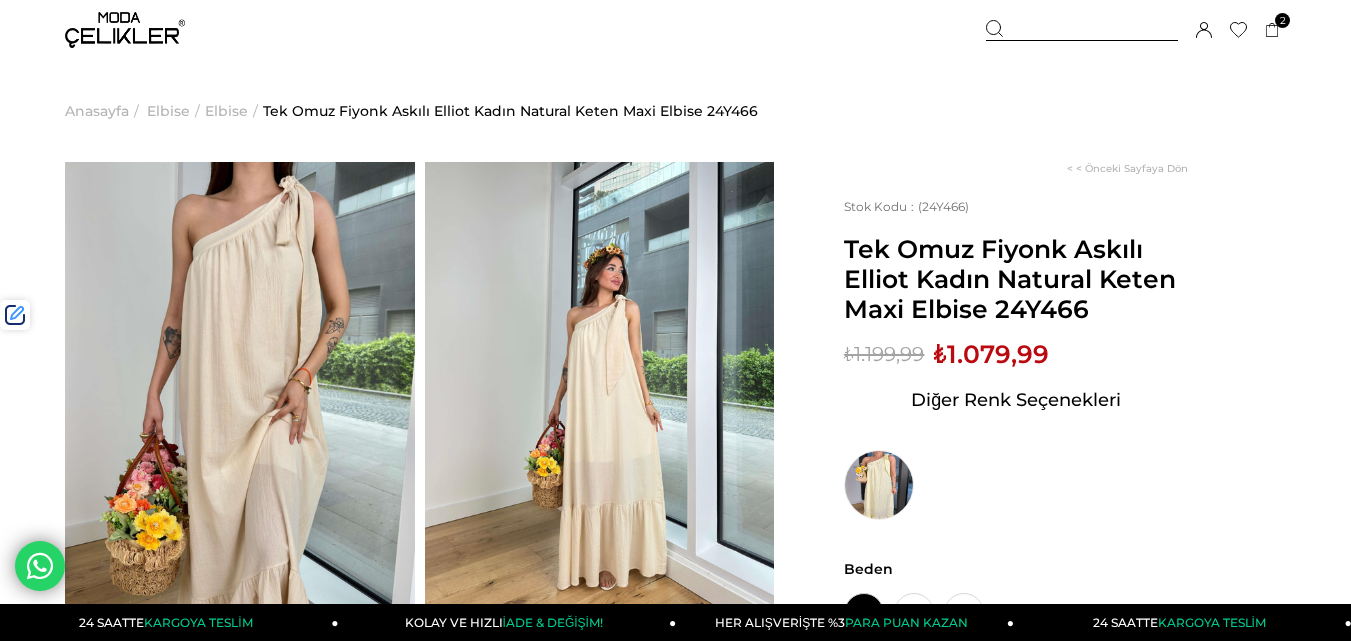 click on "Tek Omuz Fiyonk Askılı Elliot Kadın Natural Keten Maxi Elbise 24Y466" at bounding box center [1016, 279] 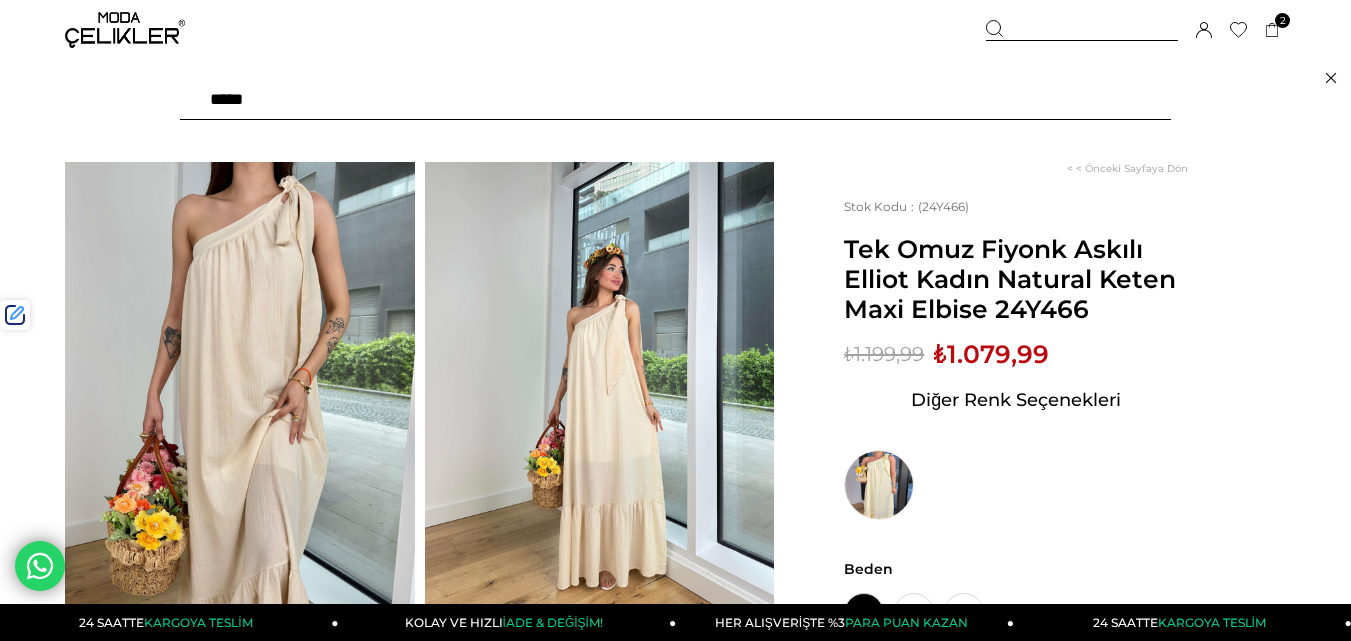 paste on "******" 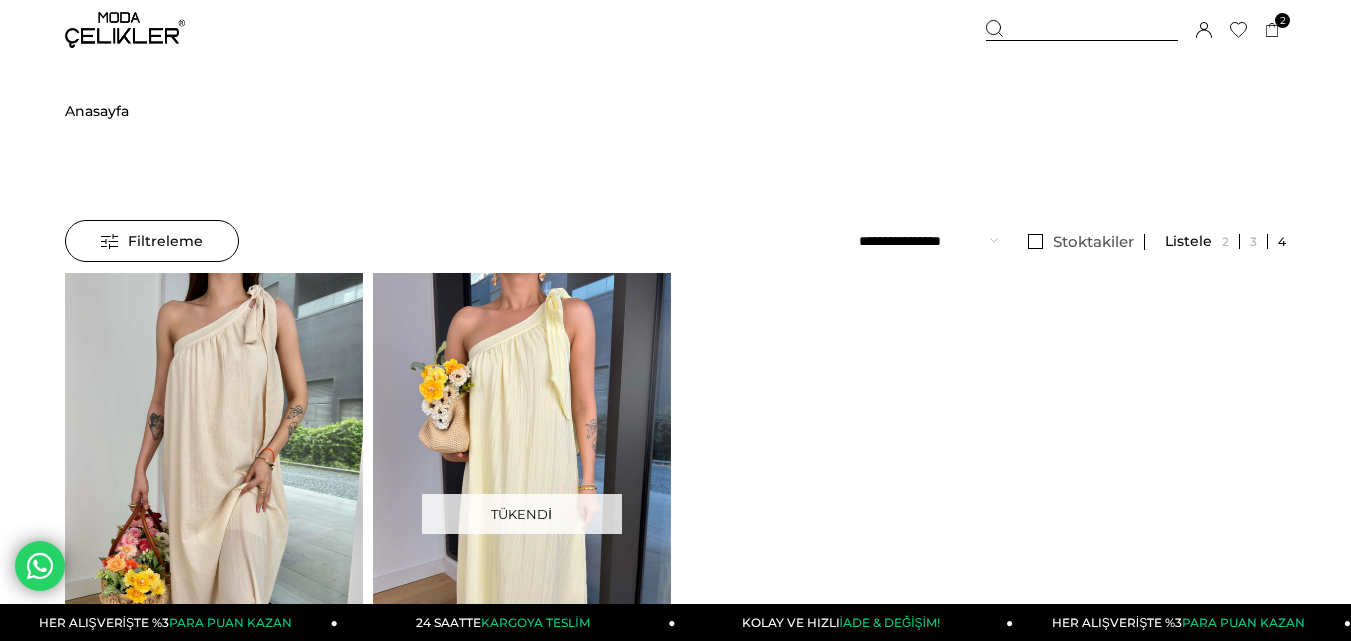 scroll, scrollTop: 73, scrollLeft: 0, axis: vertical 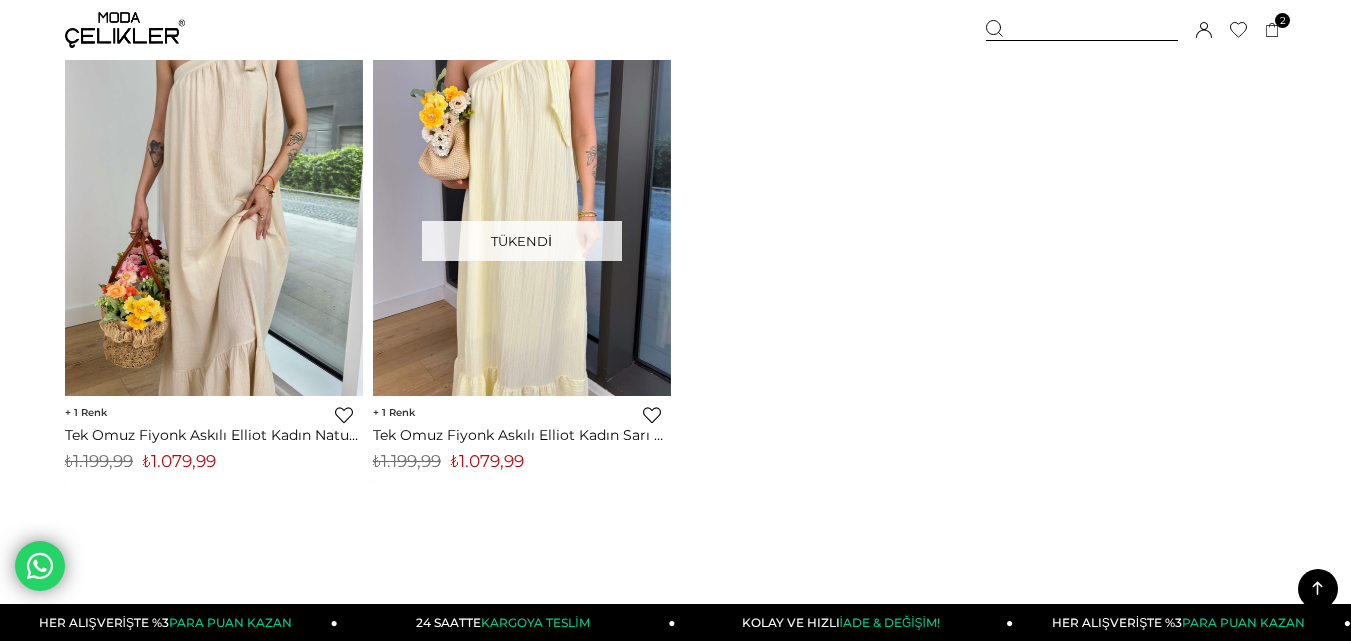 click on "₺1.079,99" at bounding box center [179, 461] 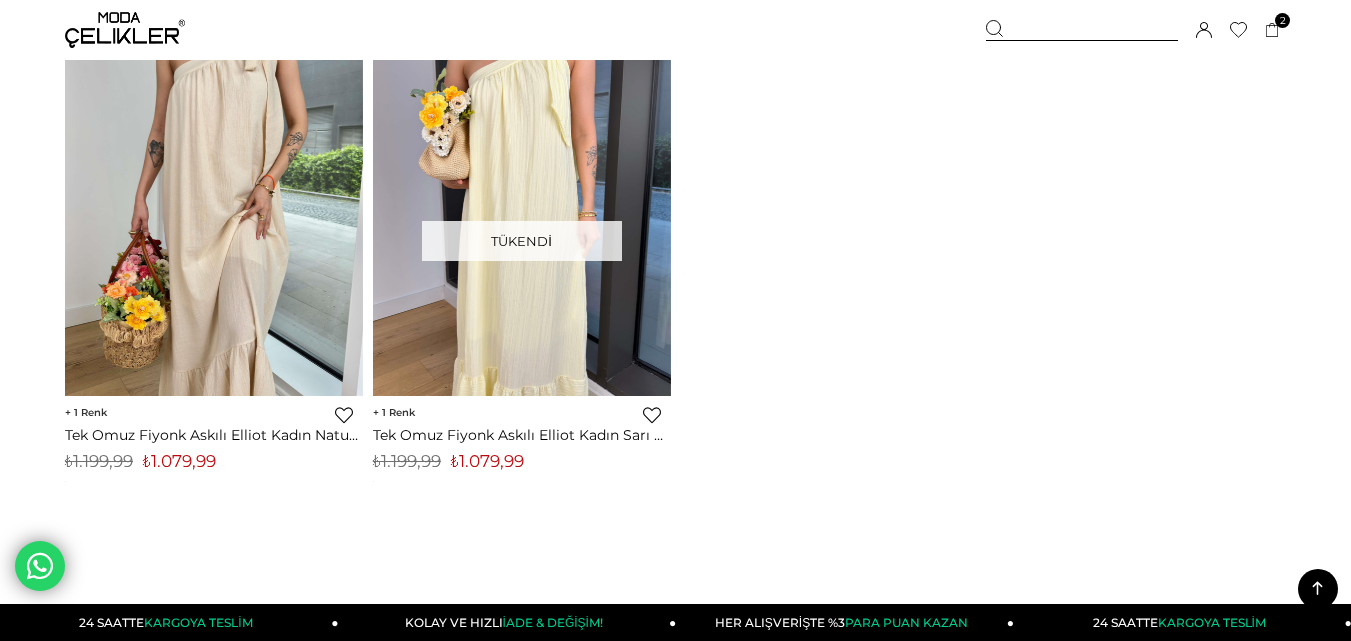 click at bounding box center [1082, 30] 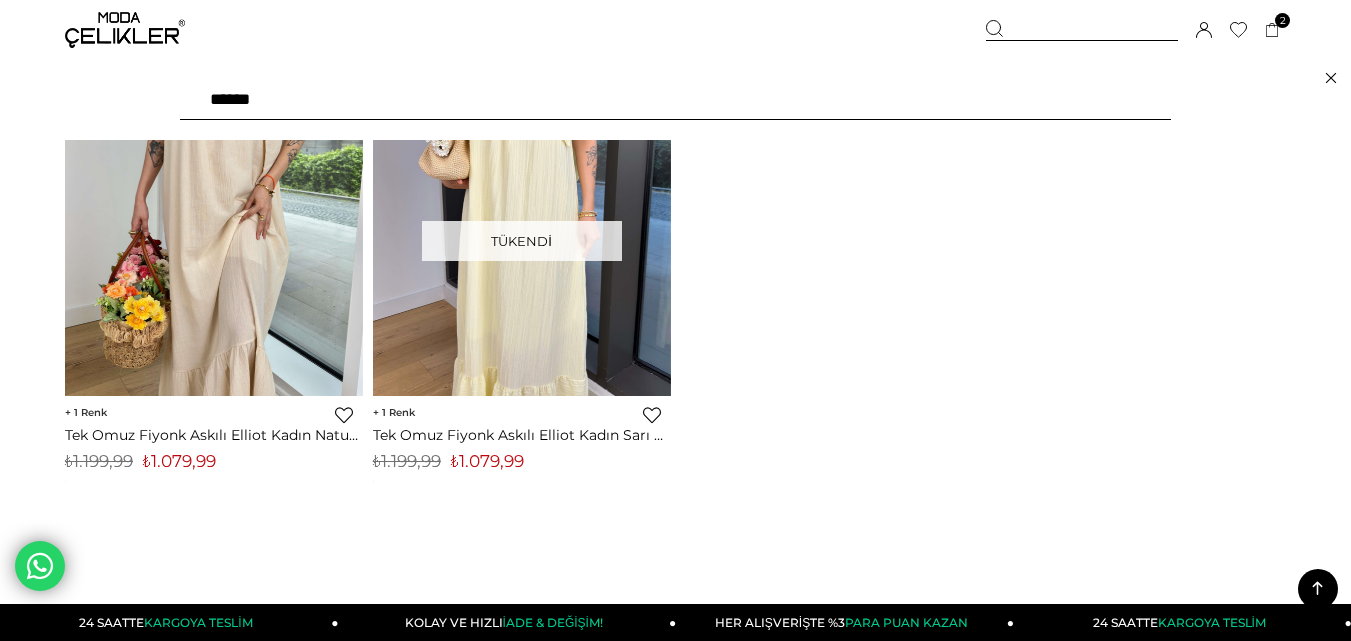 click on "******" at bounding box center (675, 100) 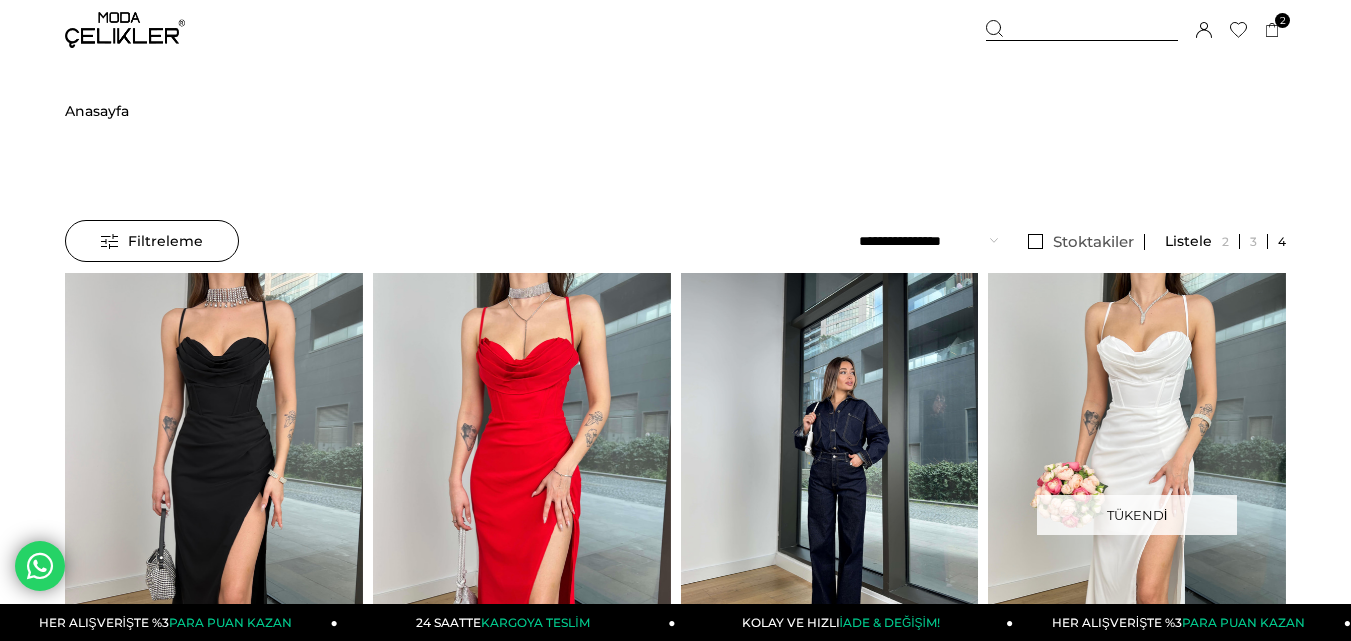 scroll, scrollTop: 0, scrollLeft: 0, axis: both 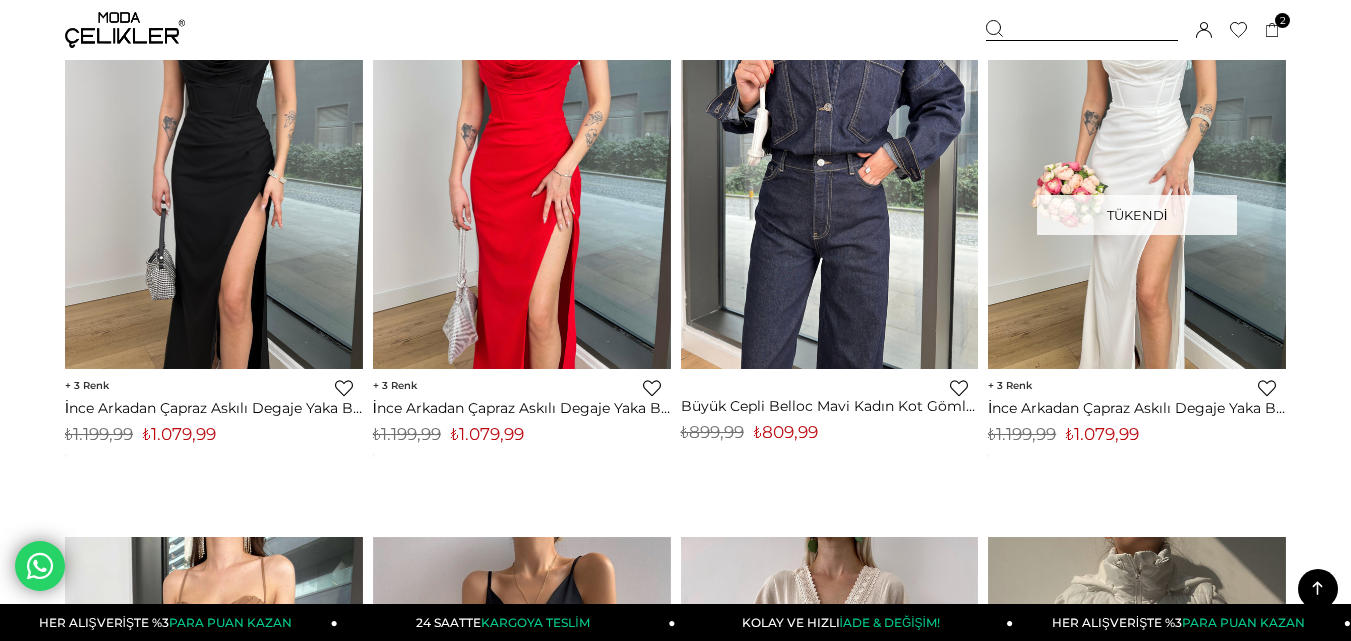 click on "₺1.079,99" at bounding box center (487, 434) 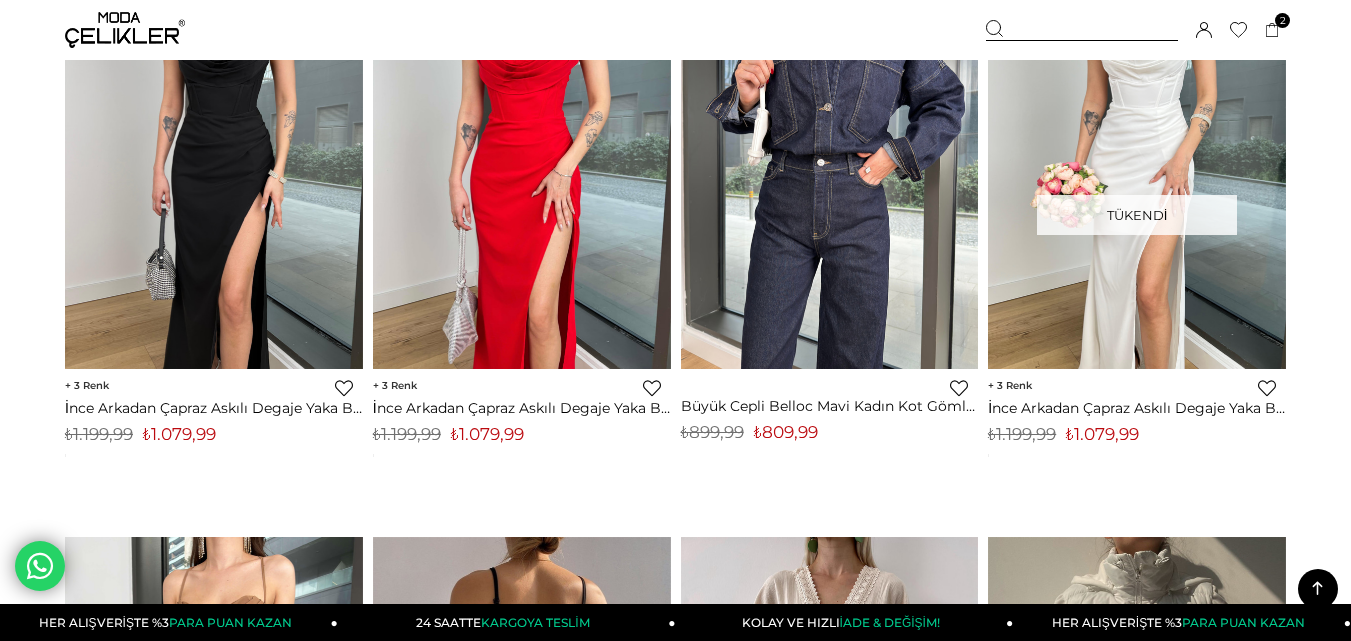 copy on "1.079,99" 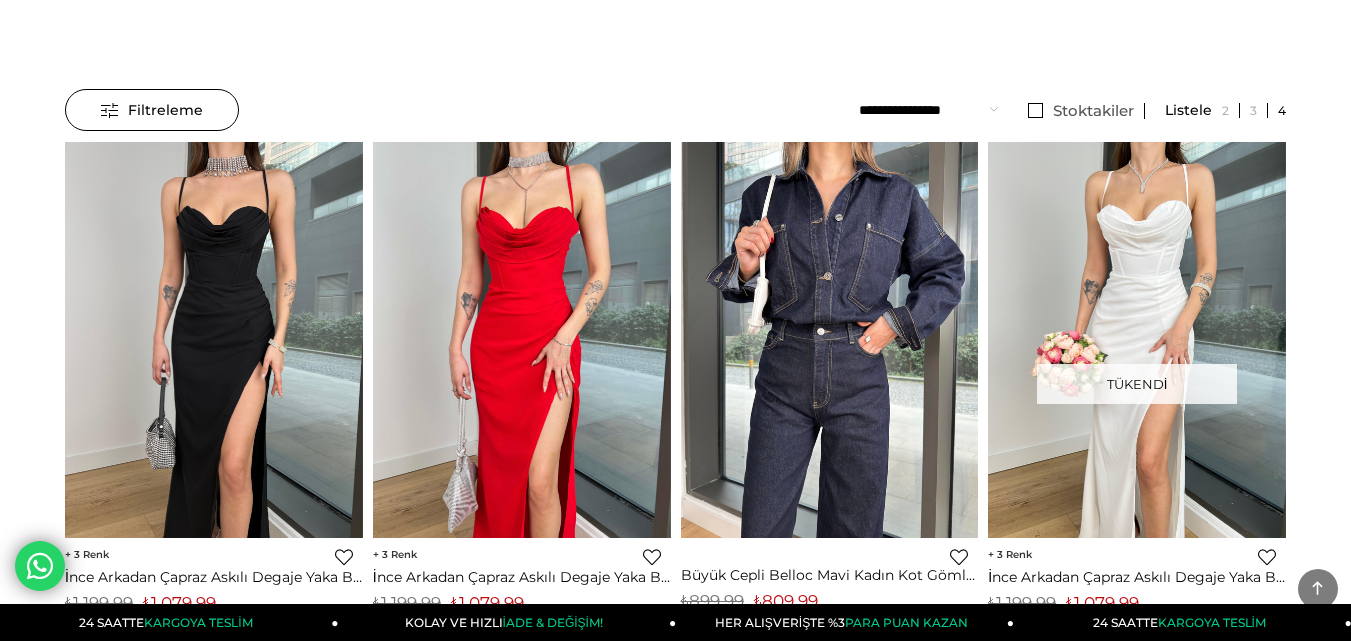 scroll, scrollTop: 0, scrollLeft: 0, axis: both 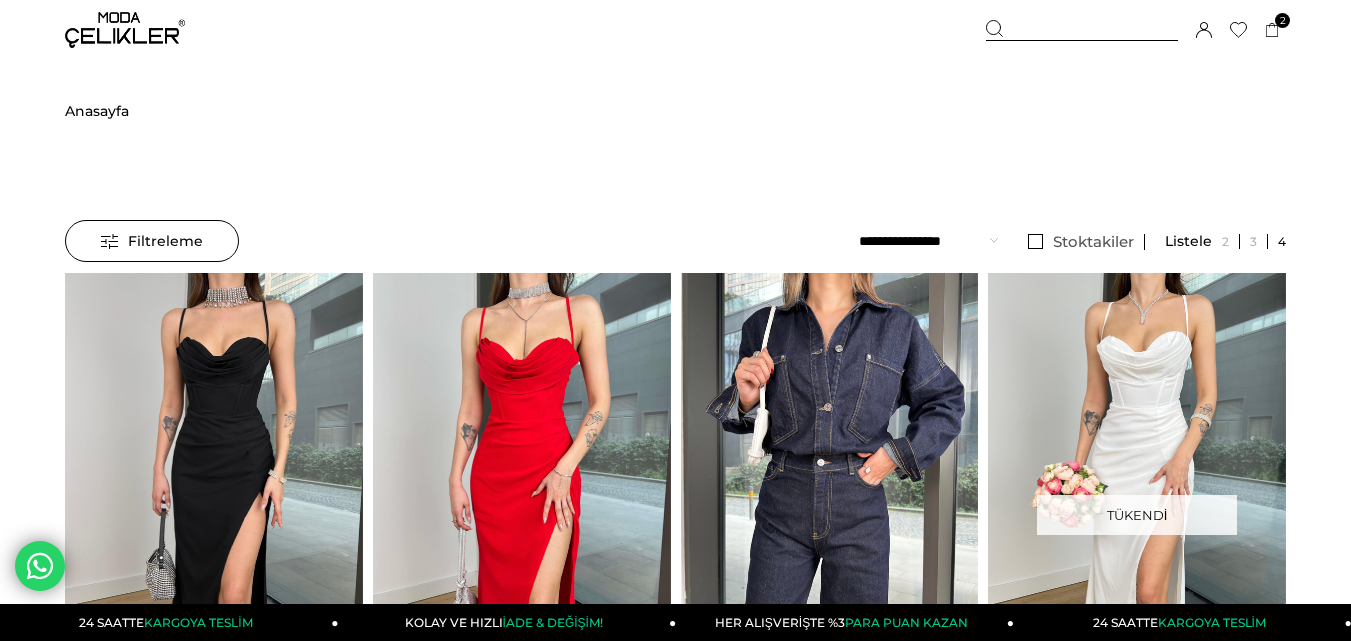 click at bounding box center [1082, 30] 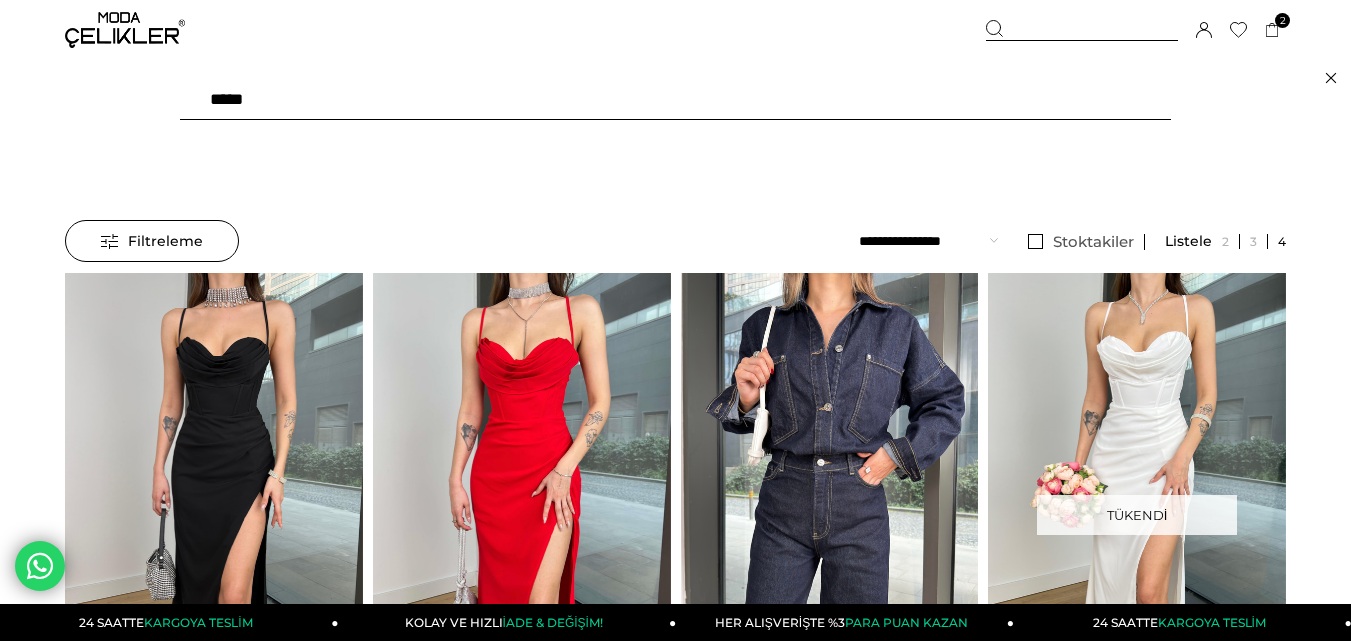 click on "****" at bounding box center (675, 100) 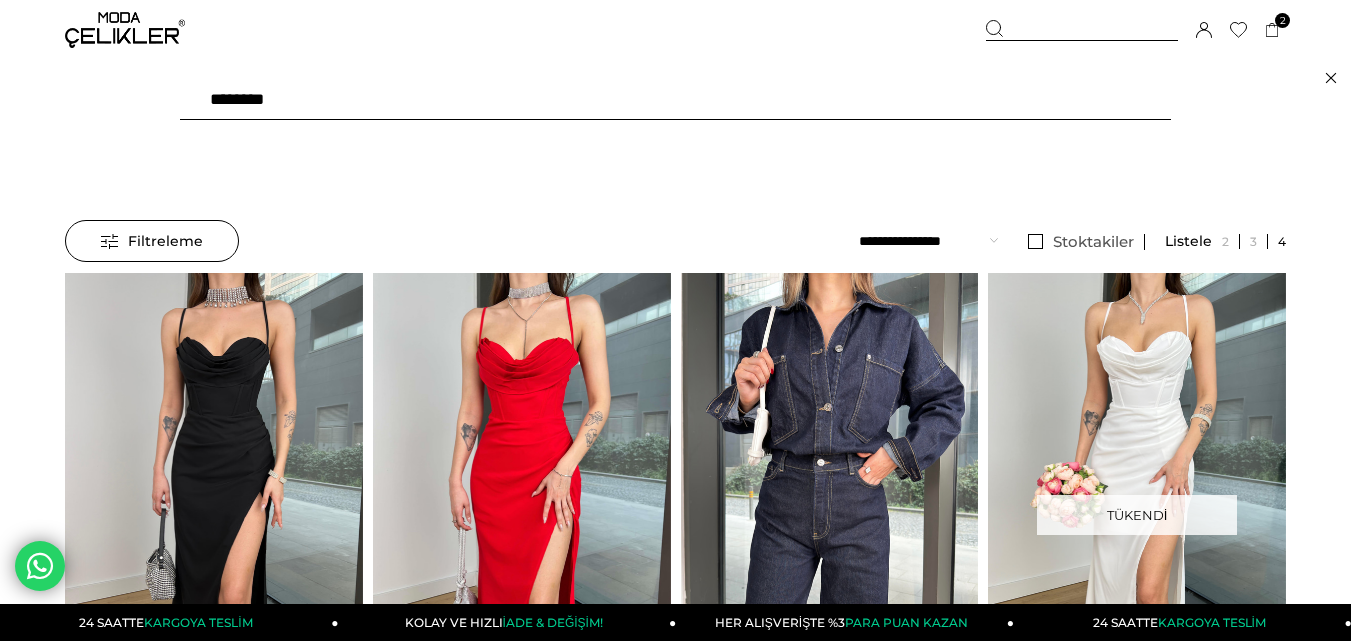 type on "*********" 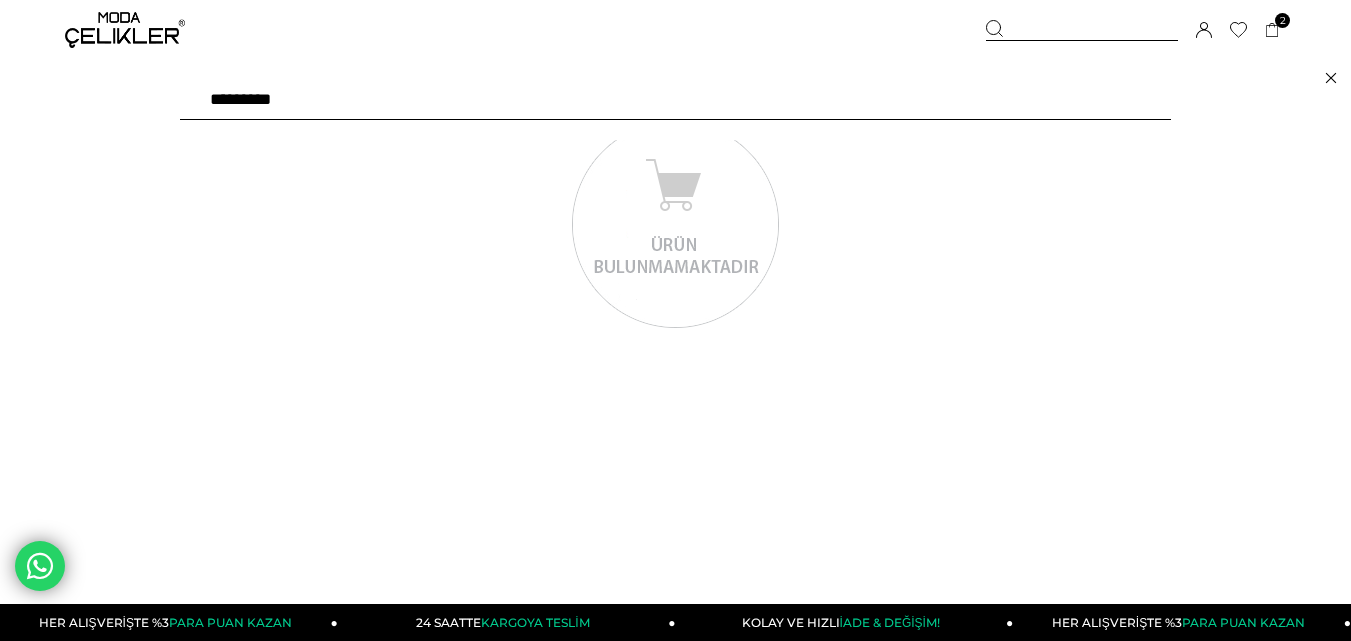 scroll, scrollTop: 0, scrollLeft: 0, axis: both 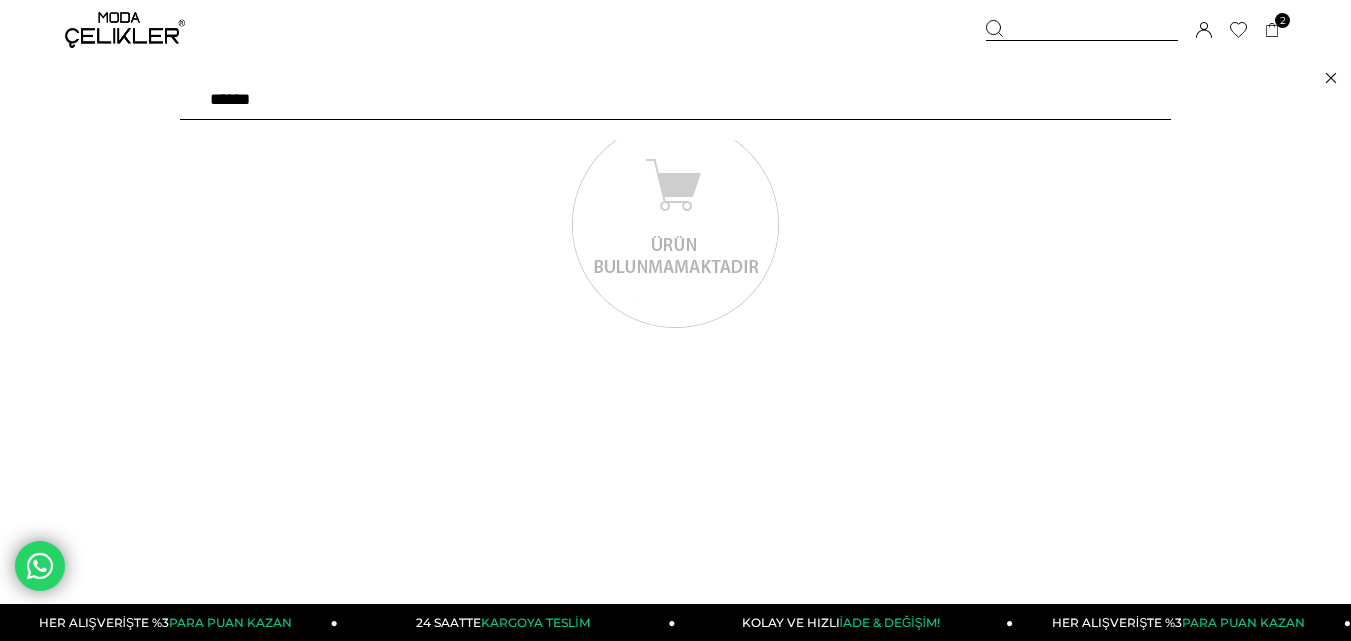 type on "*****" 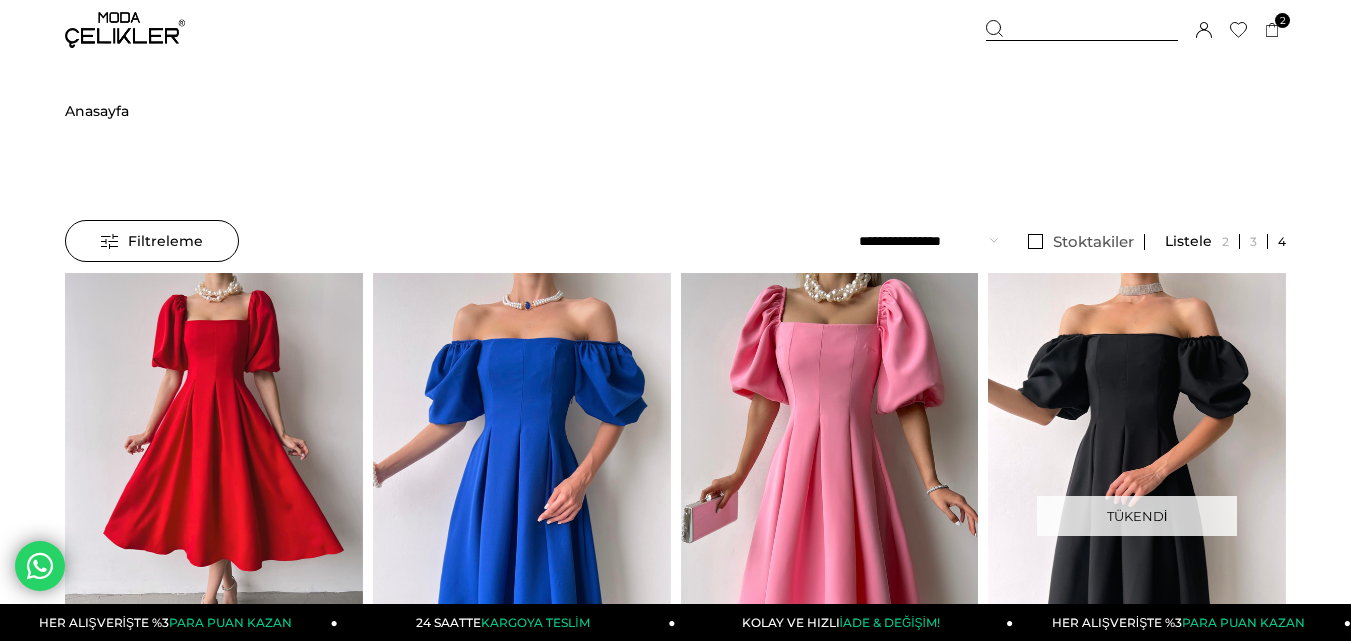 scroll, scrollTop: 0, scrollLeft: 0, axis: both 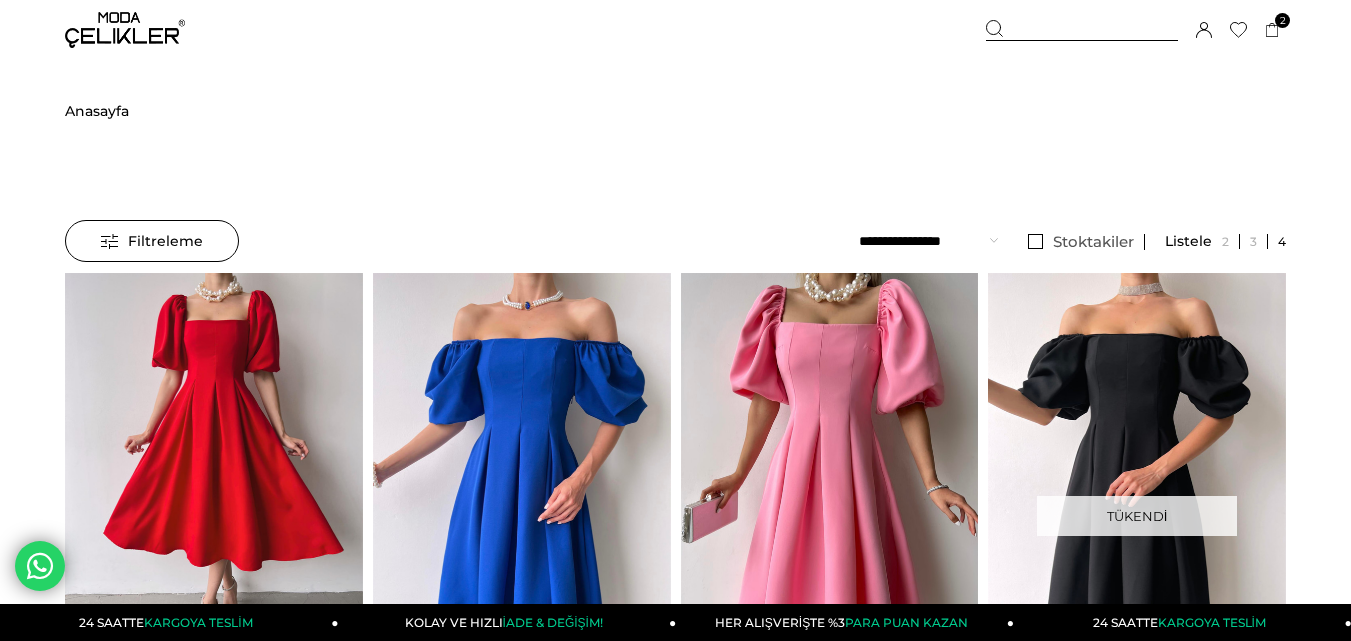 click at bounding box center (1082, 30) 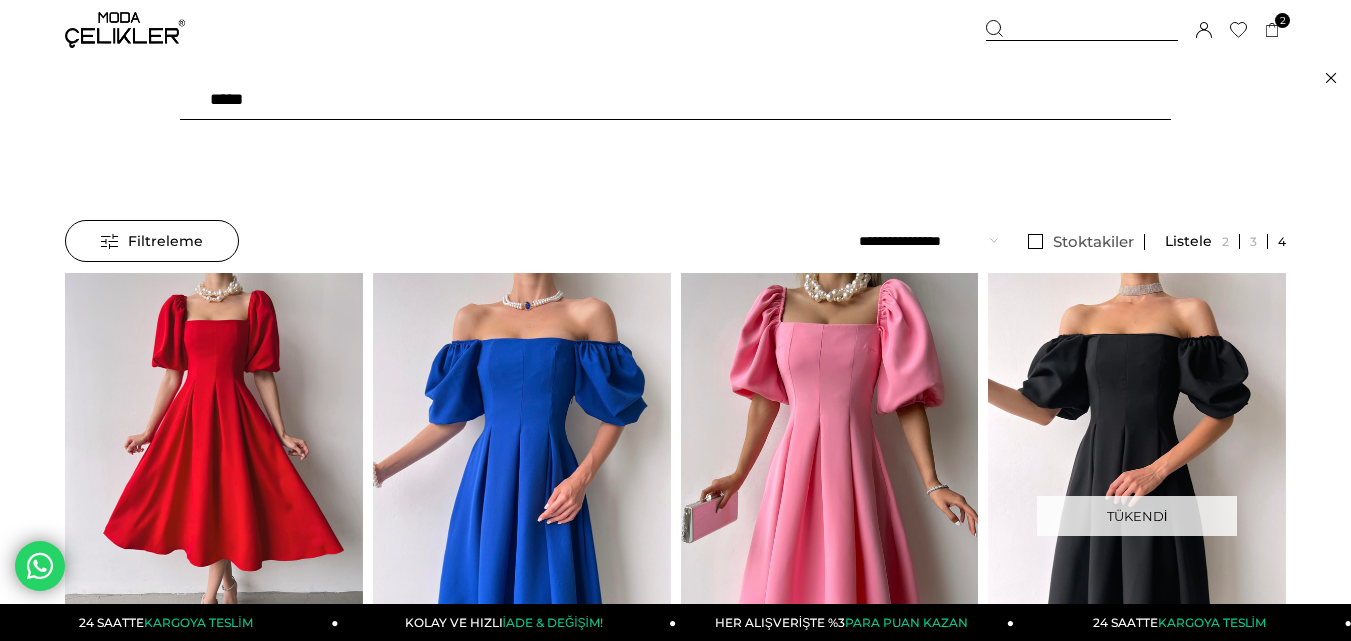 click on "*****" at bounding box center [675, 100] 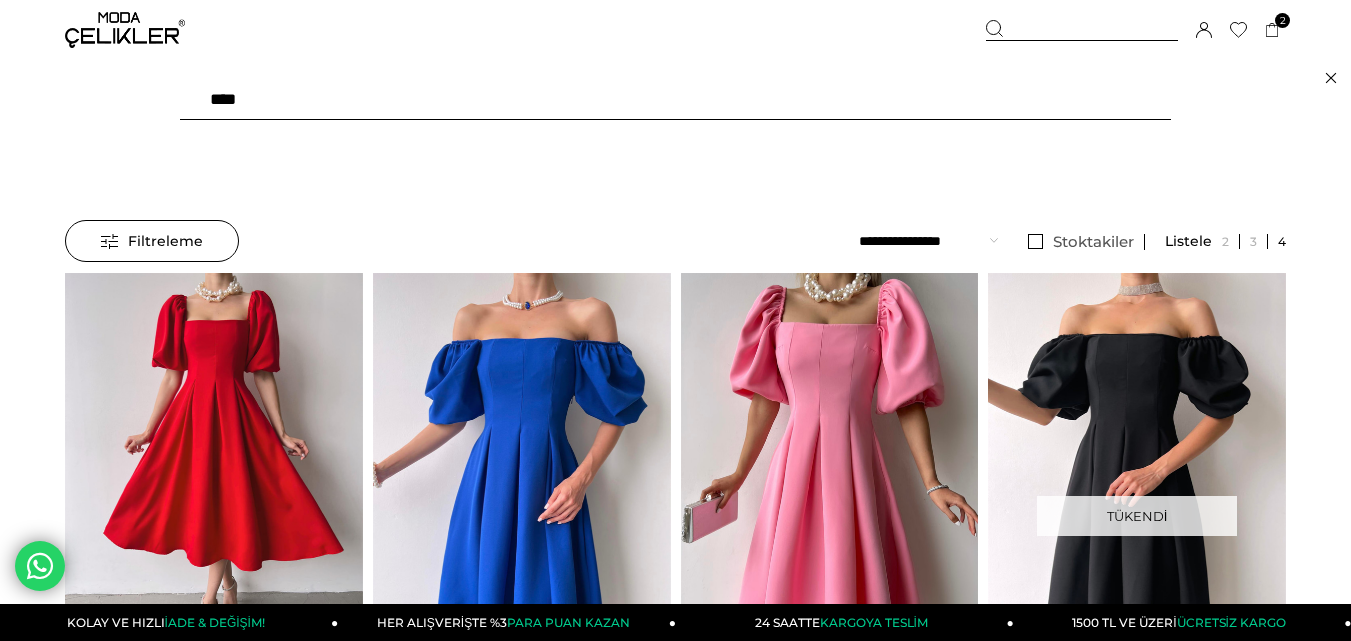 type on "****" 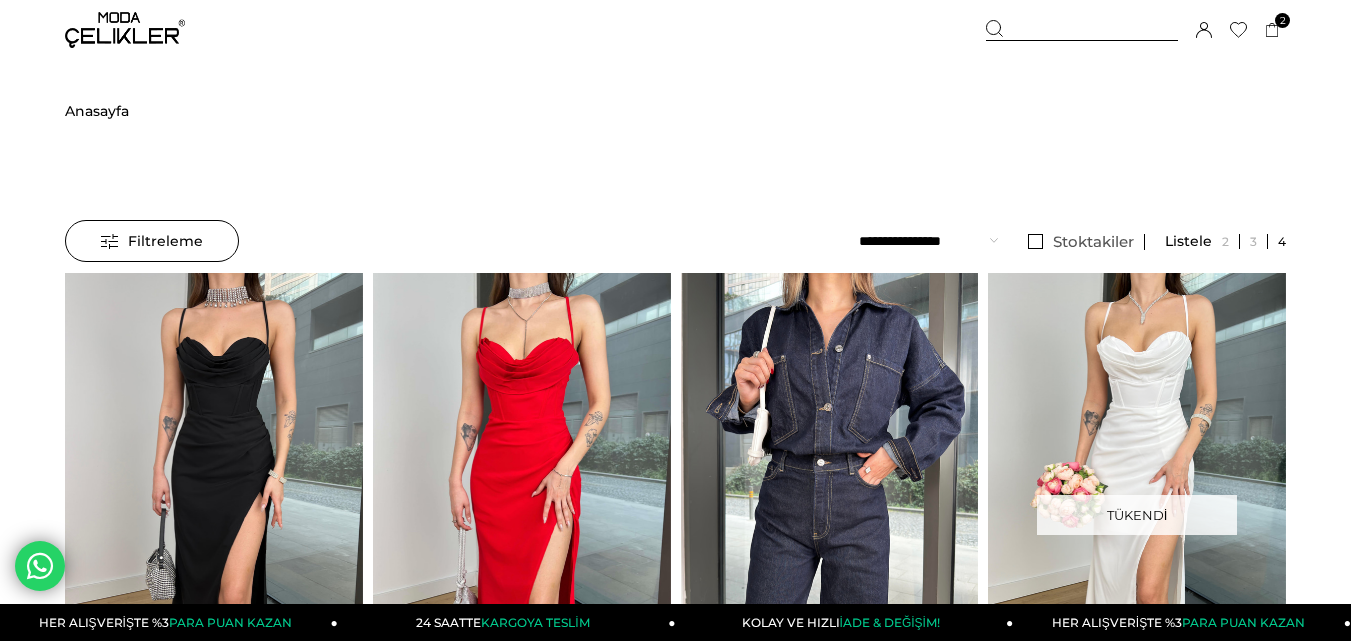 scroll, scrollTop: 0, scrollLeft: 0, axis: both 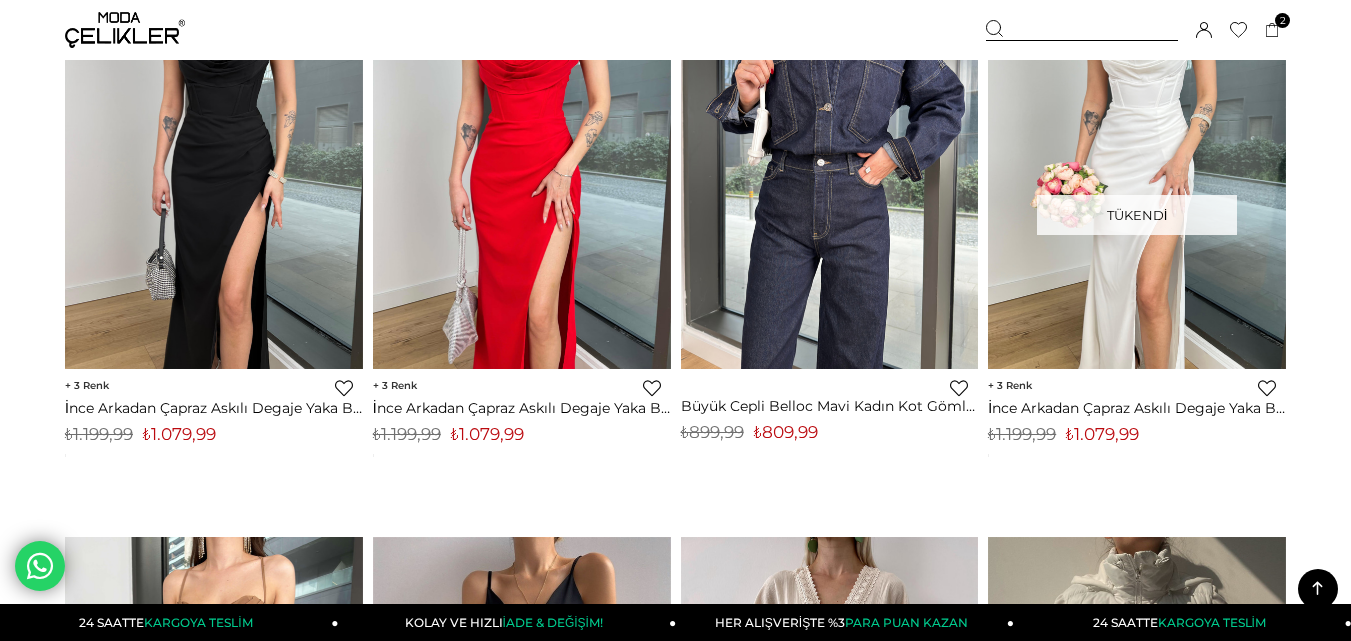 click on "₺1.079,99" at bounding box center [487, 434] 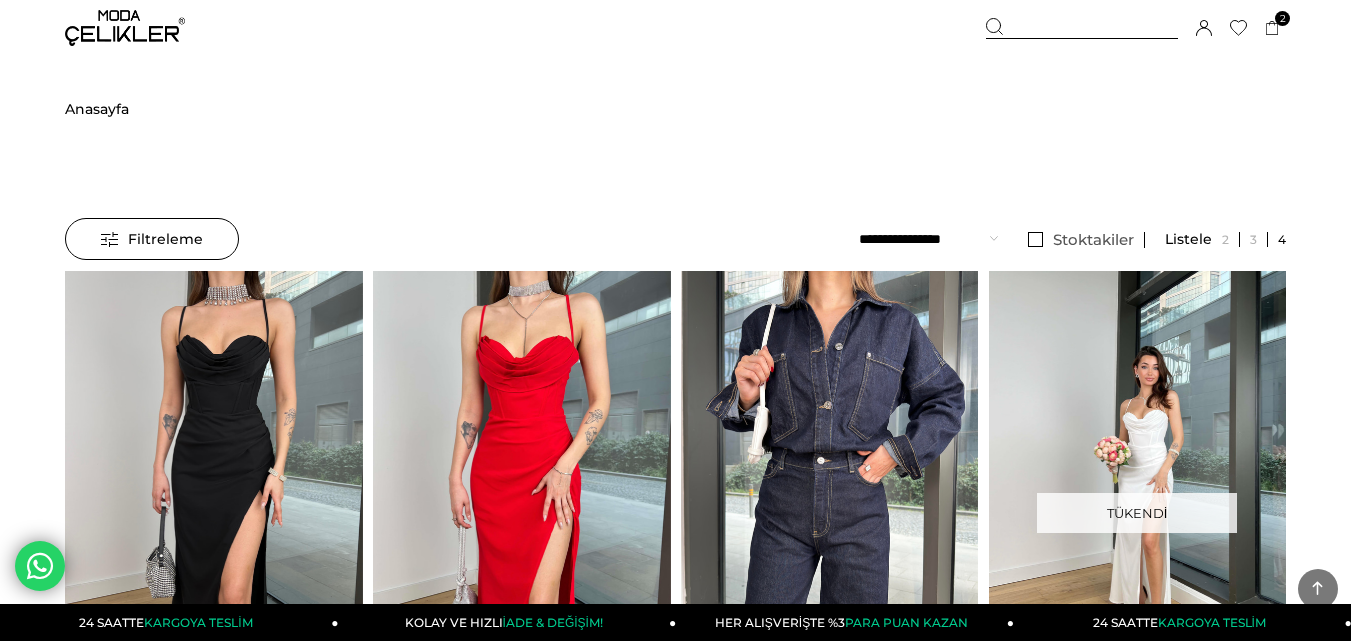 scroll, scrollTop: 0, scrollLeft: 0, axis: both 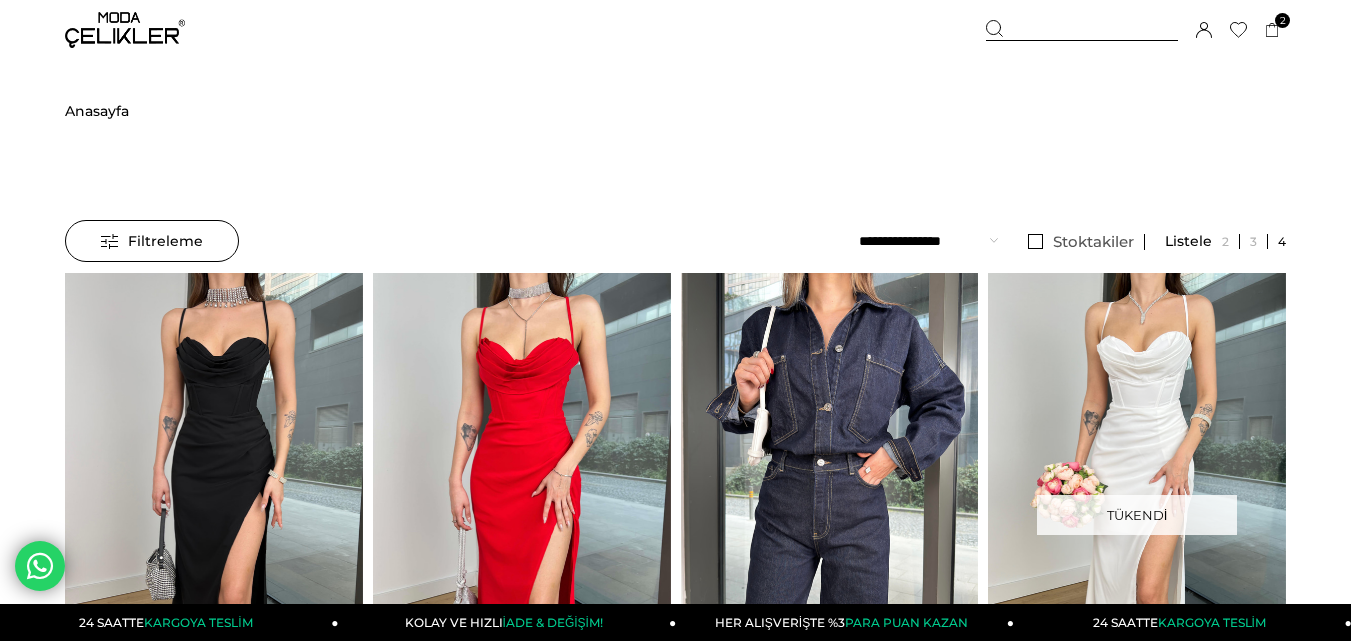 click at bounding box center (1082, 30) 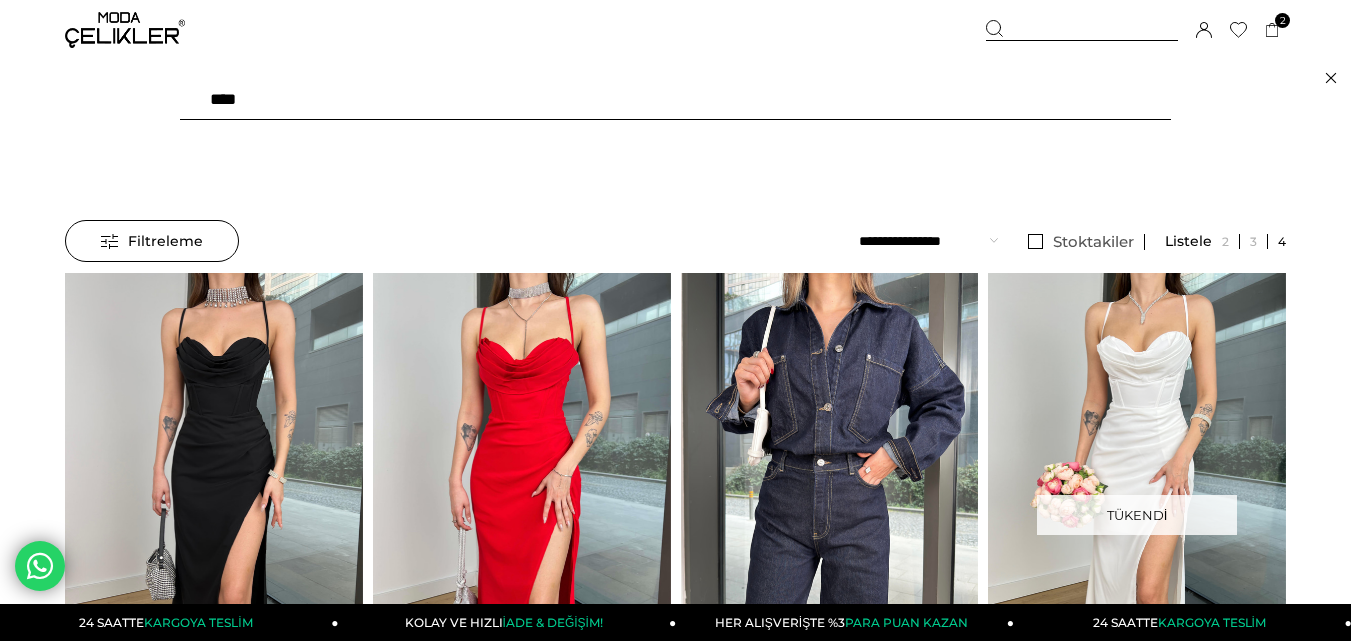 click on "****" at bounding box center (675, 100) 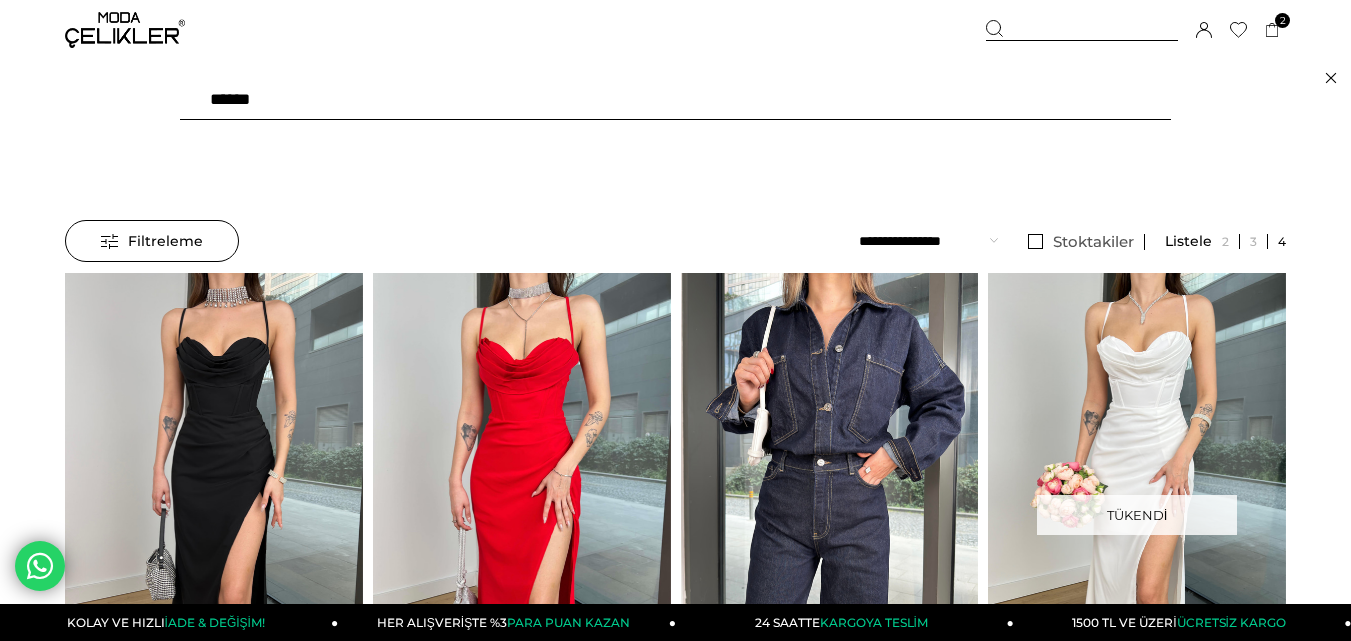 type on "*******" 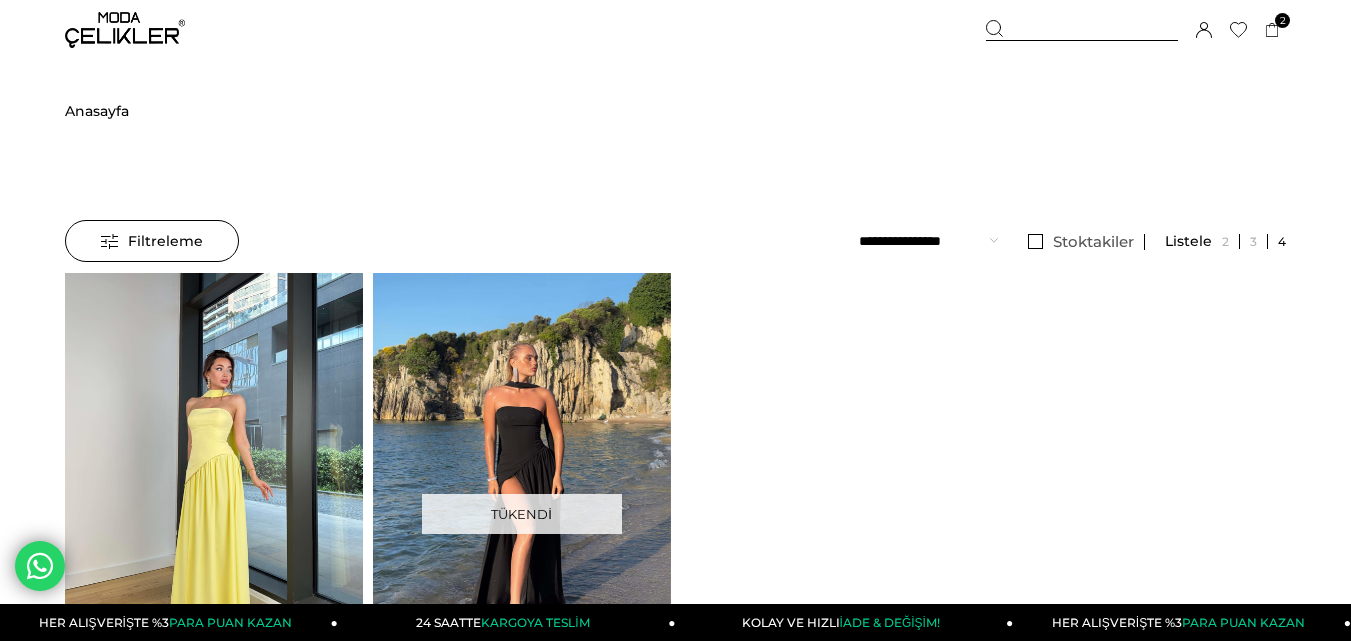 scroll, scrollTop: 0, scrollLeft: 0, axis: both 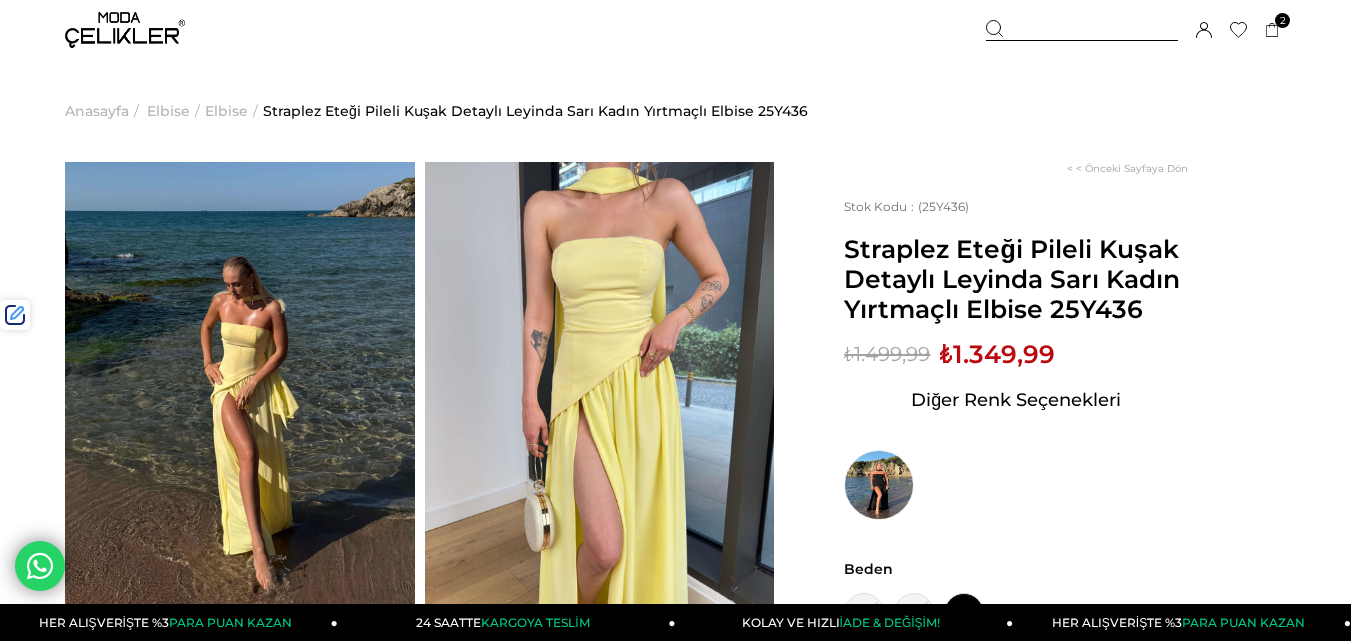 click at bounding box center [1082, 30] 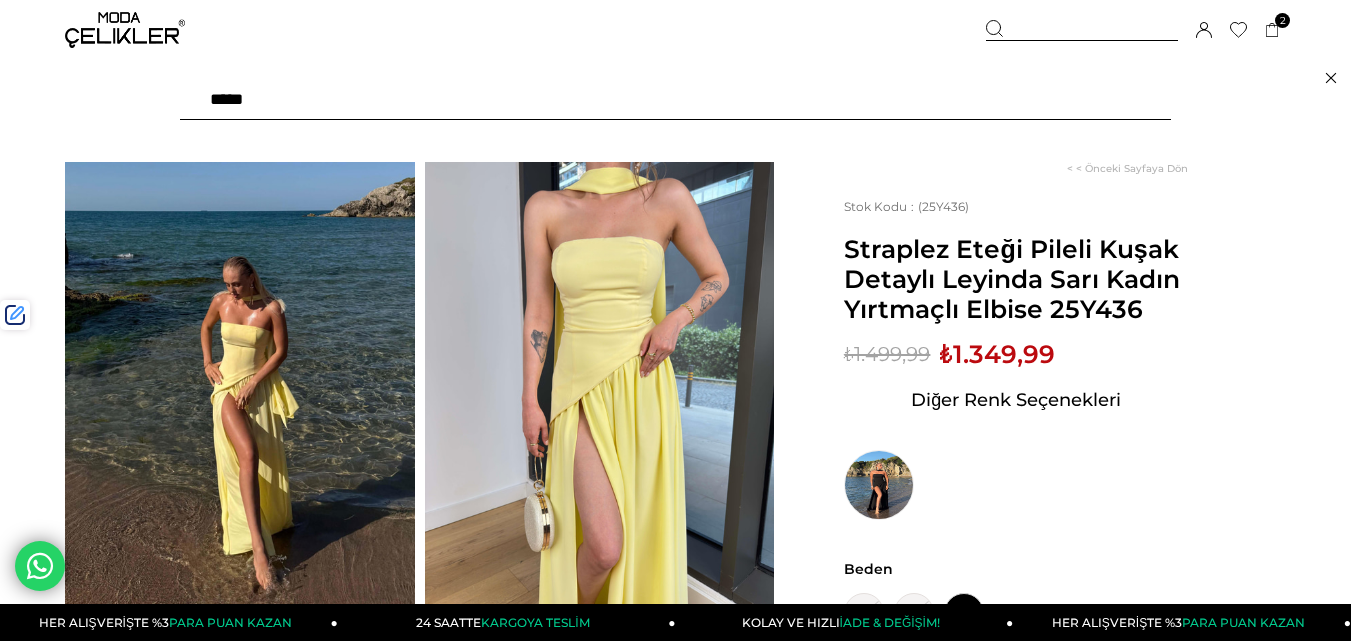 paste on "******" 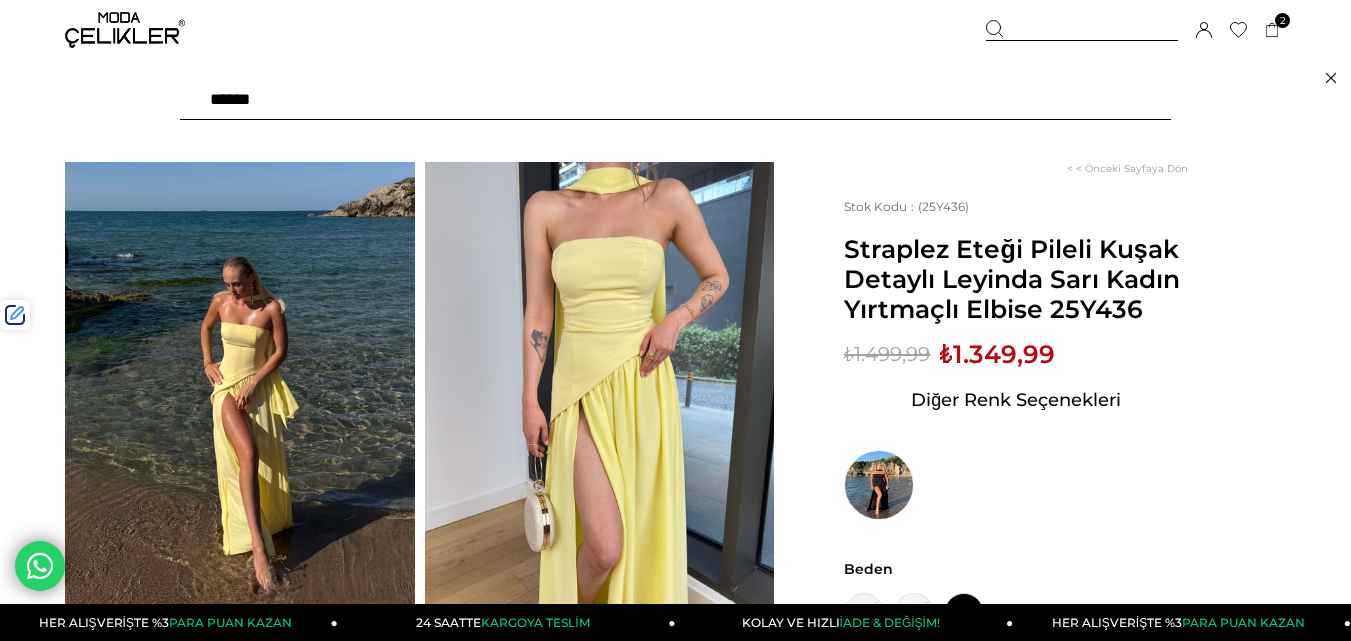 type on "******" 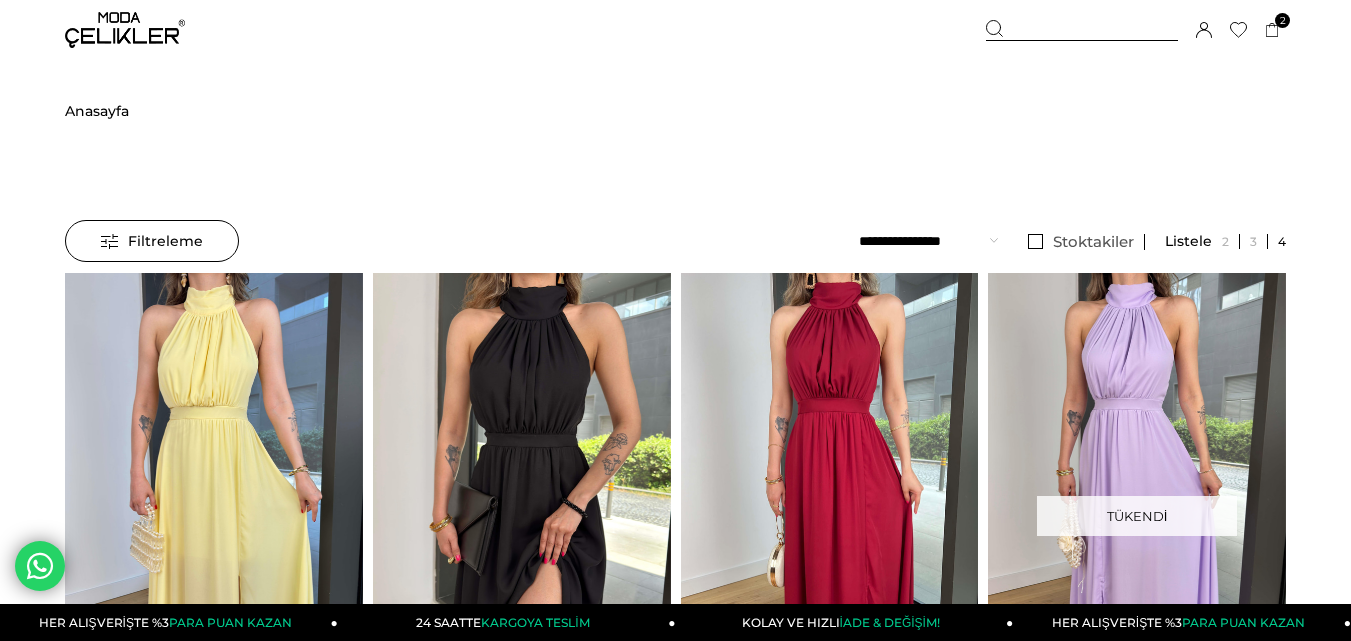 scroll, scrollTop: 0, scrollLeft: 0, axis: both 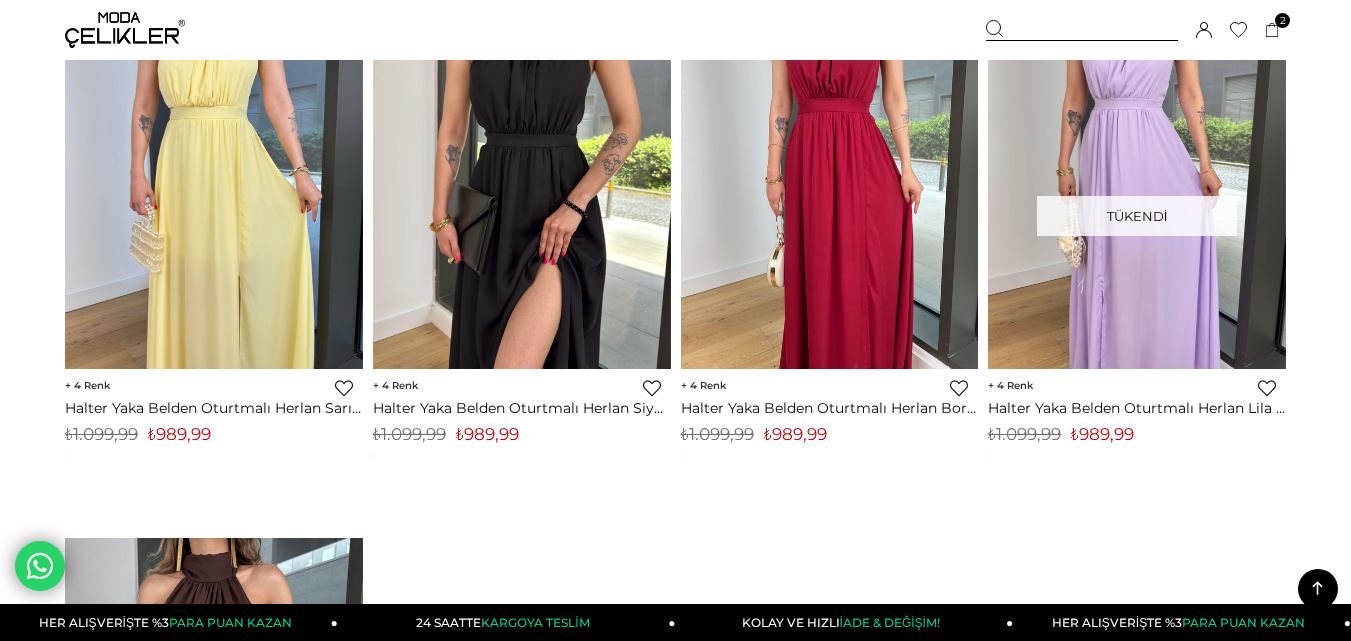 click on "₺989,99" at bounding box center [795, 434] 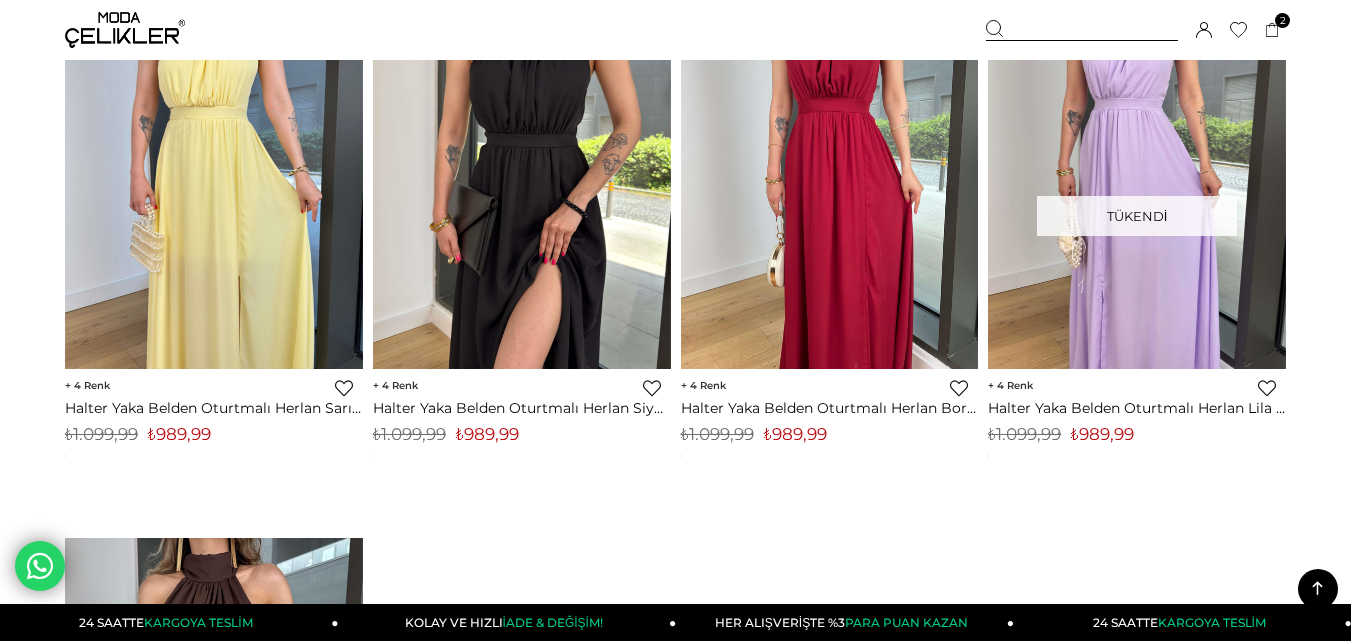 copy on "989,99" 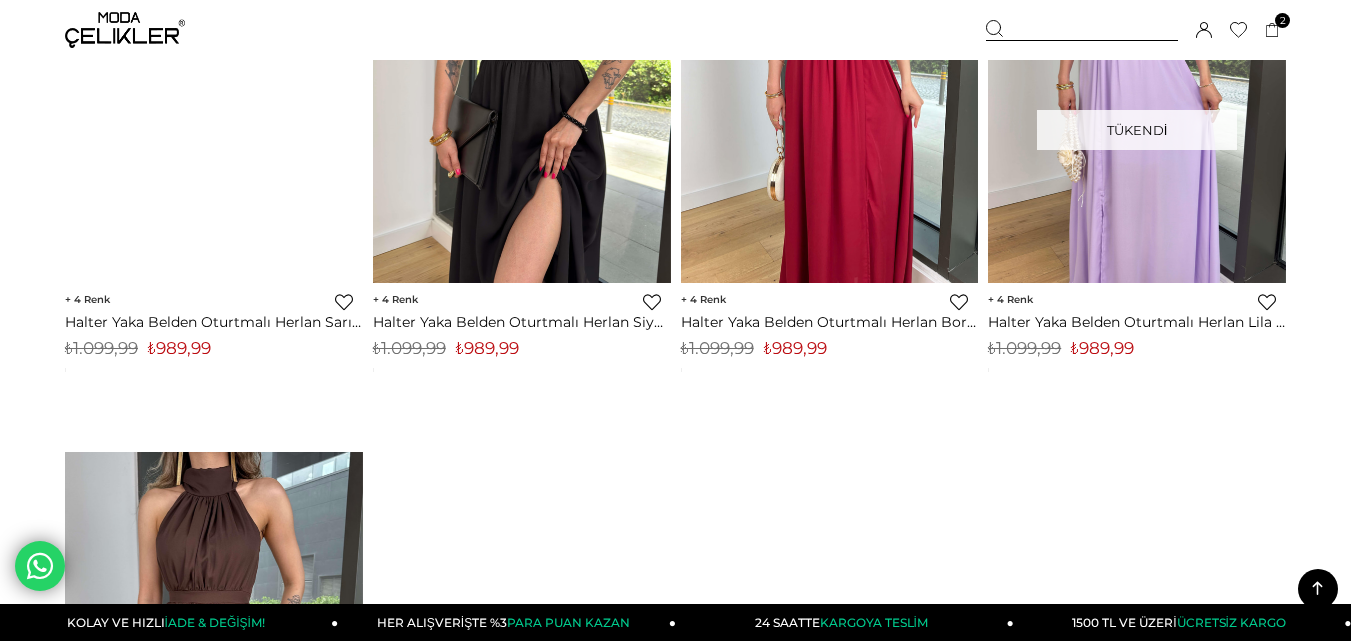 scroll, scrollTop: 200, scrollLeft: 0, axis: vertical 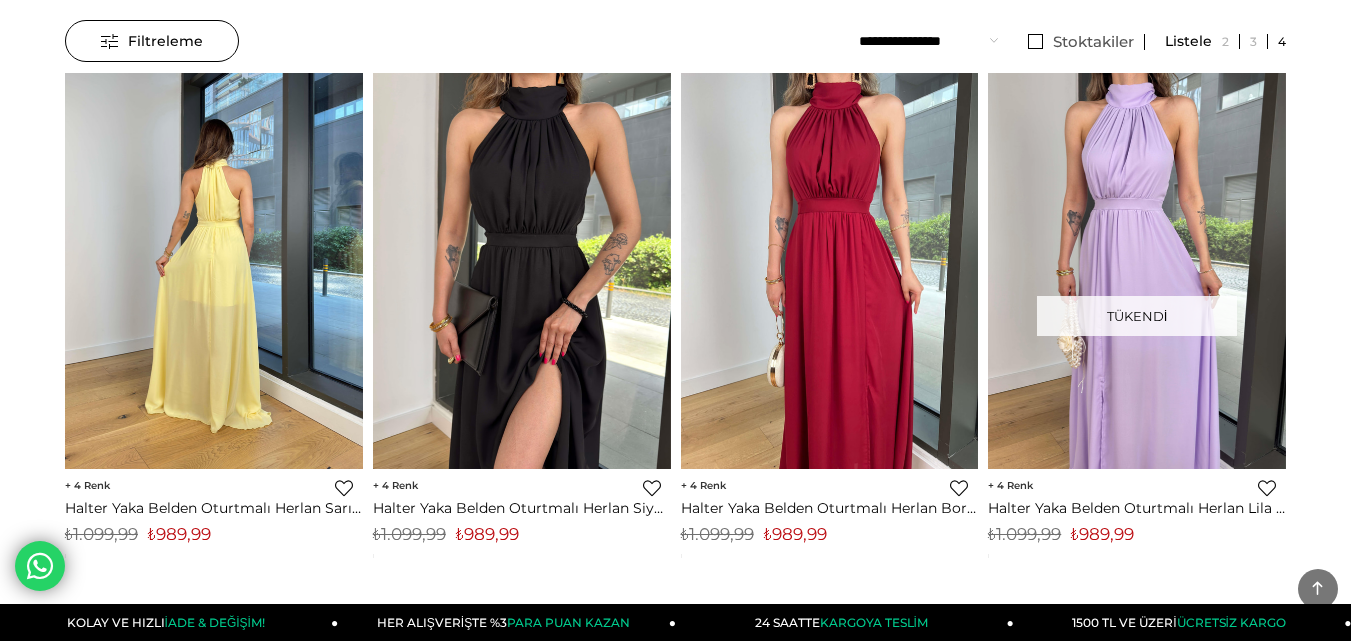 click at bounding box center [65, 271] 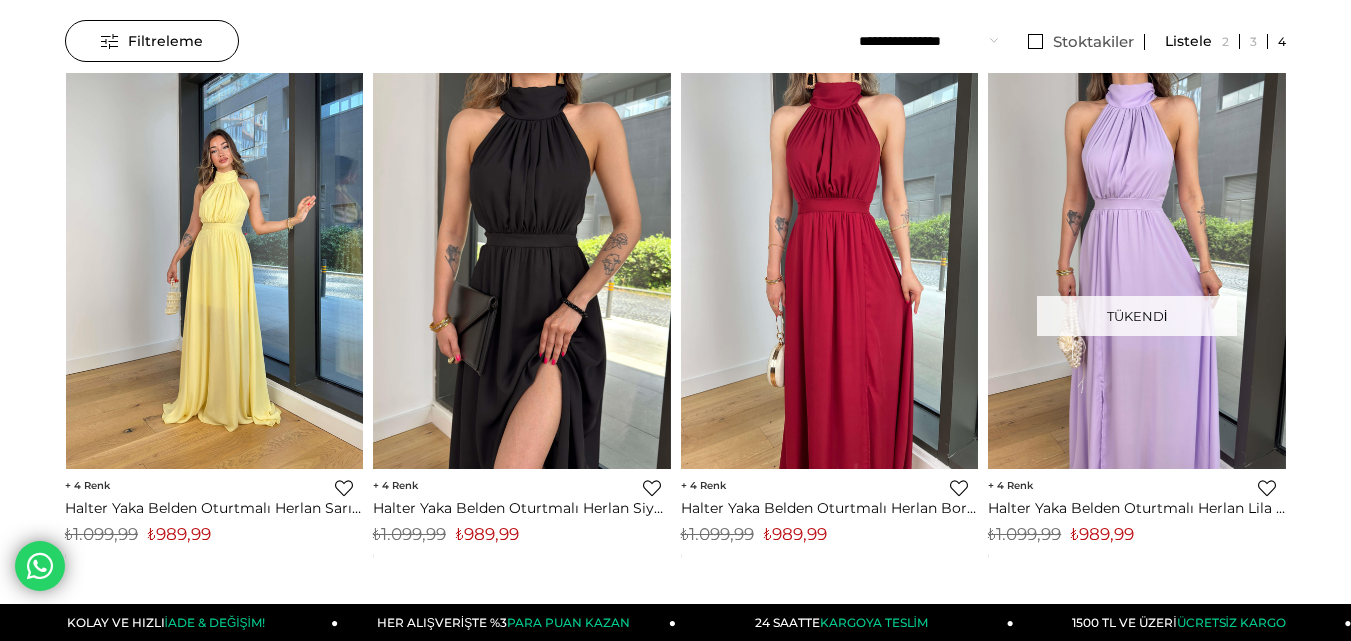 click at bounding box center (215, 271) 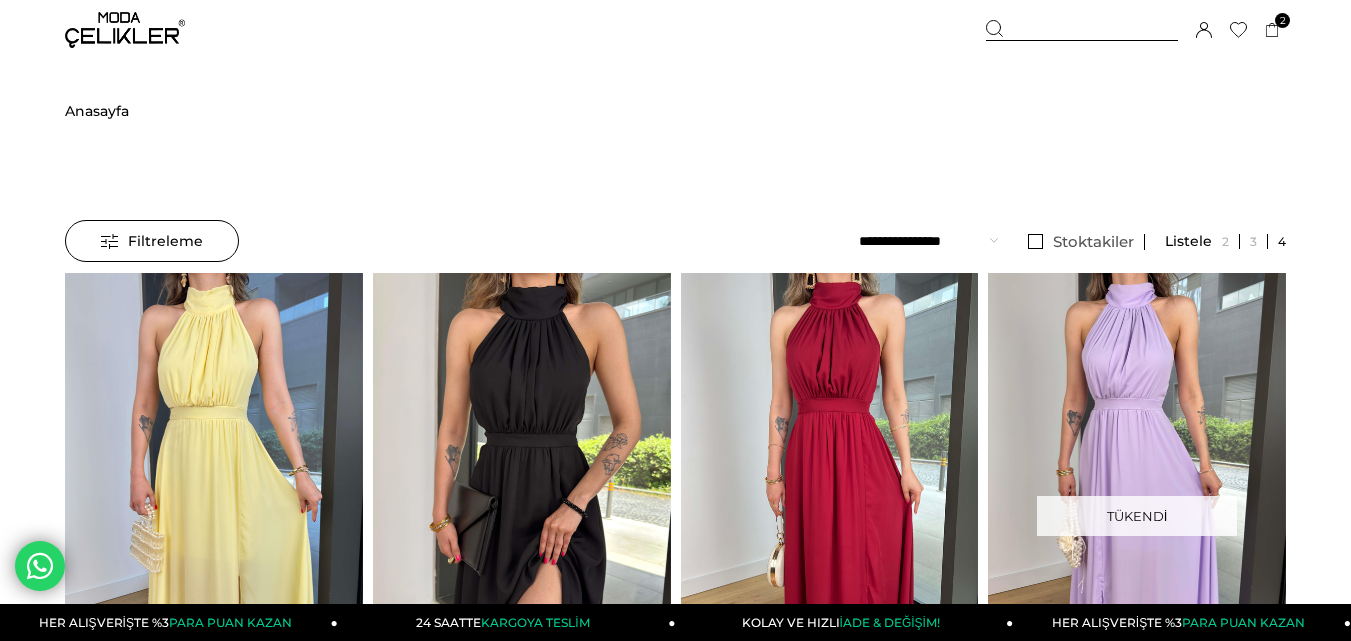 scroll, scrollTop: 73, scrollLeft: 0, axis: vertical 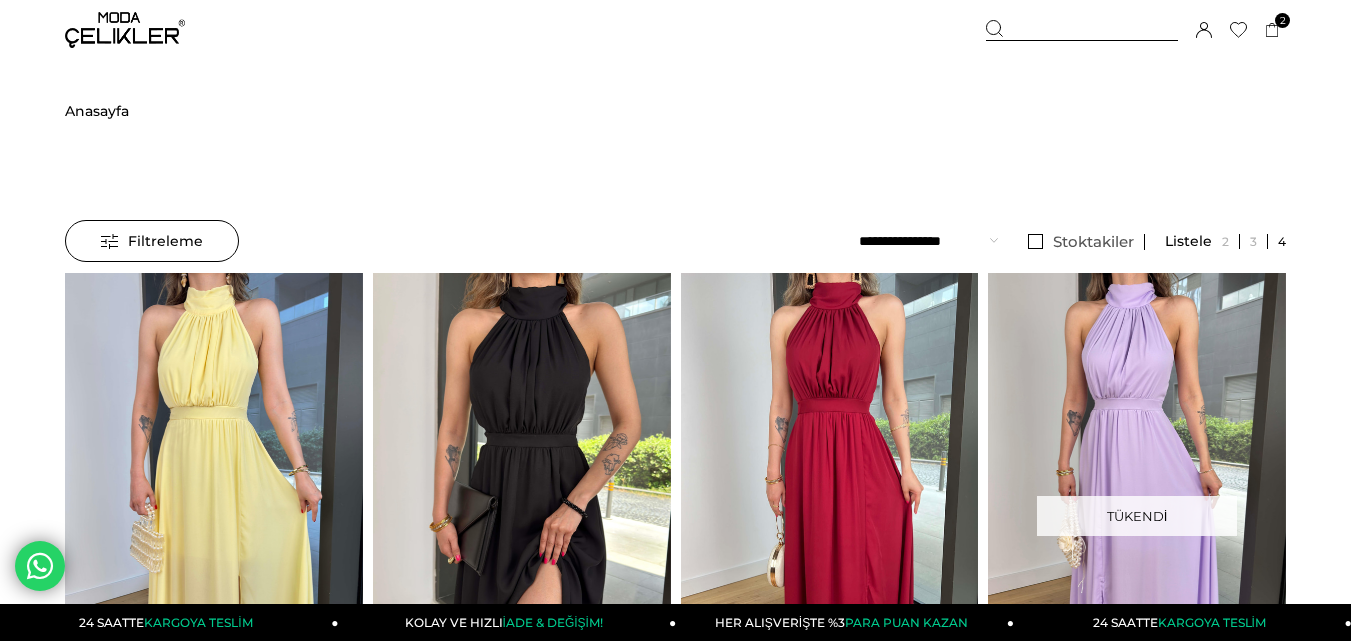 click at bounding box center (125, 30) 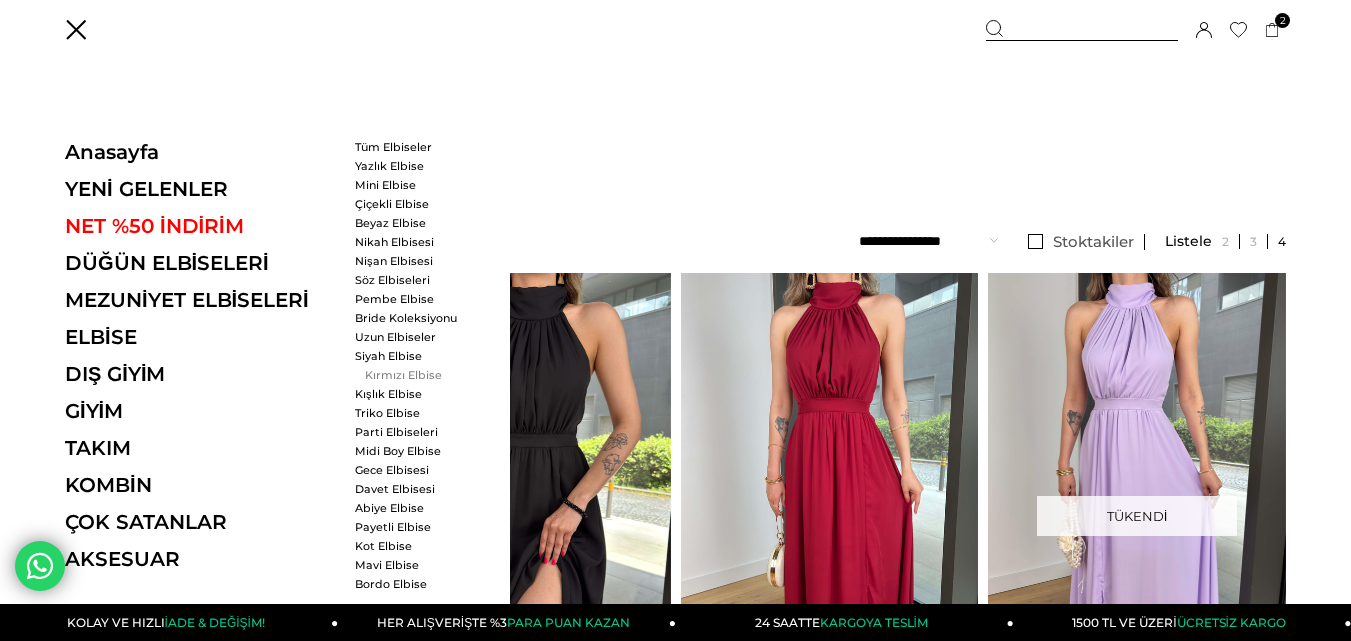 click on "Kırmızı Elbise" at bounding box center (412, 375) 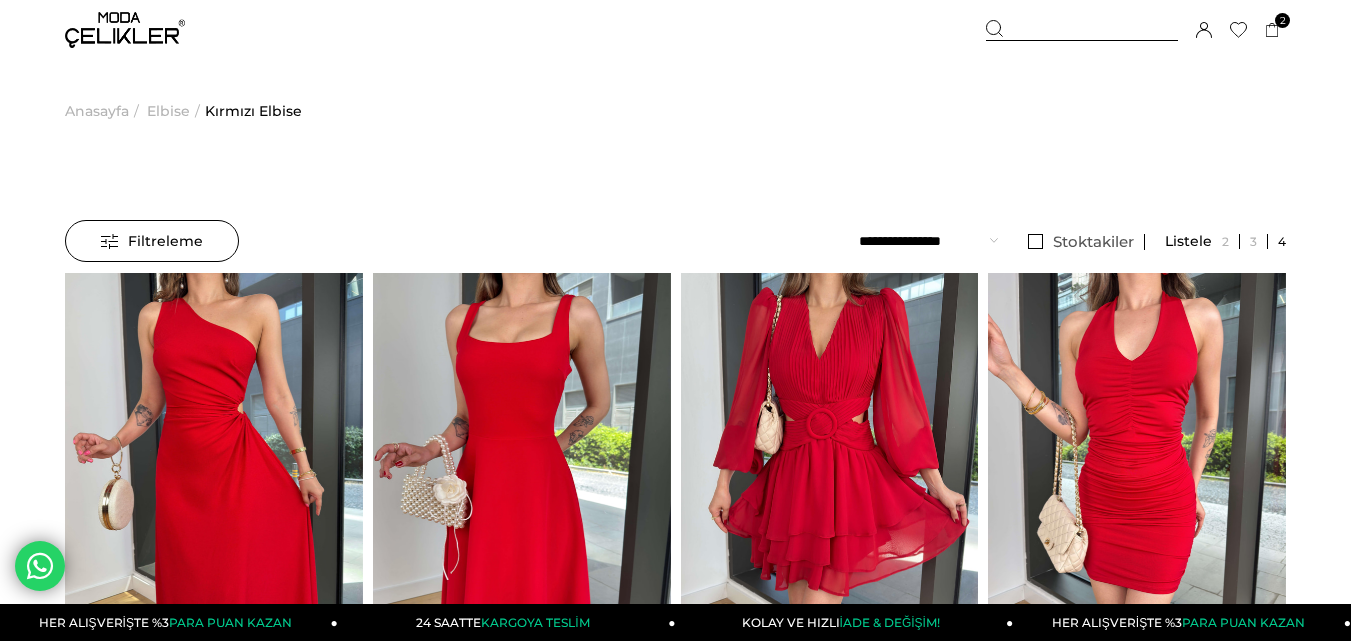 scroll, scrollTop: 0, scrollLeft: 0, axis: both 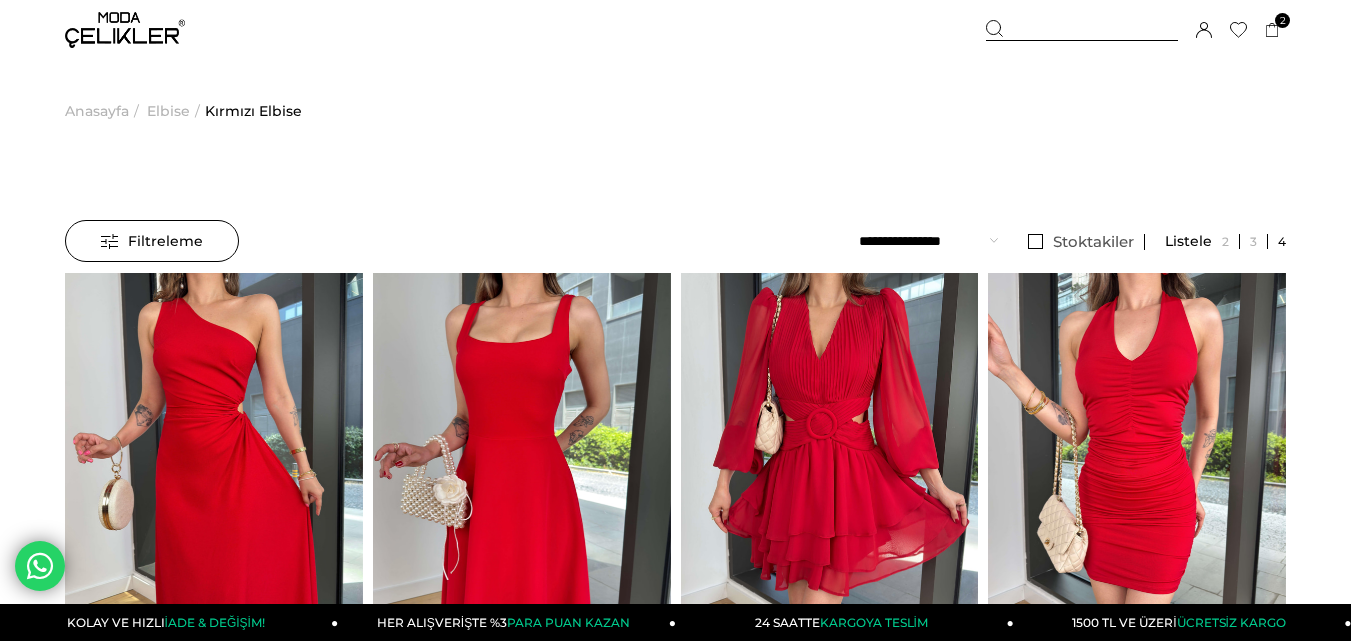 click at bounding box center (1082, 30) 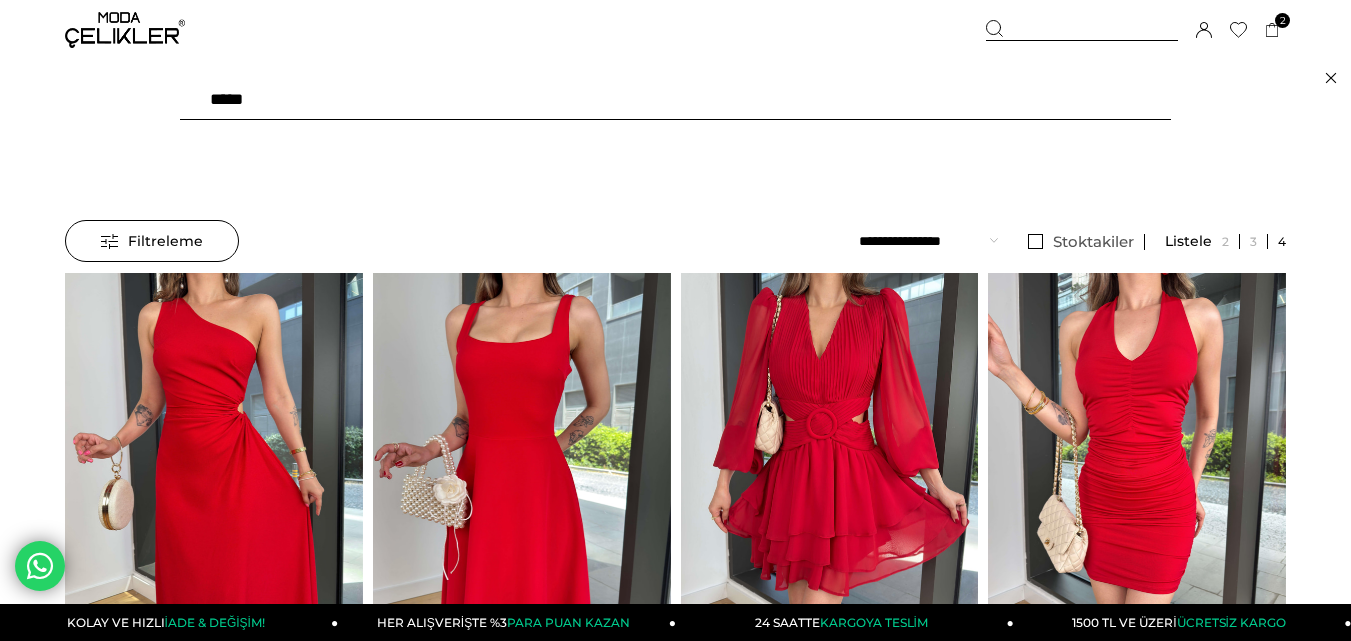 click at bounding box center (675, 100) 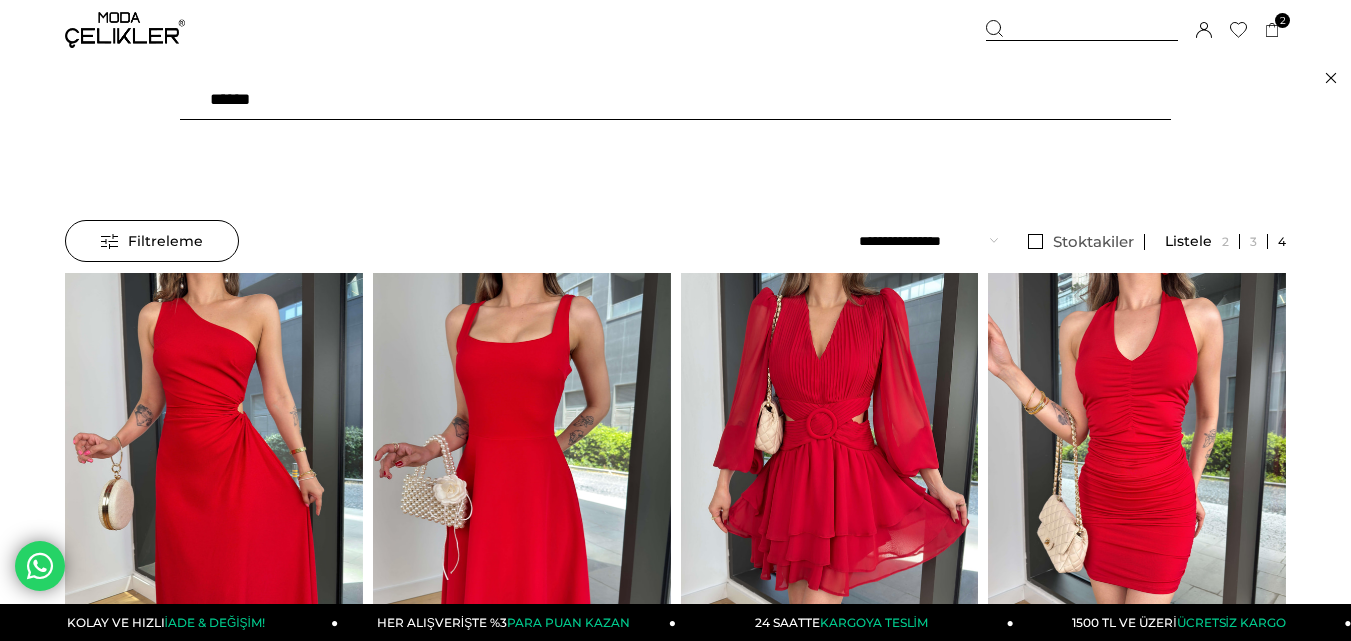 type on "*******" 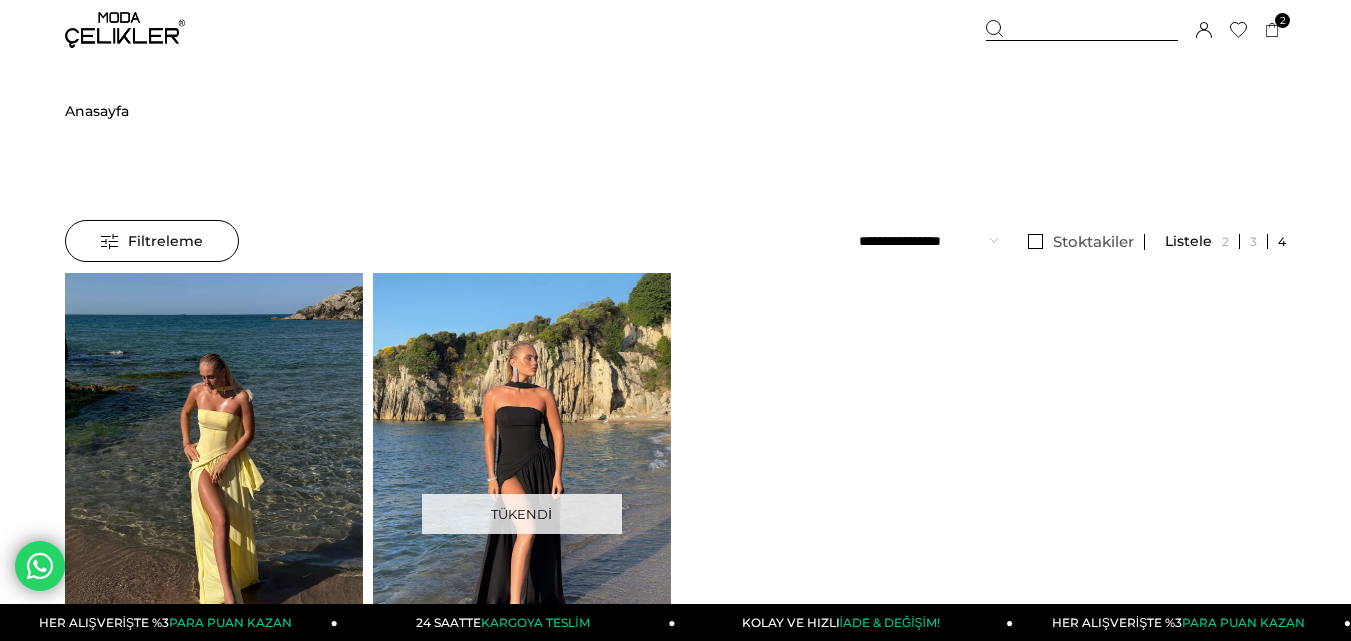 scroll, scrollTop: 0, scrollLeft: 0, axis: both 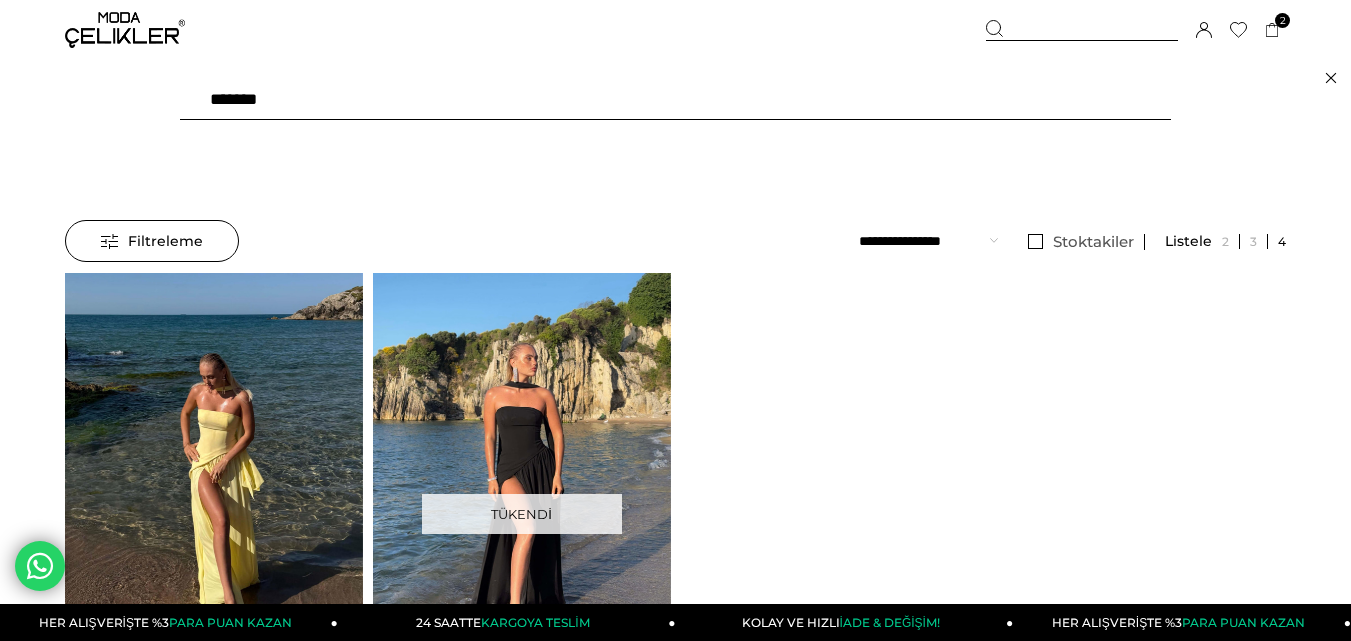 click on "*******" at bounding box center [675, 100] 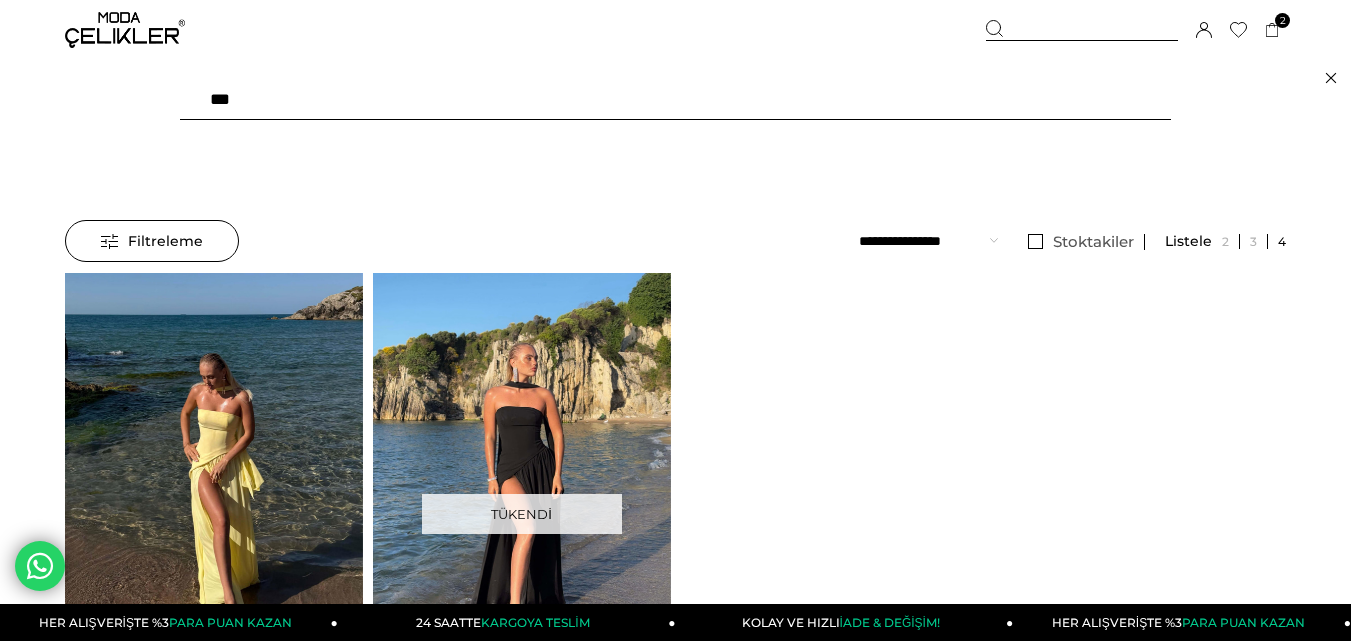 type on "****" 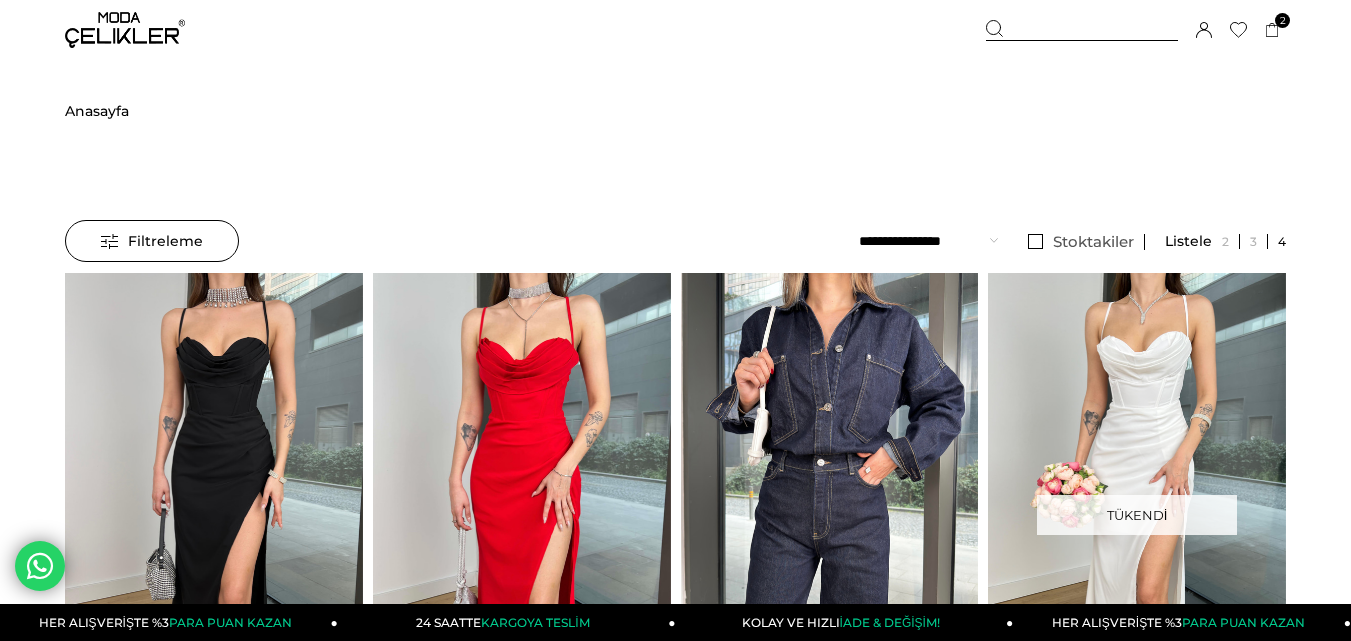 scroll, scrollTop: 0, scrollLeft: 0, axis: both 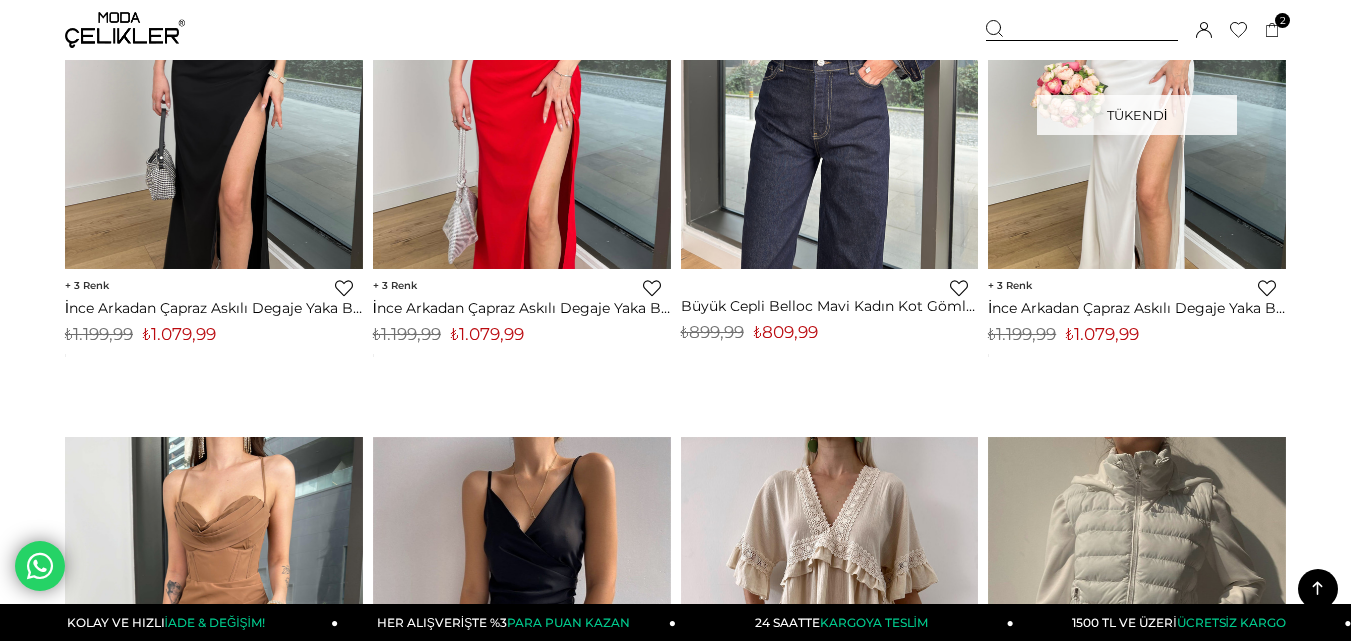 click on "₺1.079,99" at bounding box center (487, 334) 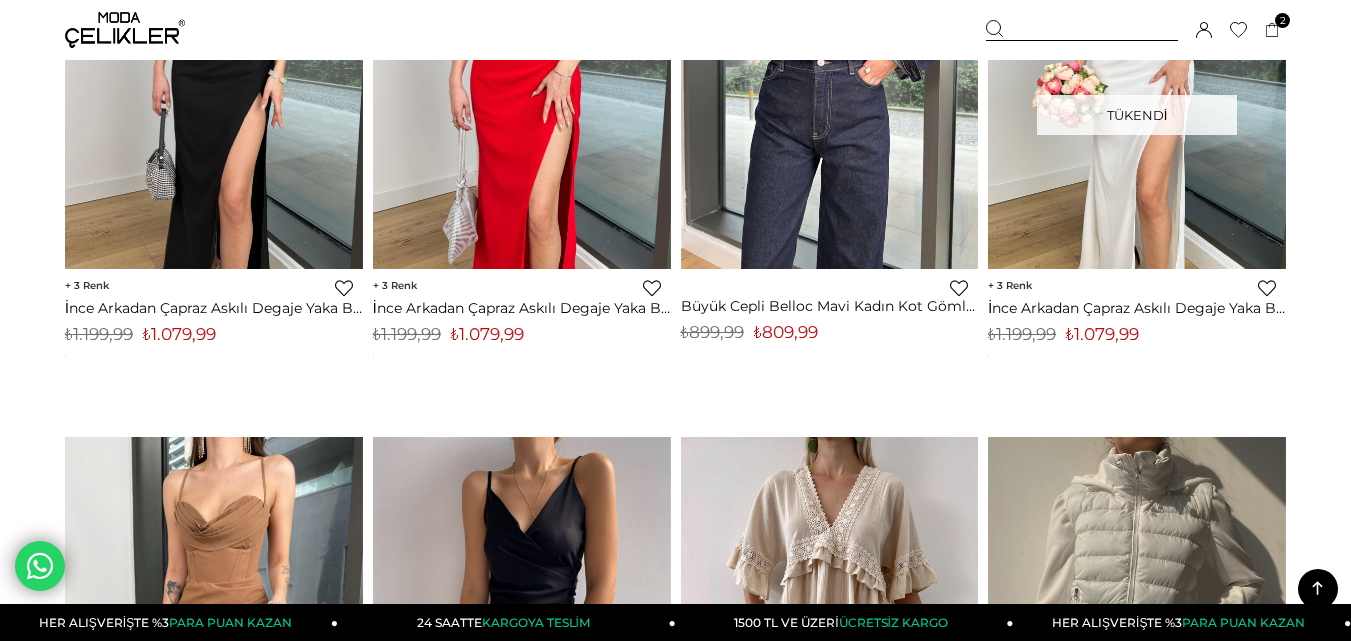 click at bounding box center [125, 30] 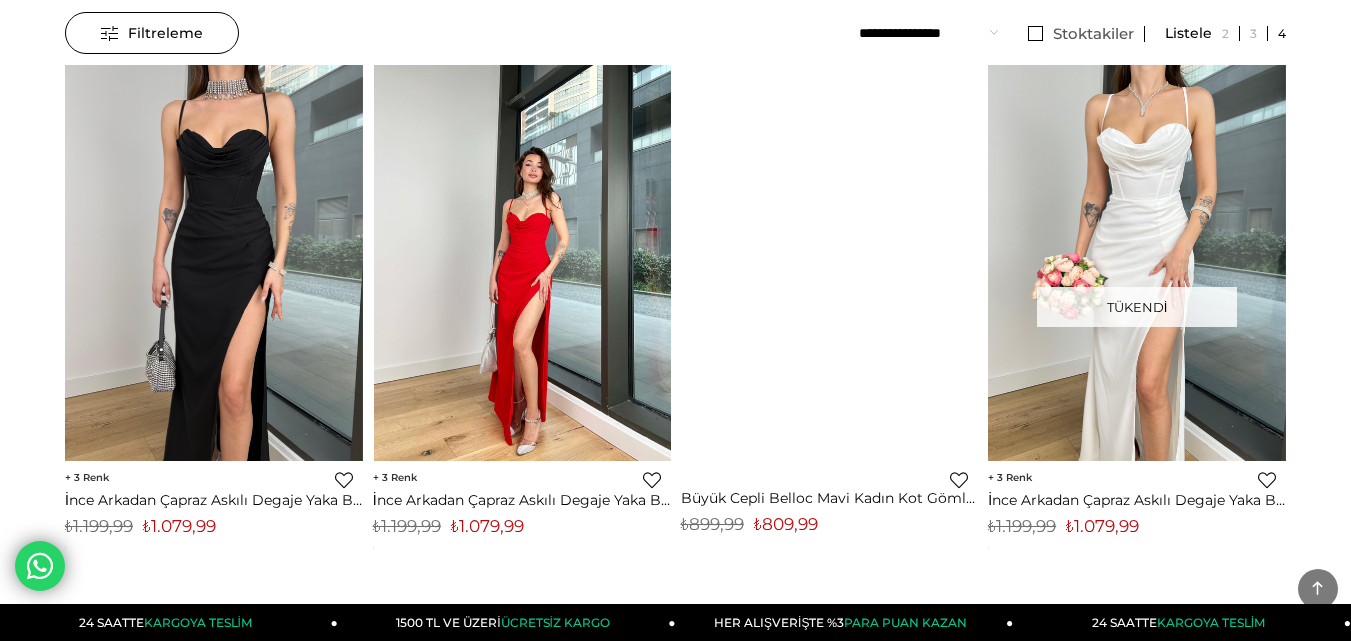 scroll, scrollTop: 0, scrollLeft: 0, axis: both 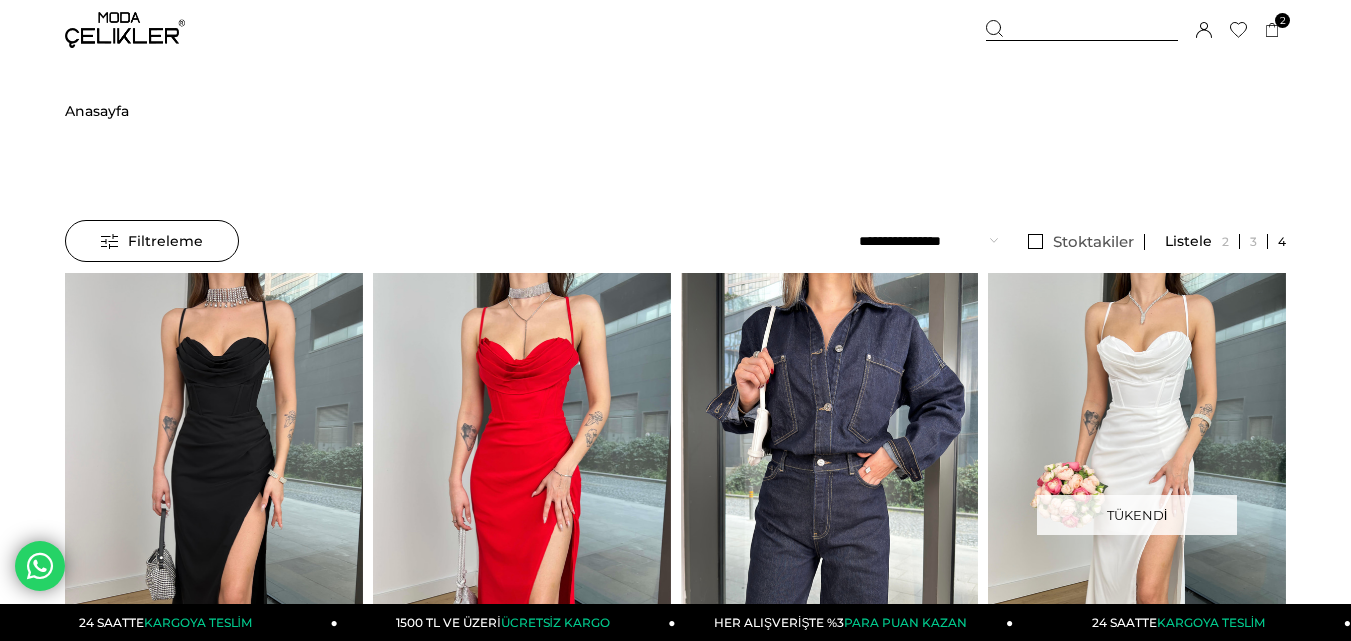 click at bounding box center (125, 30) 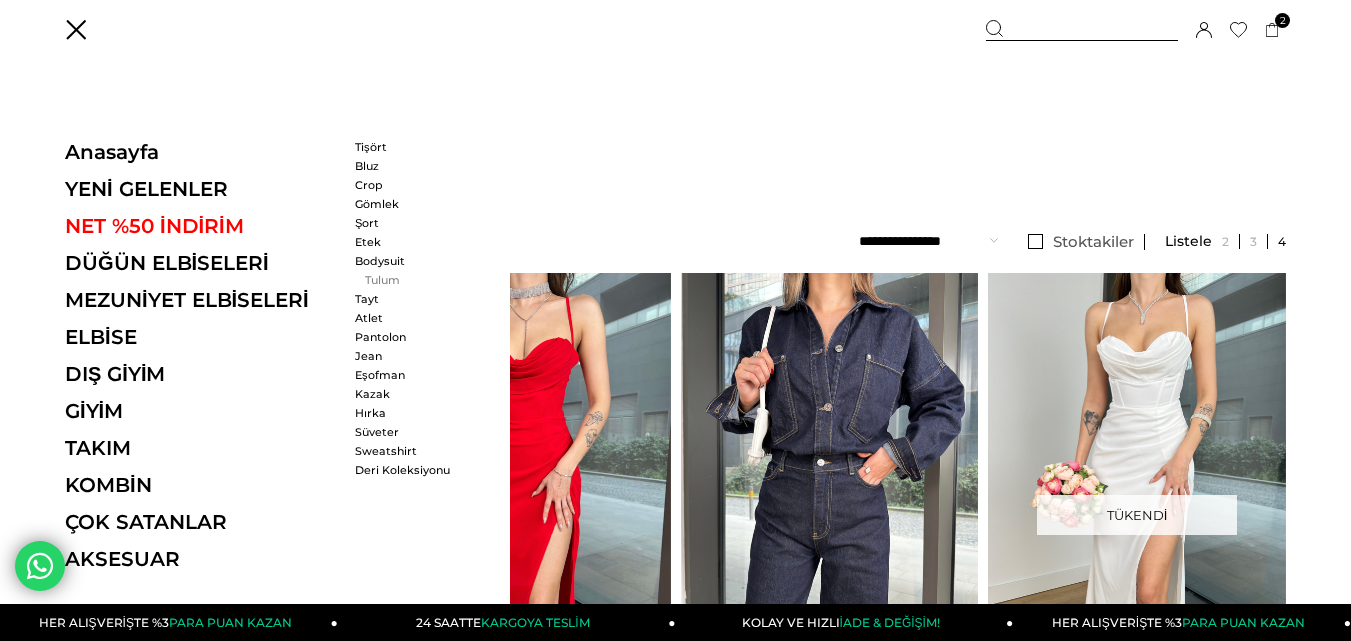 click on "Tulum" at bounding box center [412, 280] 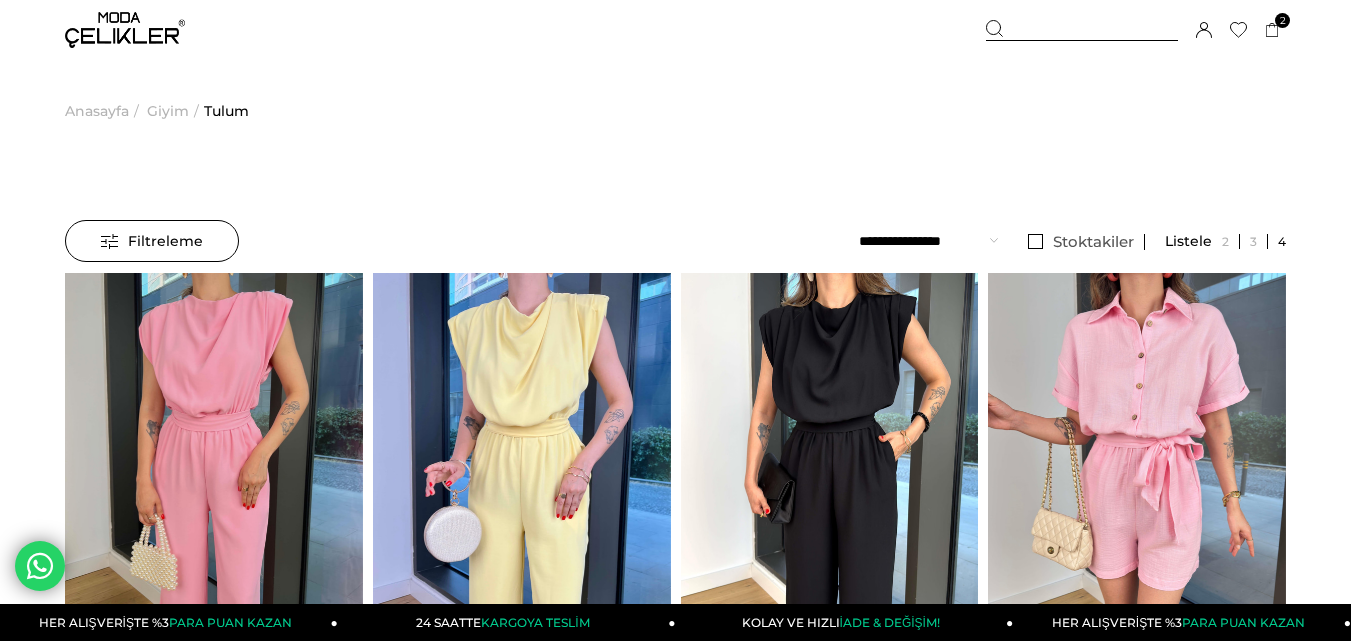 scroll, scrollTop: 0, scrollLeft: 0, axis: both 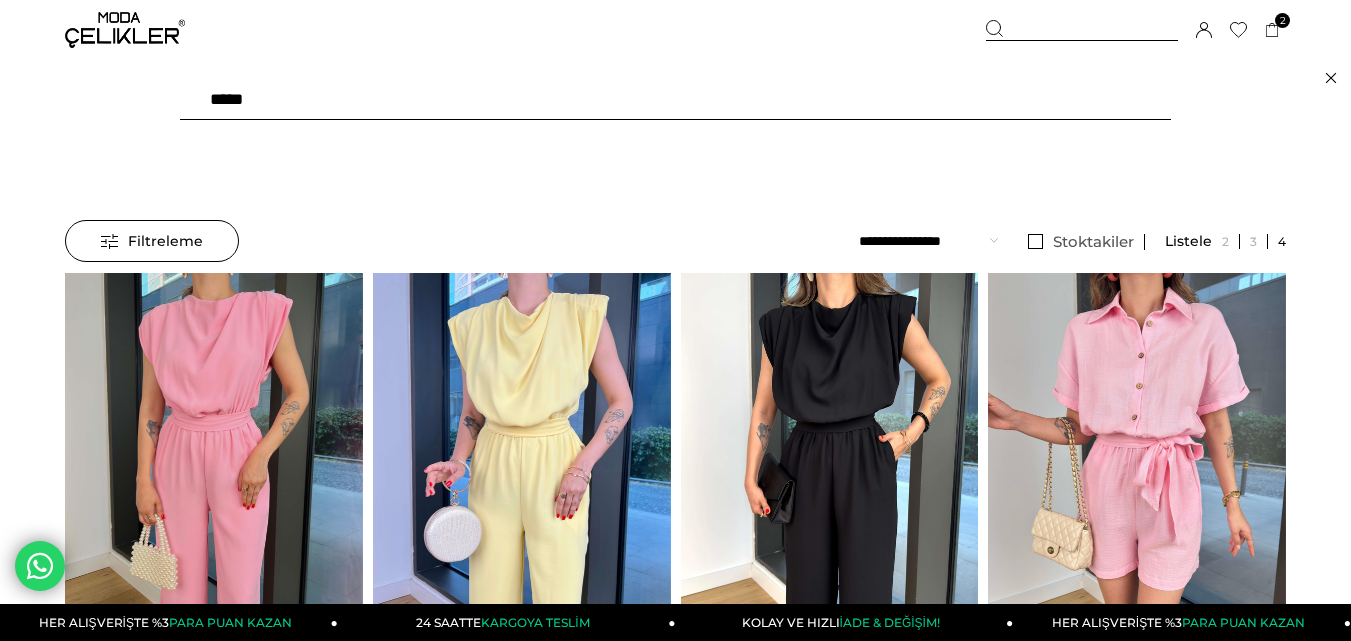 click at bounding box center [675, 100] 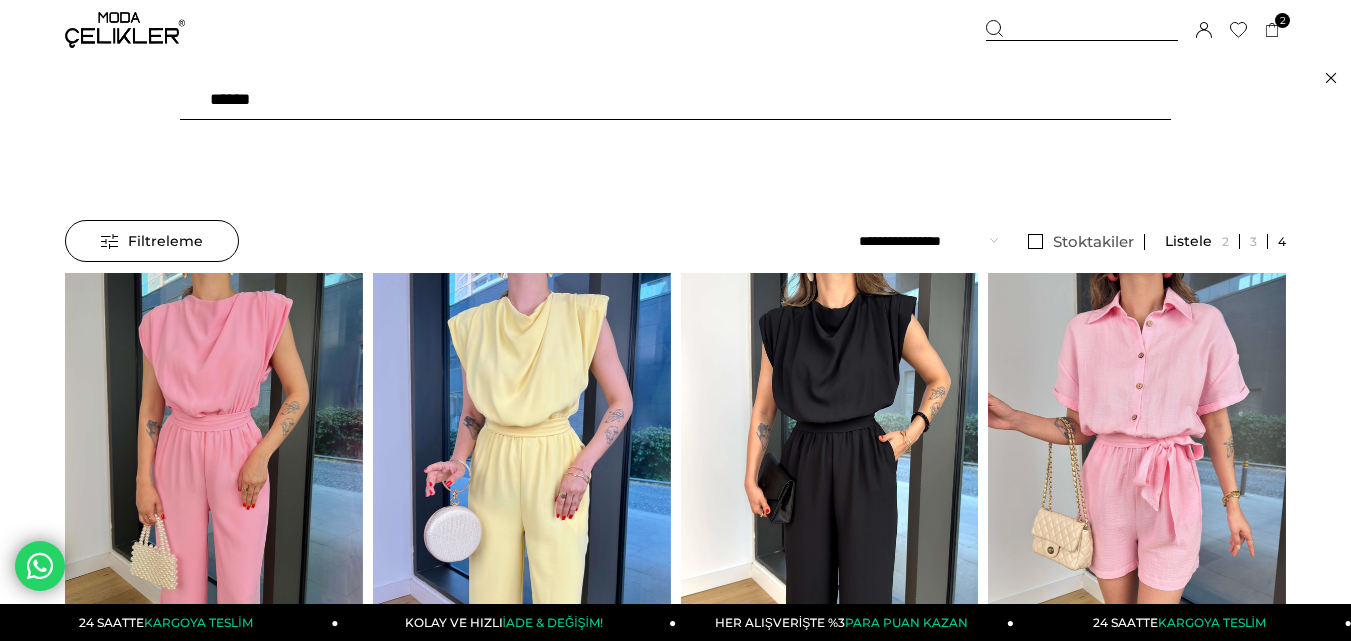 type on "*******" 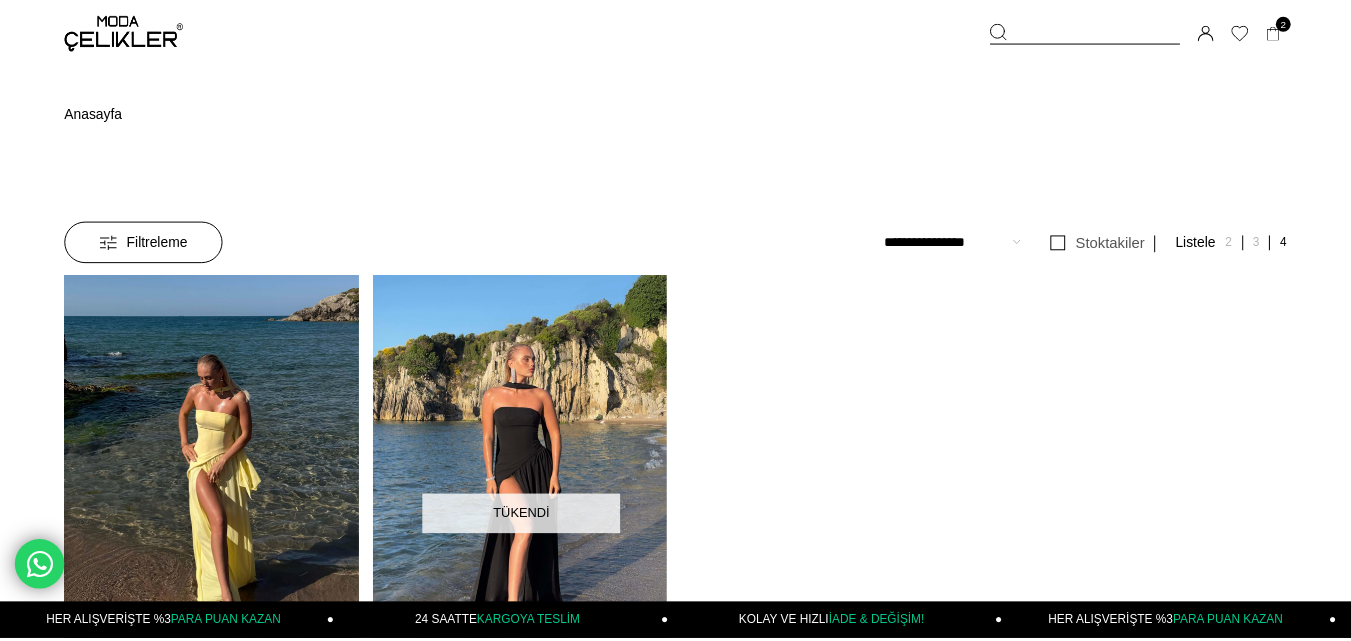 scroll, scrollTop: 0, scrollLeft: 0, axis: both 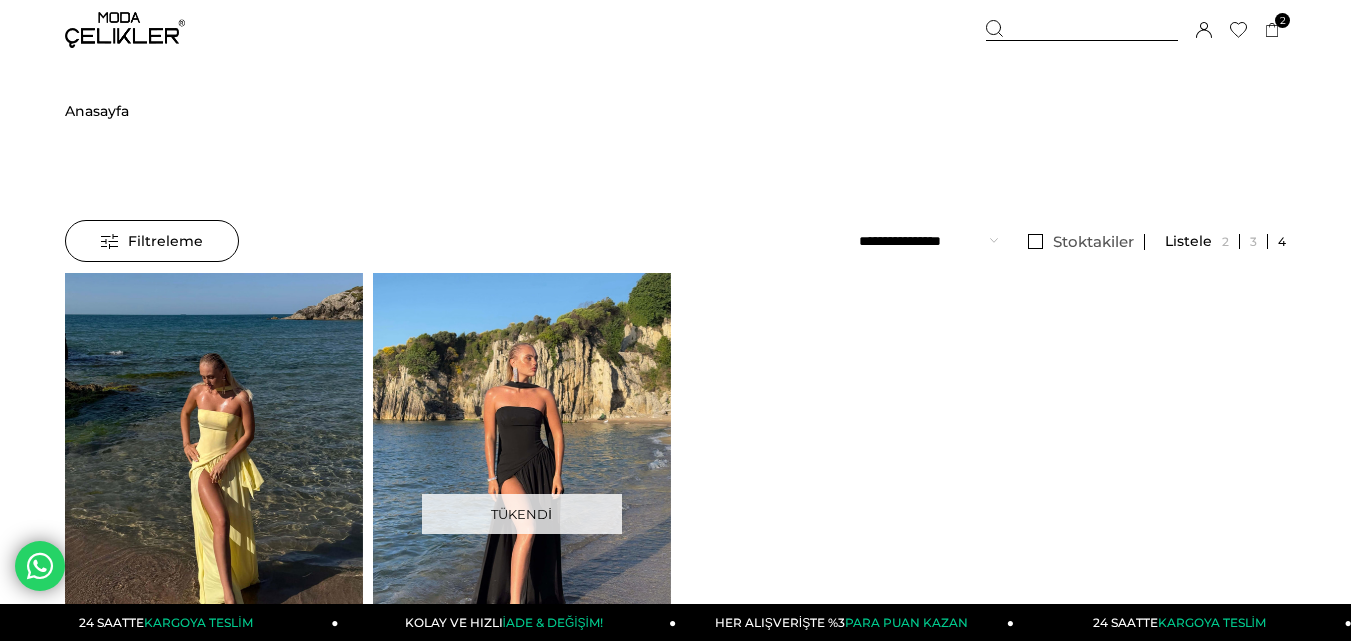 click on "Sepetim
2
Ürün
₺3.329,98
İnce Arkadan Çapraz Askılı Degaje Yaka Beli Korse Detaylı Bell Kadın Kırmızı Elbise 24Y115 KIRMIZI
x 1
Adet
₺1.079,99
Askılı Korse Görünüm Crop Düğme Kapamalı Blazer Ceket Yüksek Bel Pantolon Adelisa Sarı Kadın Üçlü Takım 25Y493 SARI
x 1
Adet
₺2.249,99" at bounding box center (1136, 30) 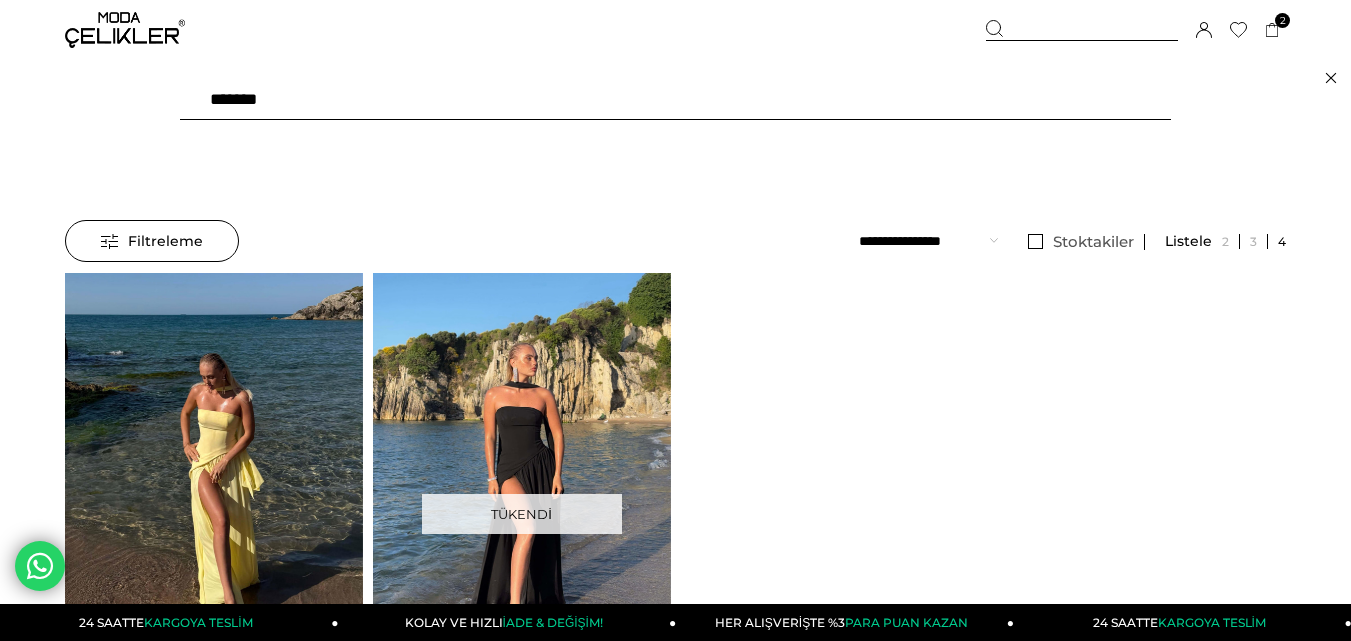 click on "*******" at bounding box center [675, 100] 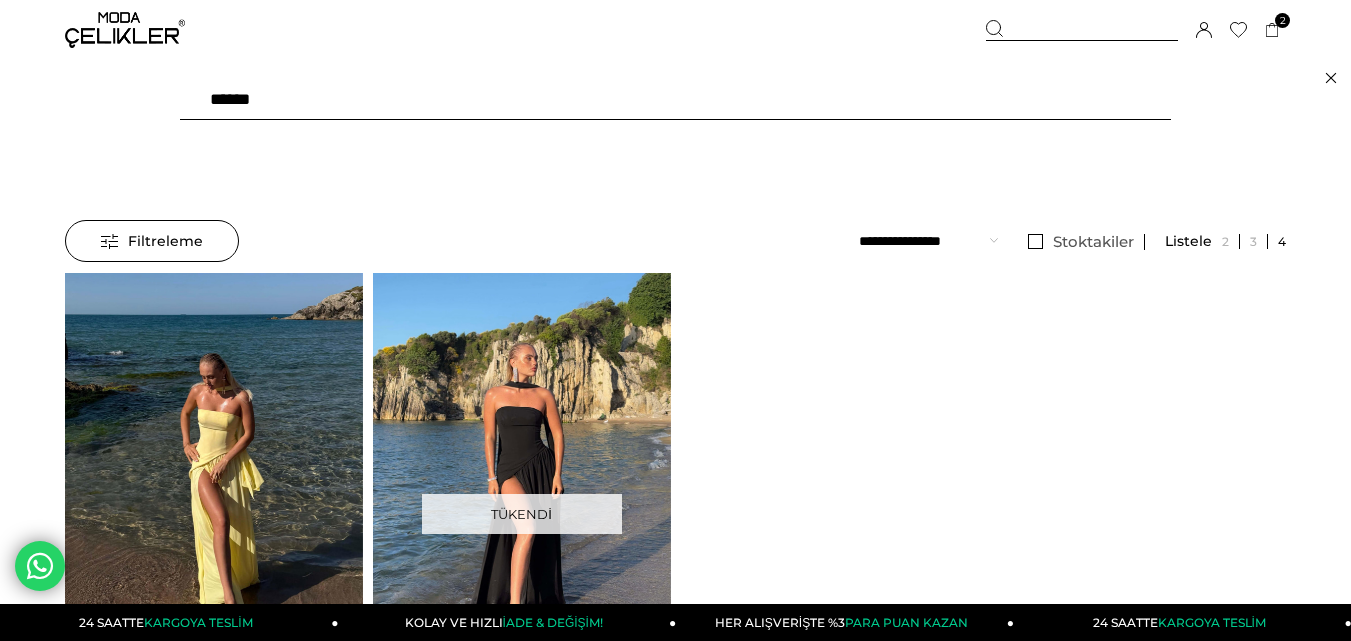 type on "******" 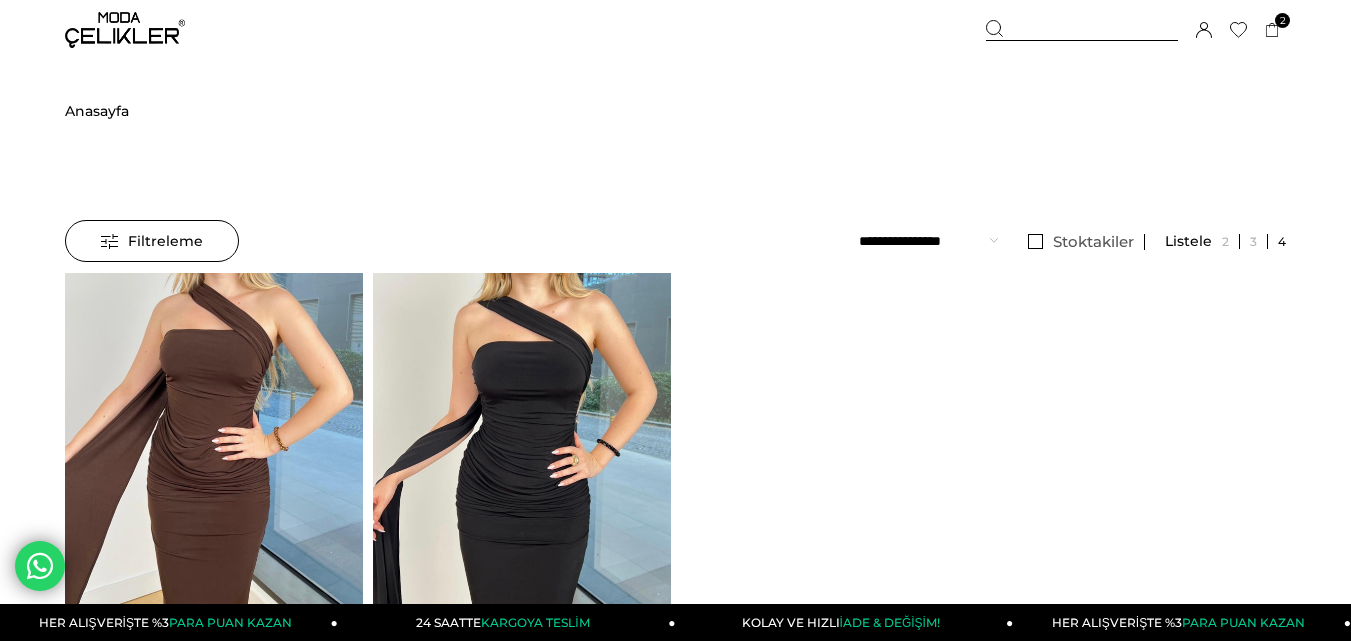 scroll, scrollTop: 0, scrollLeft: 0, axis: both 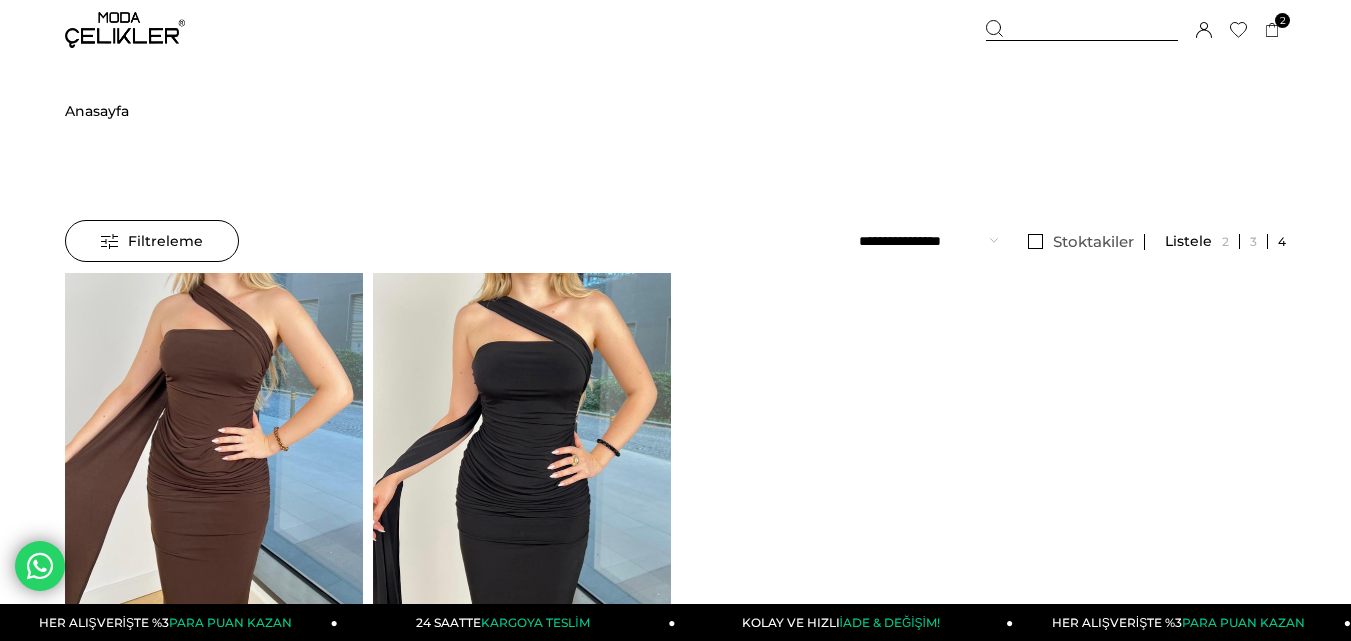 click at bounding box center (1082, 30) 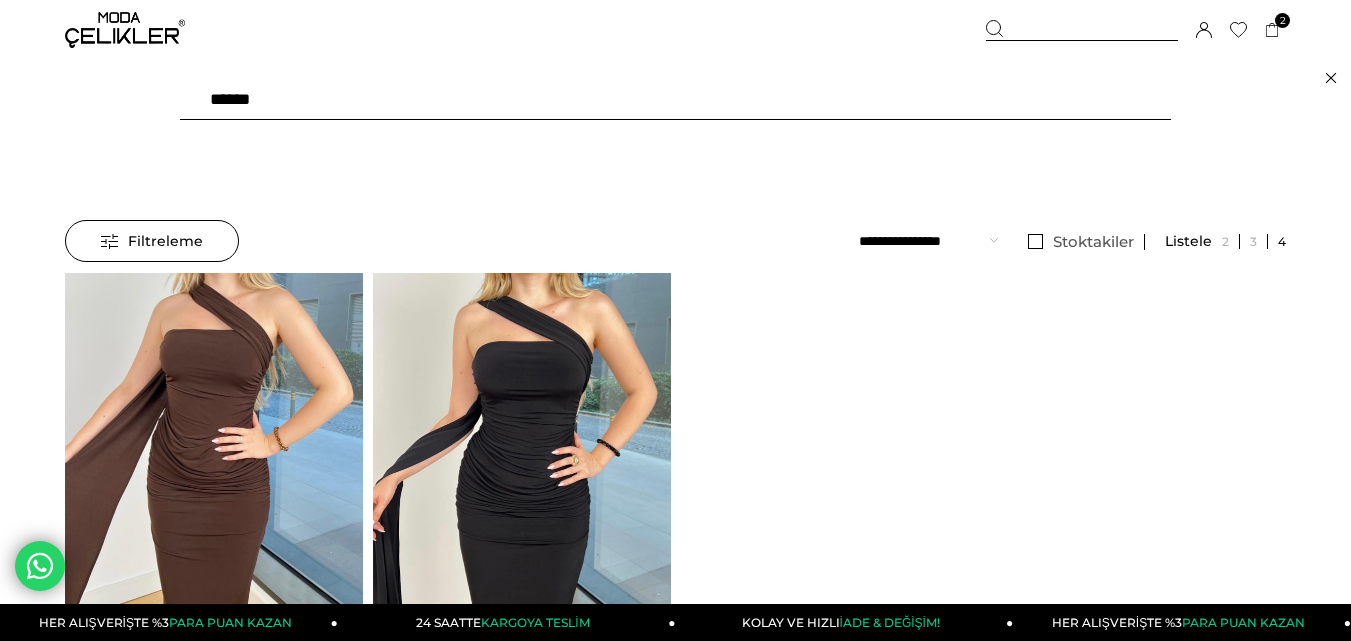 click on "******" at bounding box center (675, 100) 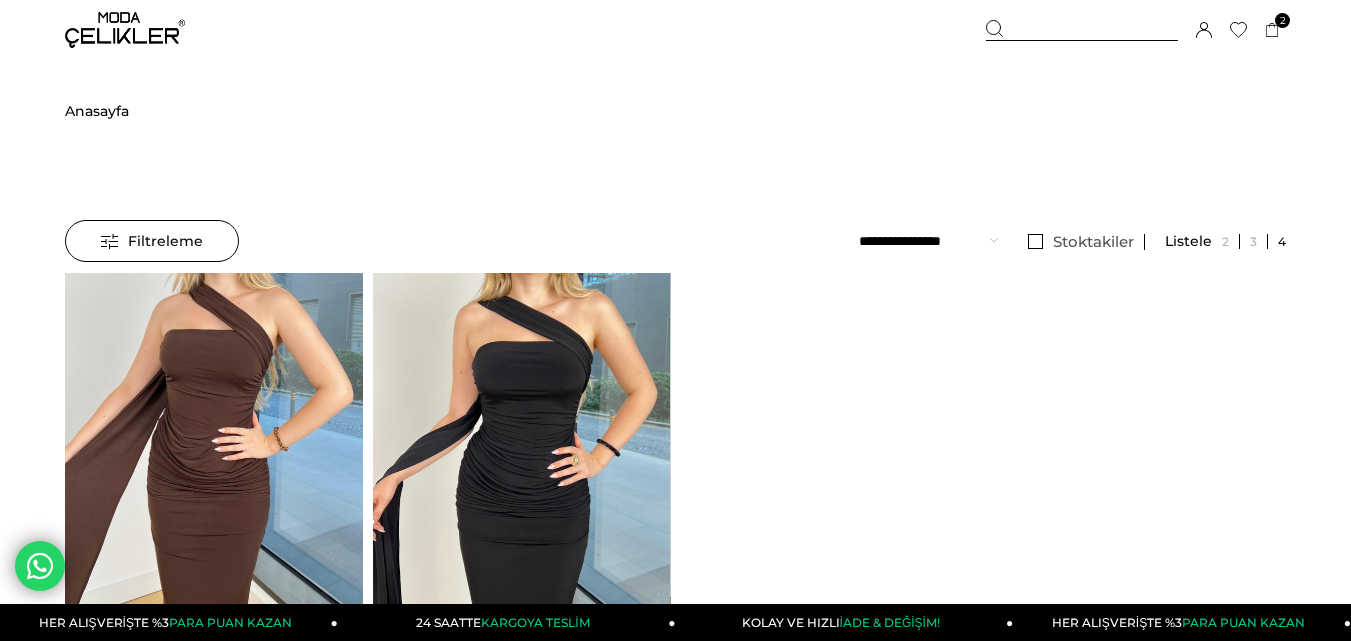 type on "******" 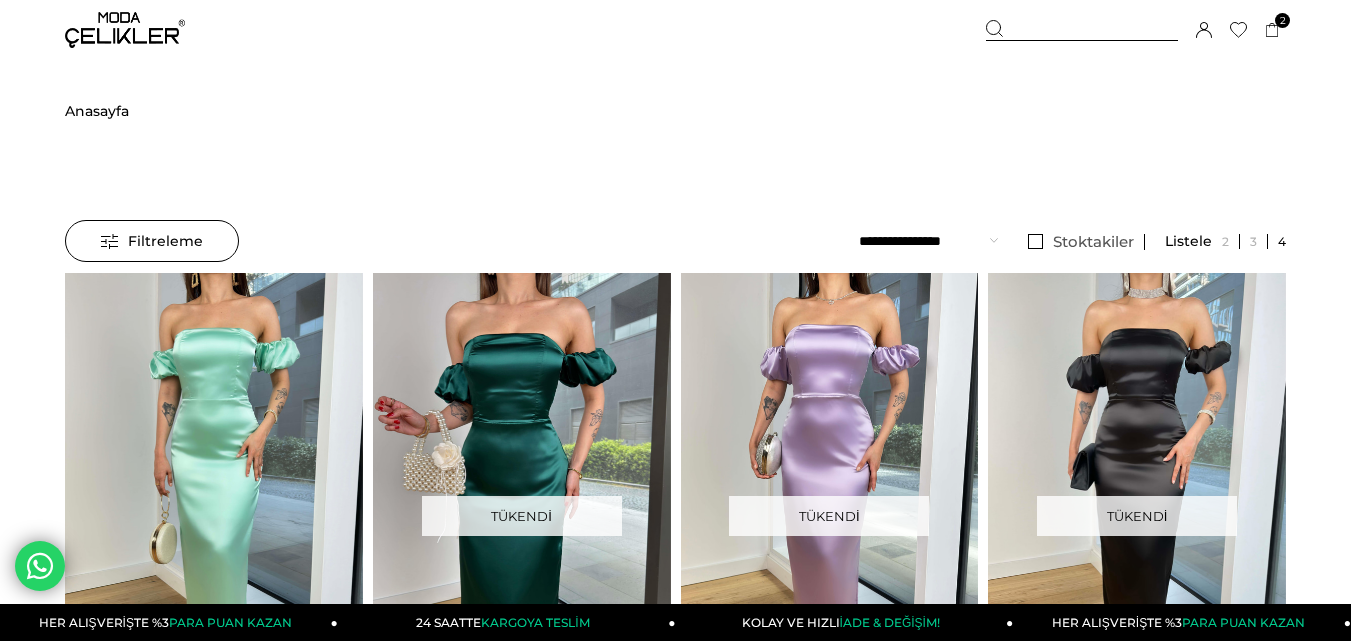 scroll, scrollTop: 0, scrollLeft: 0, axis: both 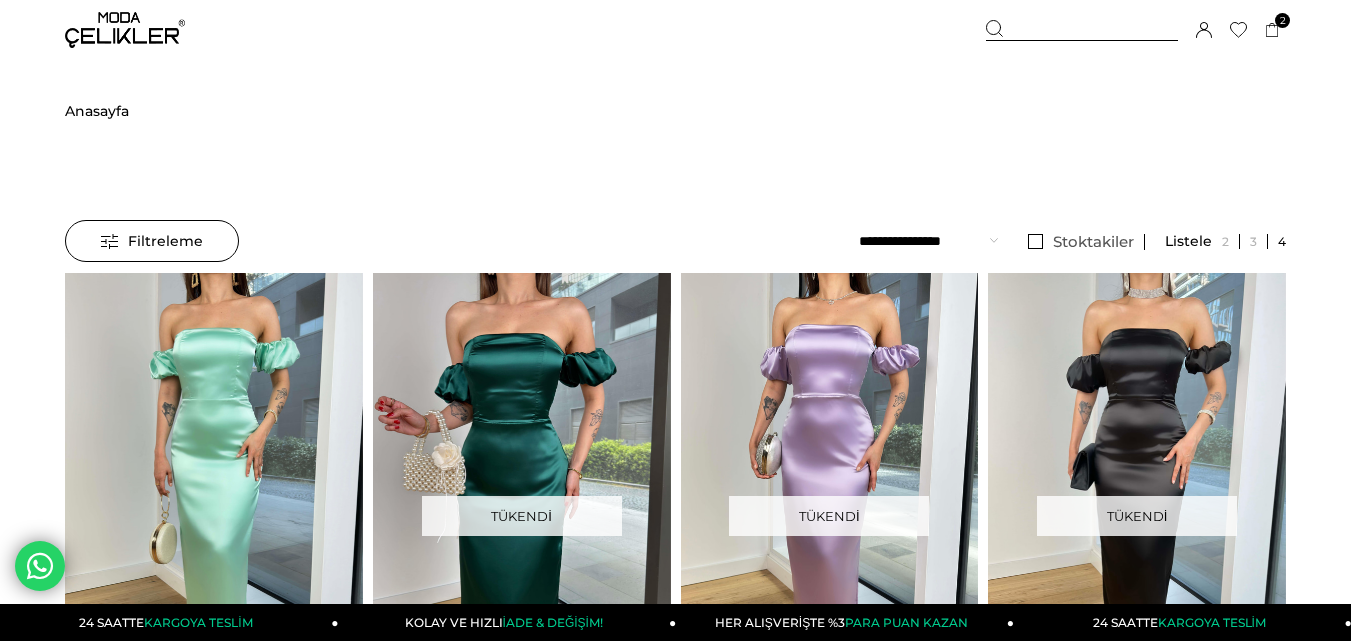 click at bounding box center (1082, 30) 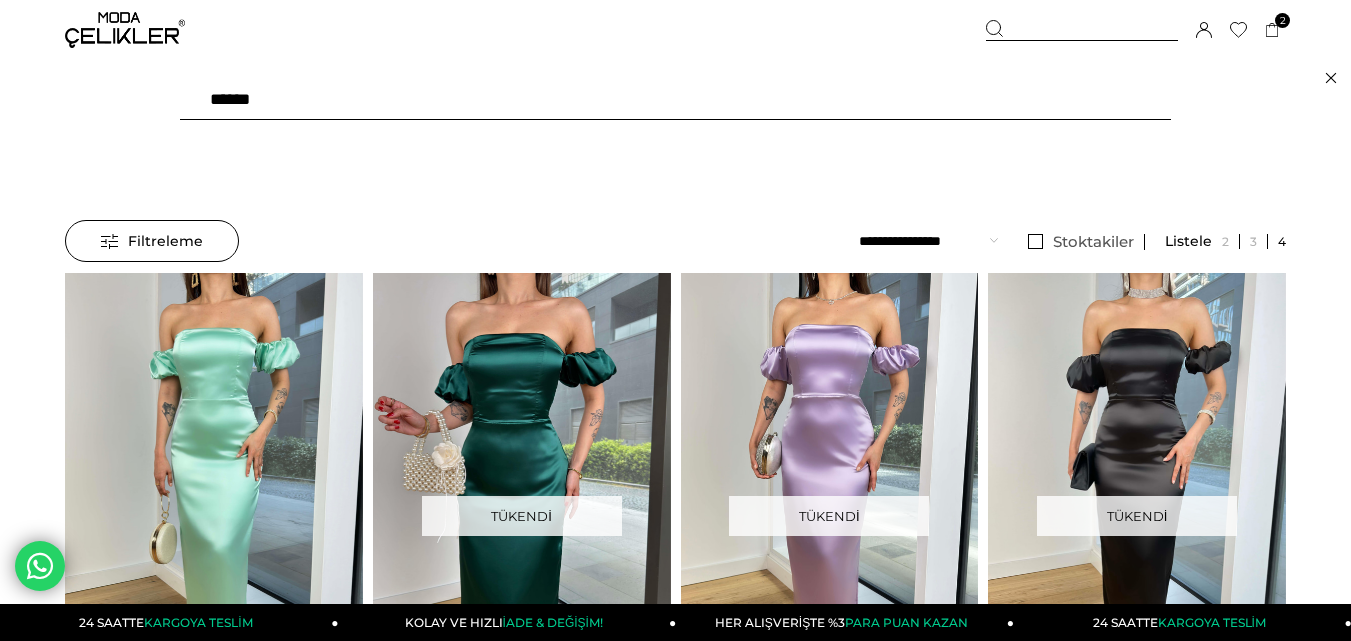 click on "******" at bounding box center [675, 100] 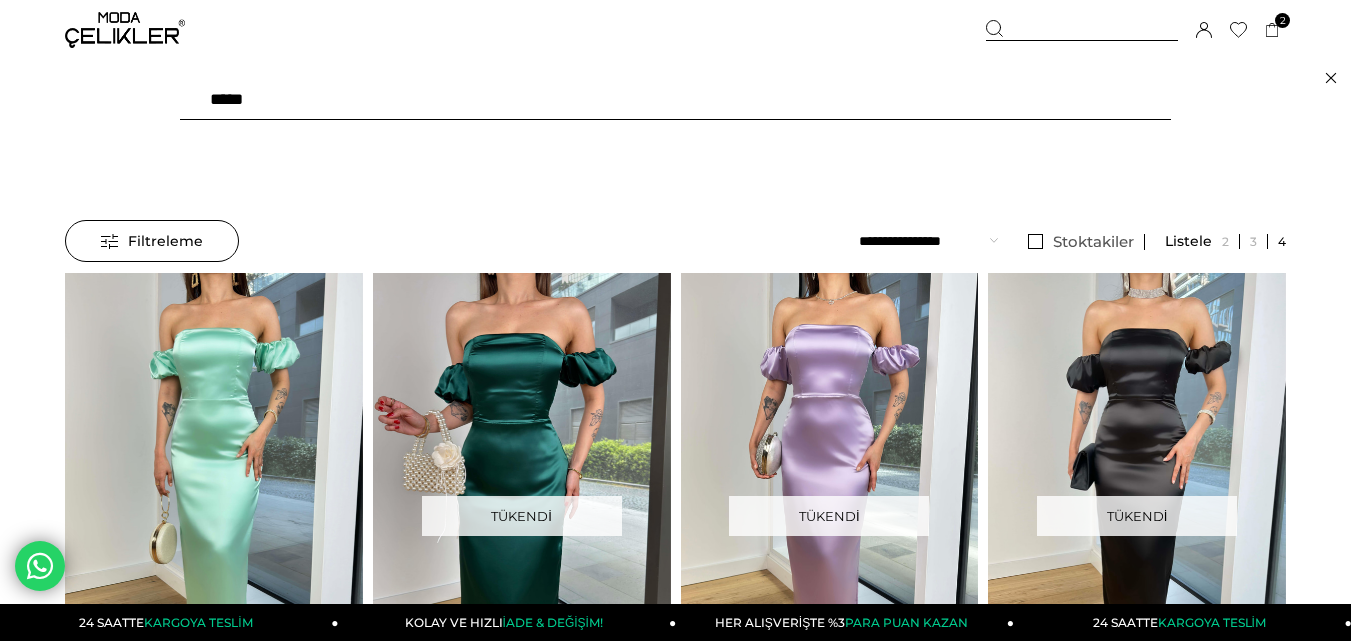 type on "******" 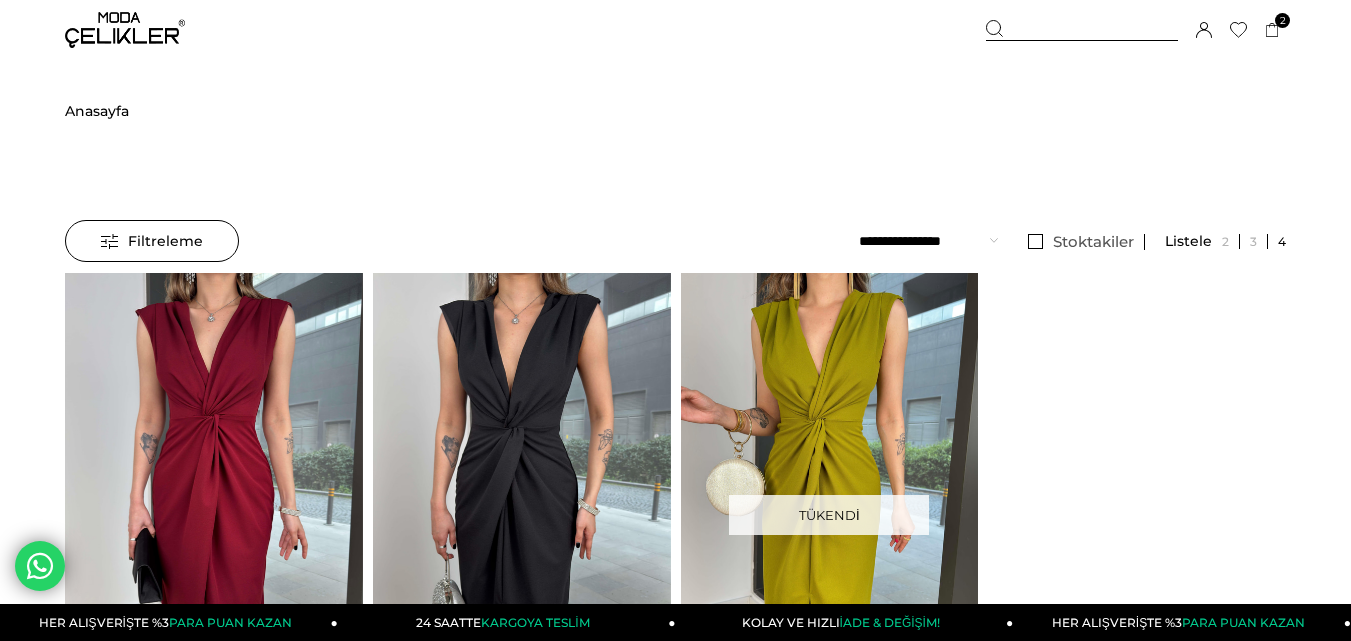scroll, scrollTop: 0, scrollLeft: 0, axis: both 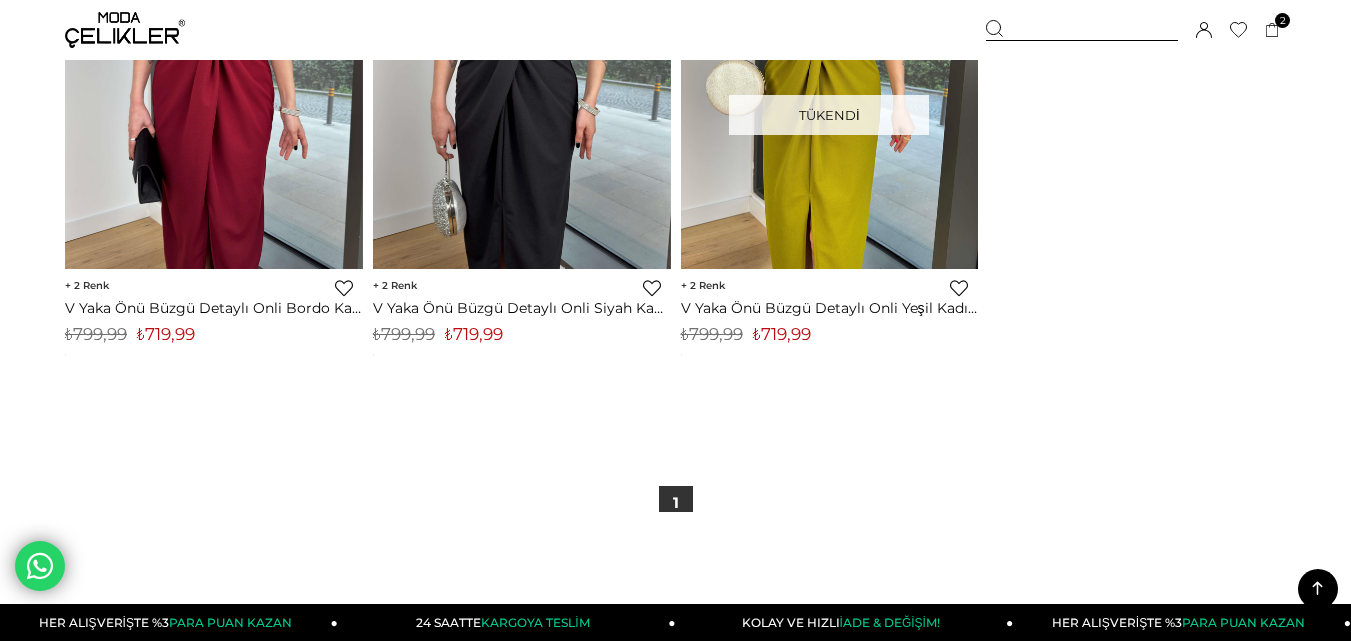 click on "₺719,99" at bounding box center (474, 334) 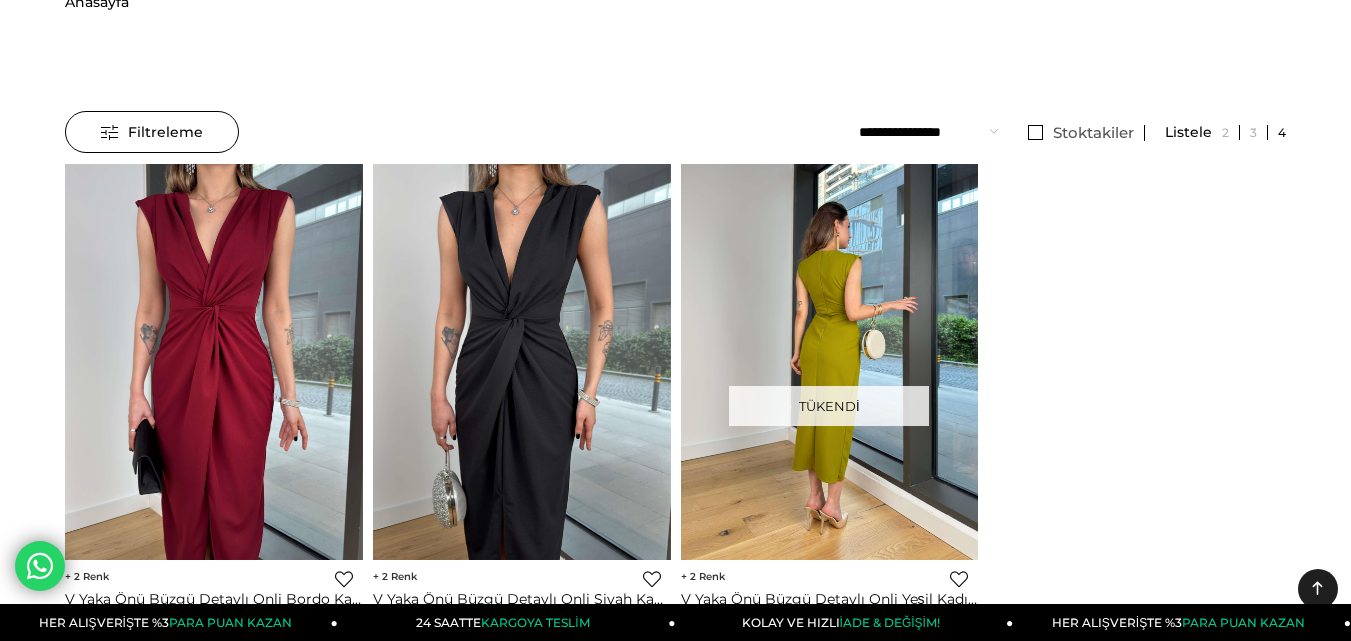 scroll, scrollTop: 0, scrollLeft: 0, axis: both 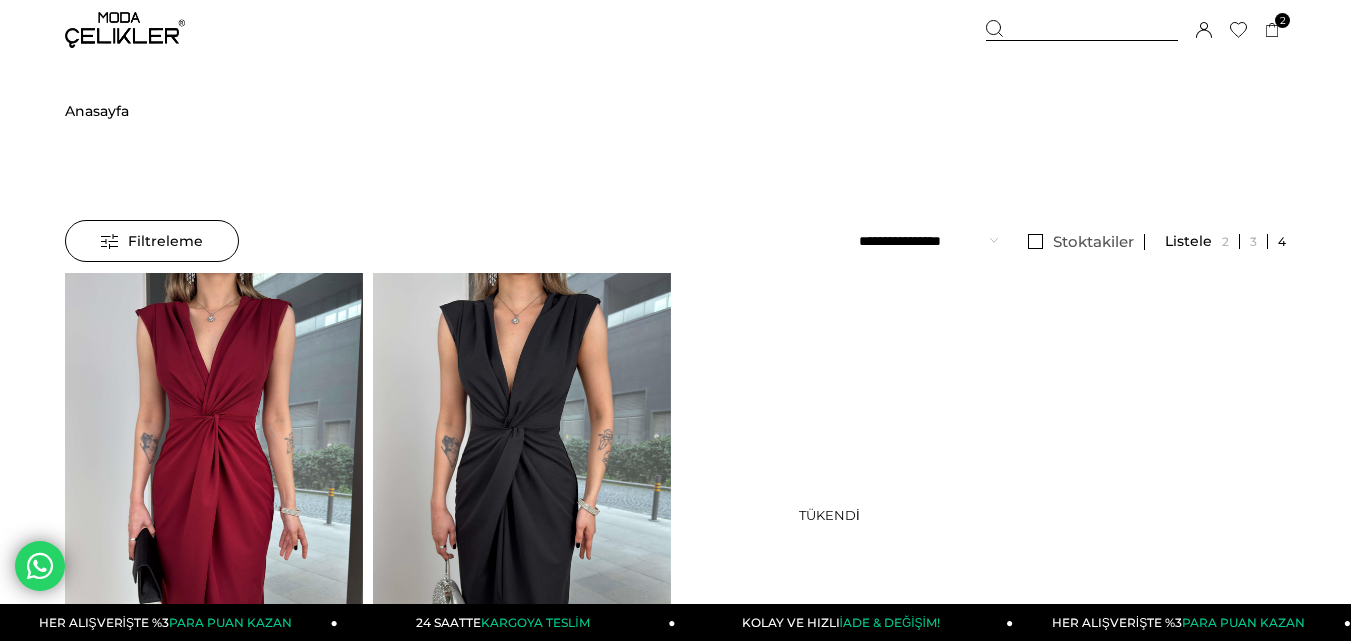 click at bounding box center [1082, 30] 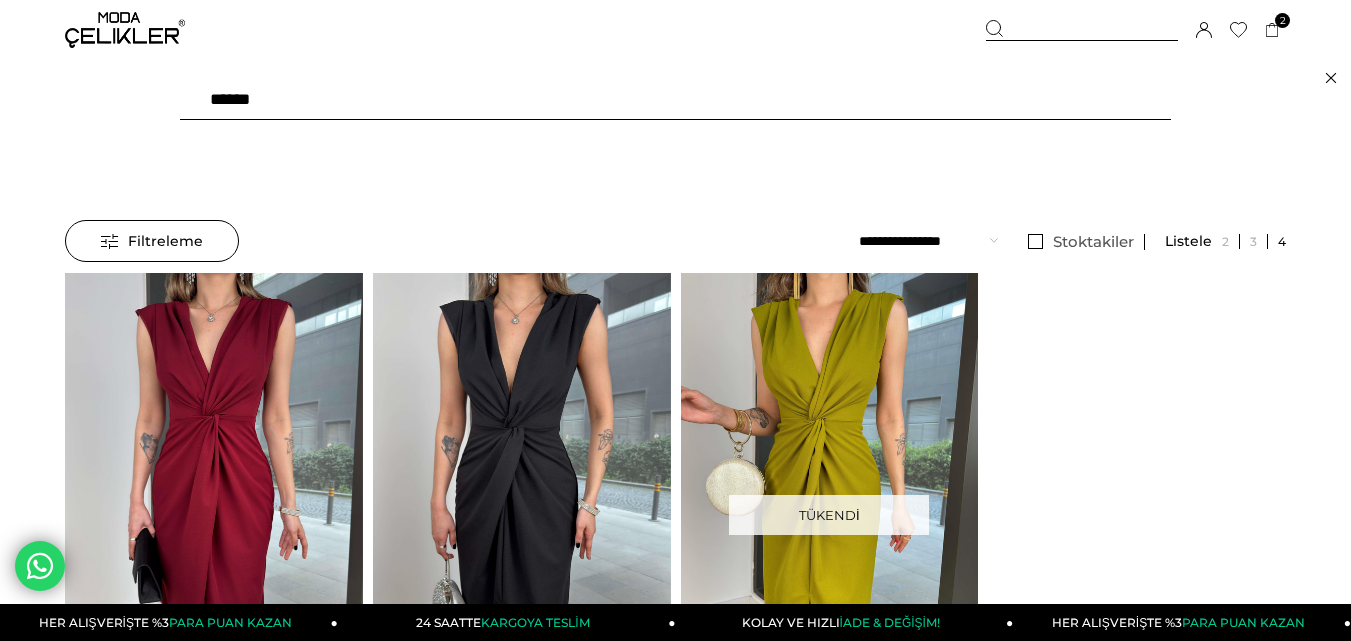 click on "******" at bounding box center [675, 100] 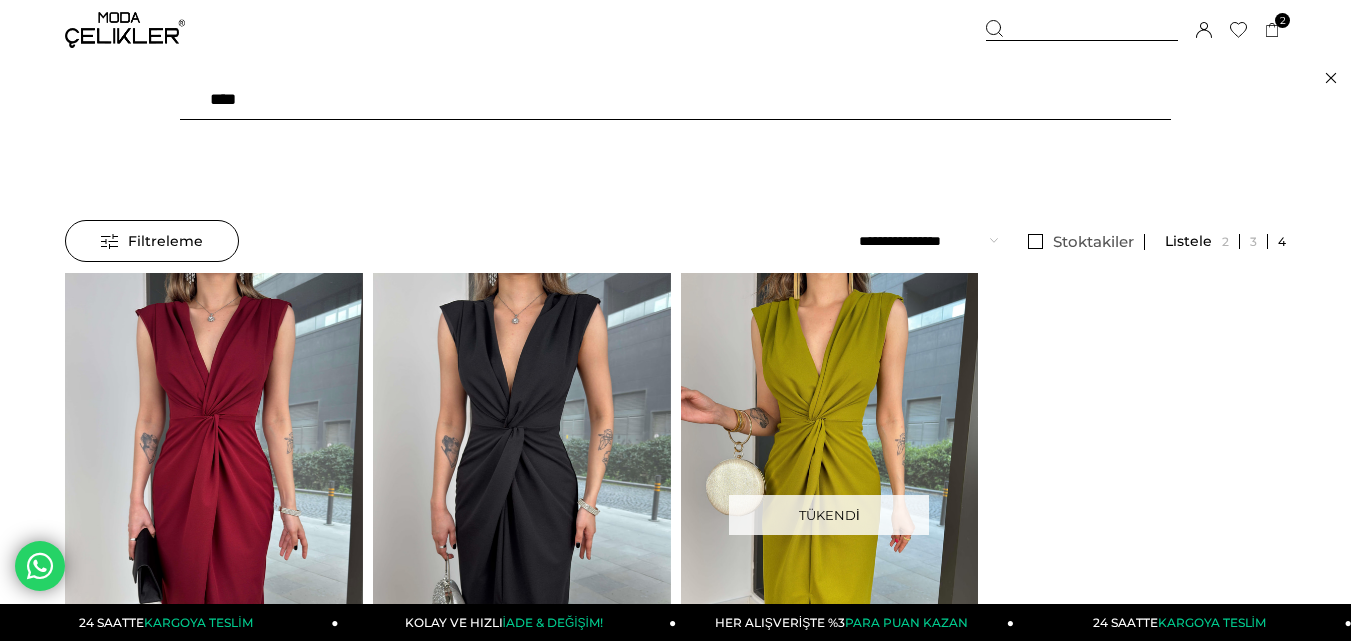 type on "*****" 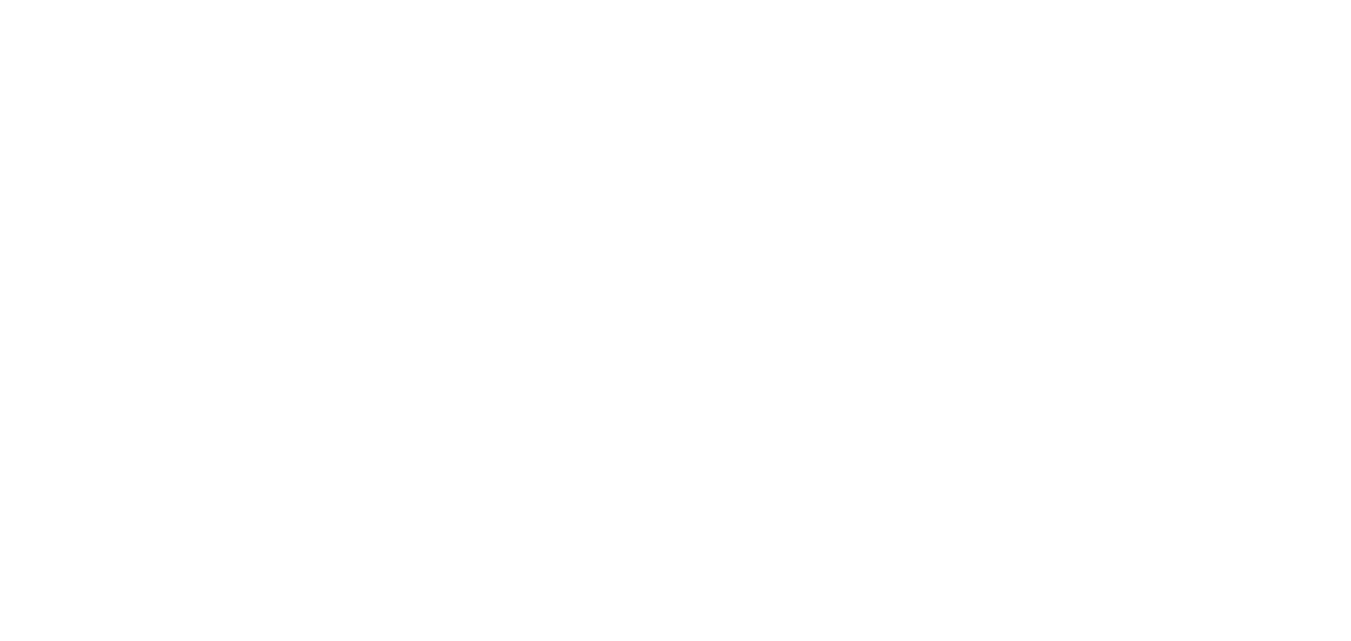 scroll, scrollTop: 0, scrollLeft: 0, axis: both 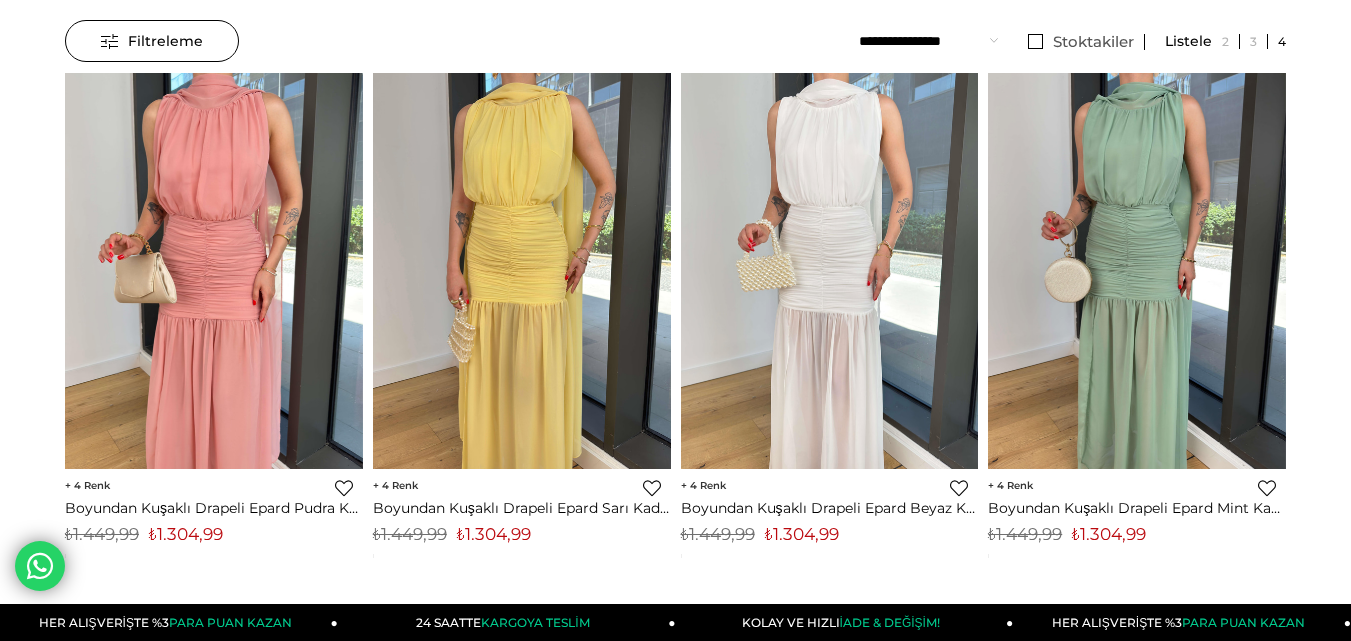 click on "₺1.304,99" at bounding box center [494, 534] 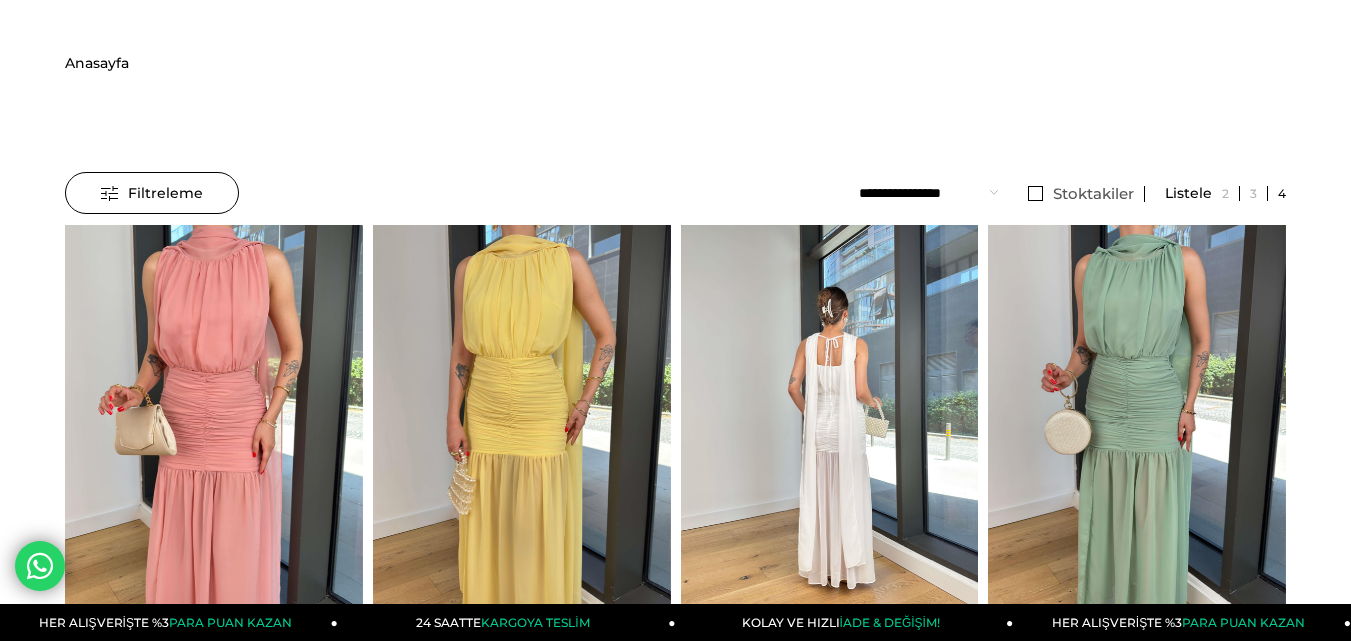 scroll, scrollTop: 0, scrollLeft: 0, axis: both 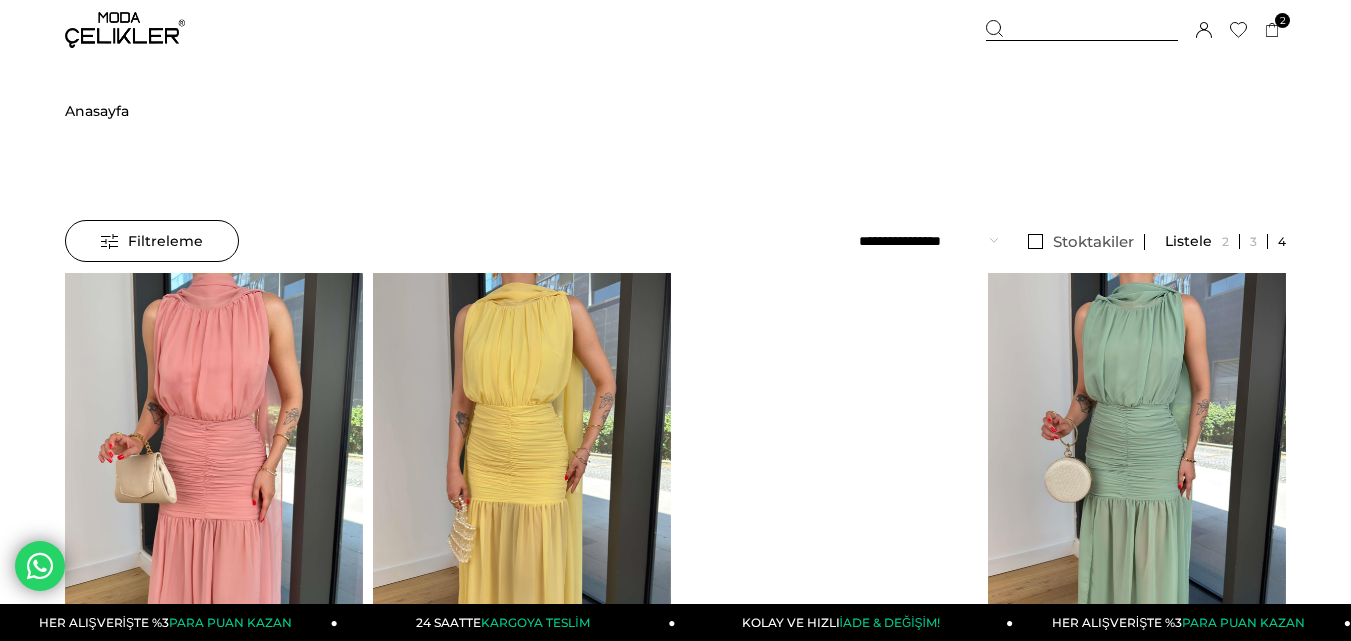 click at bounding box center (1082, 30) 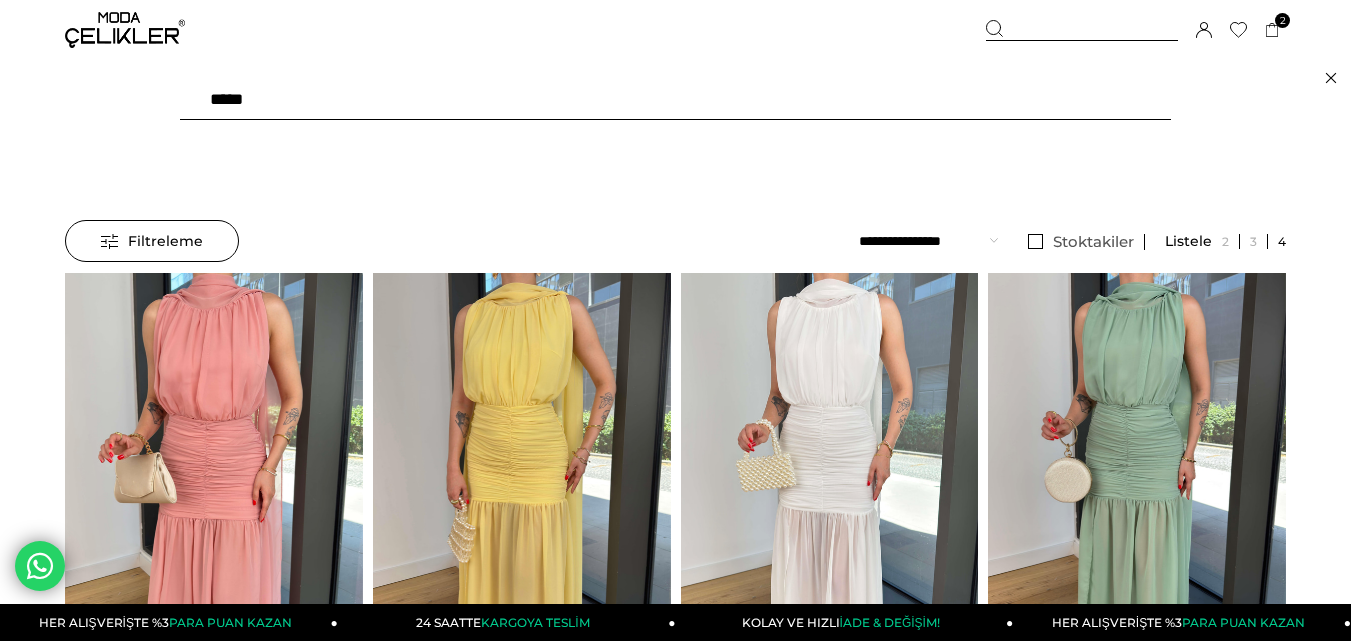 click on "*****" at bounding box center (675, 100) 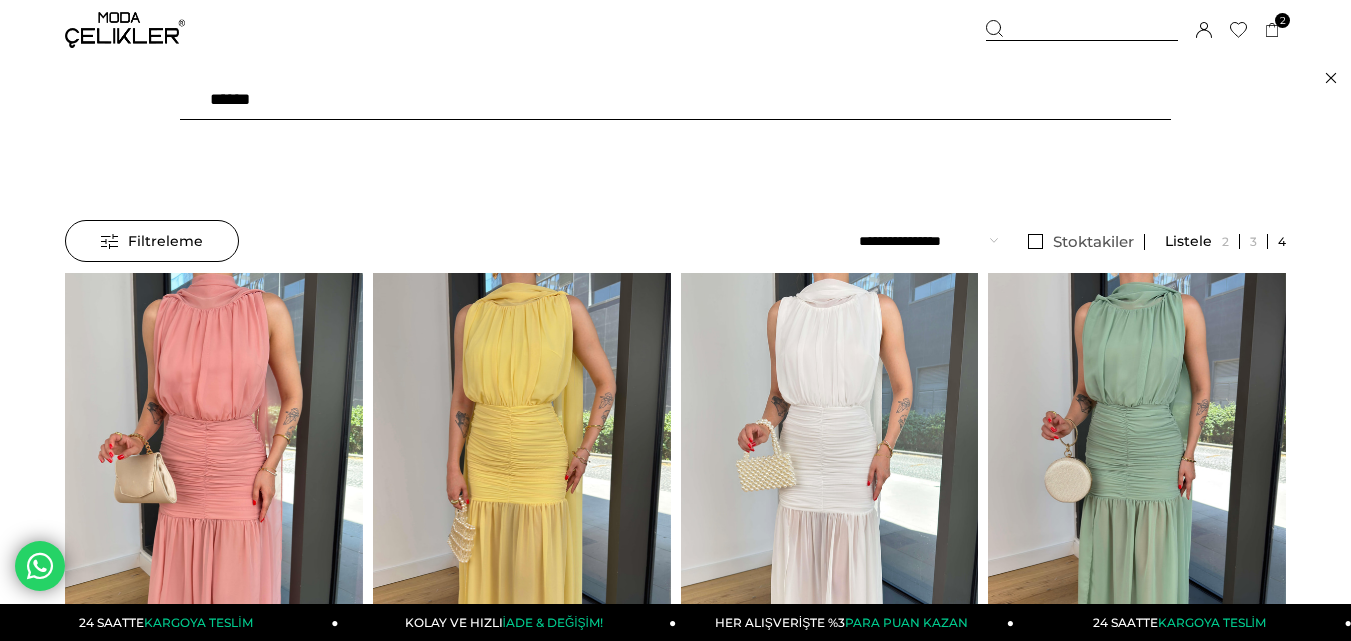 type on "*******" 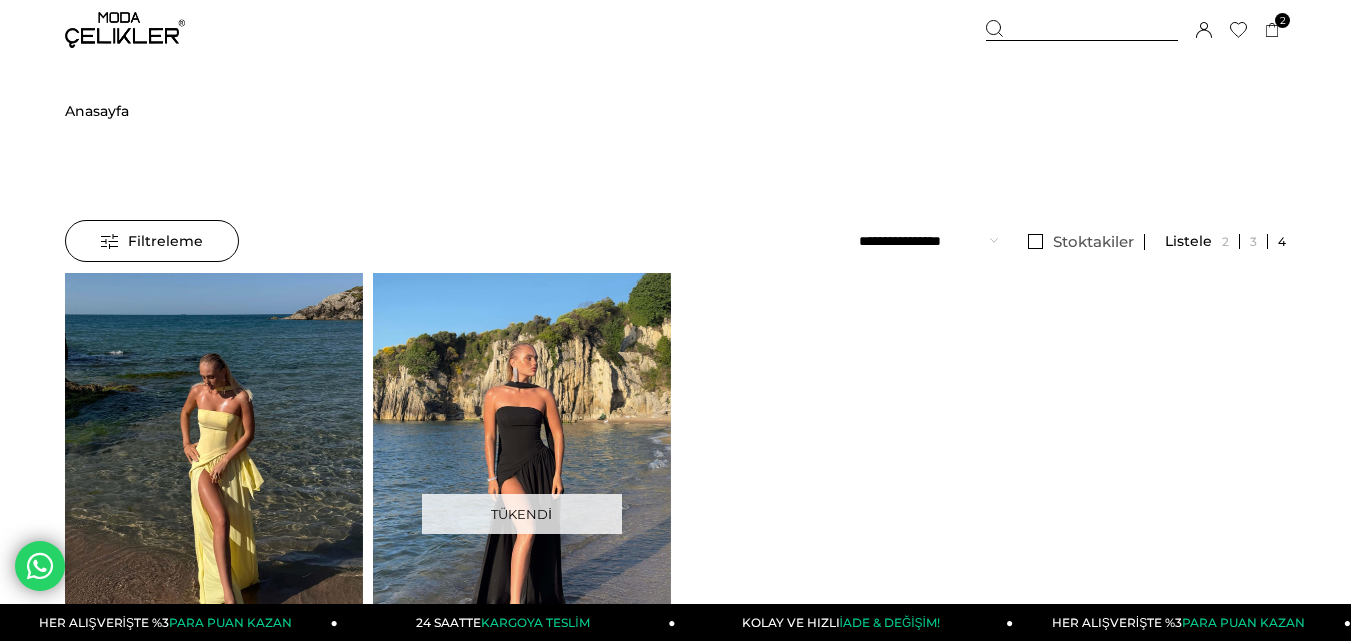 scroll, scrollTop: 0, scrollLeft: 0, axis: both 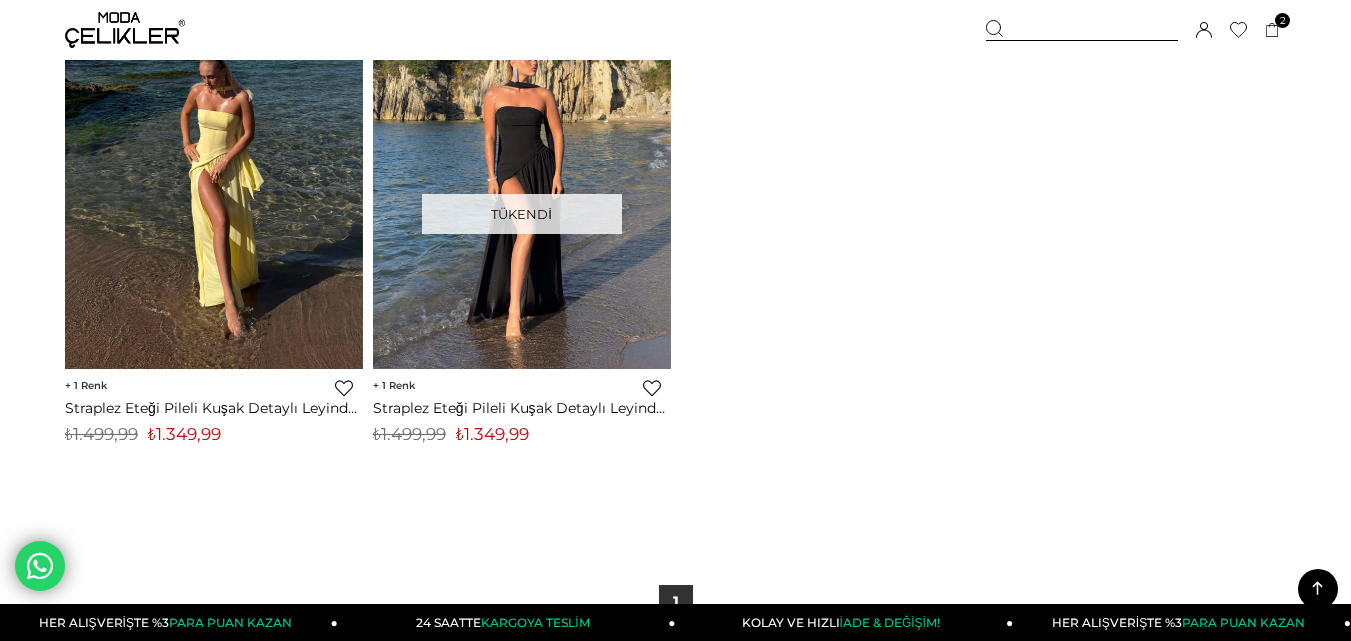 click on "₺1.349,99" at bounding box center [184, 434] 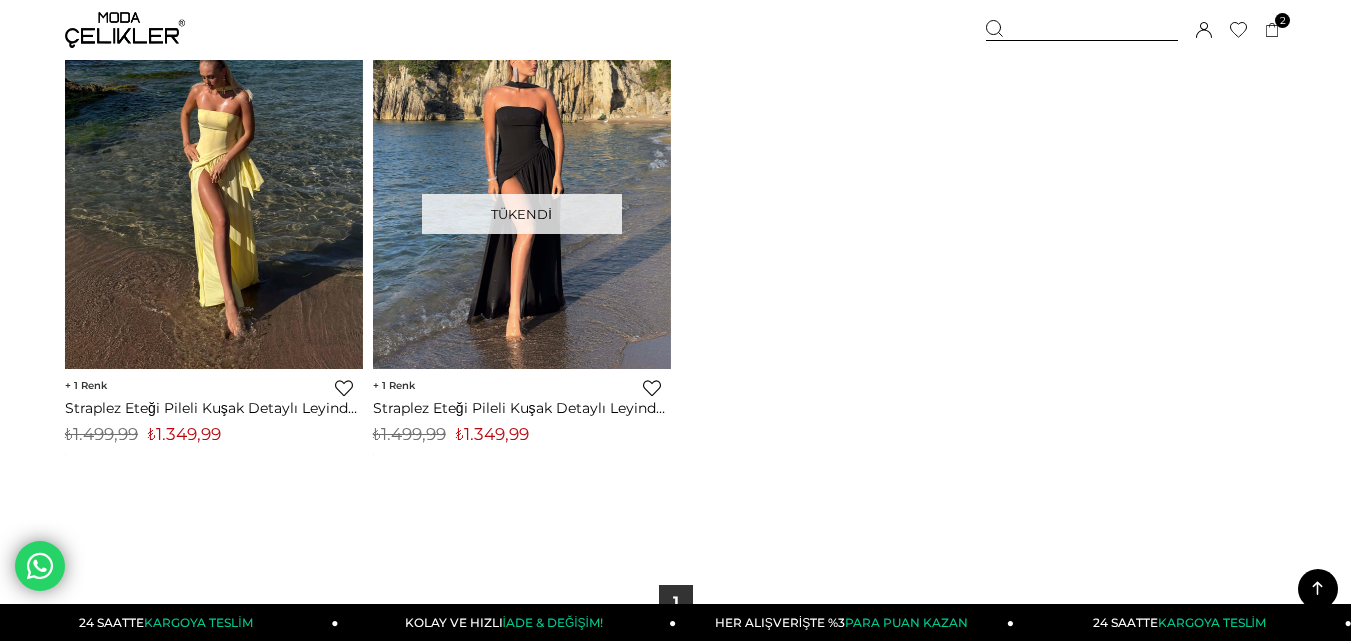 click on "₺1.349,99" at bounding box center [184, 434] 